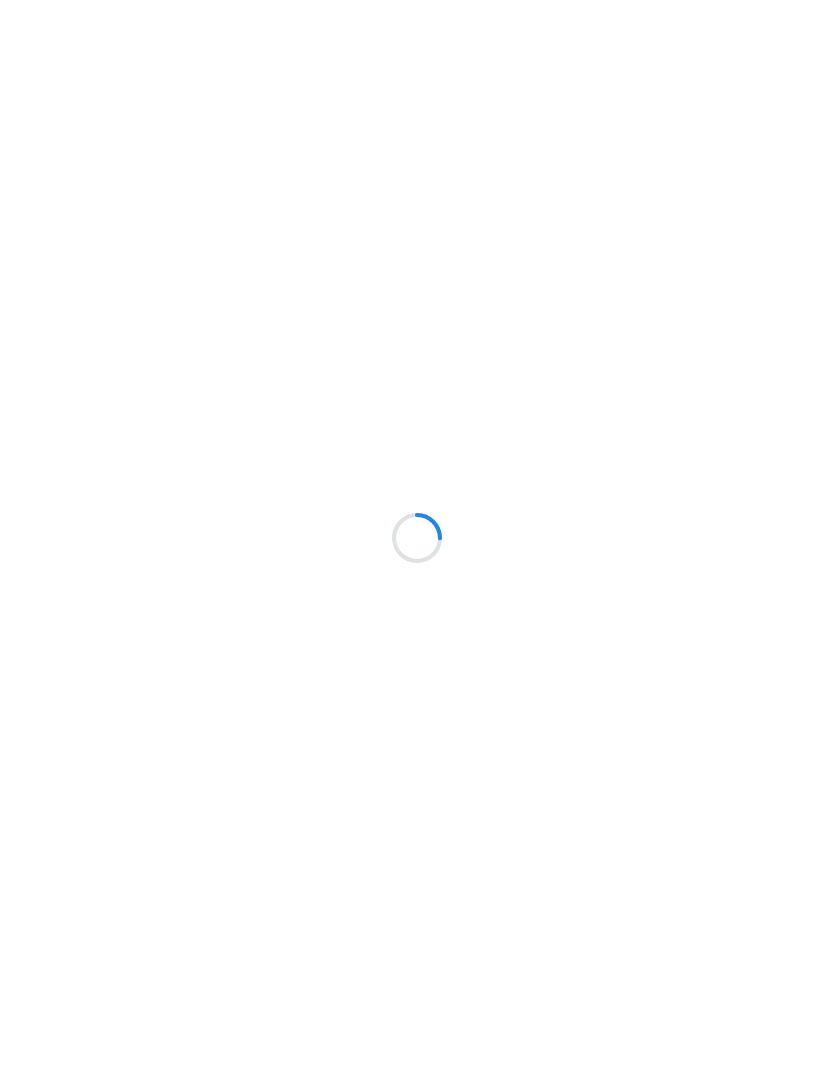 scroll, scrollTop: 0, scrollLeft: 0, axis: both 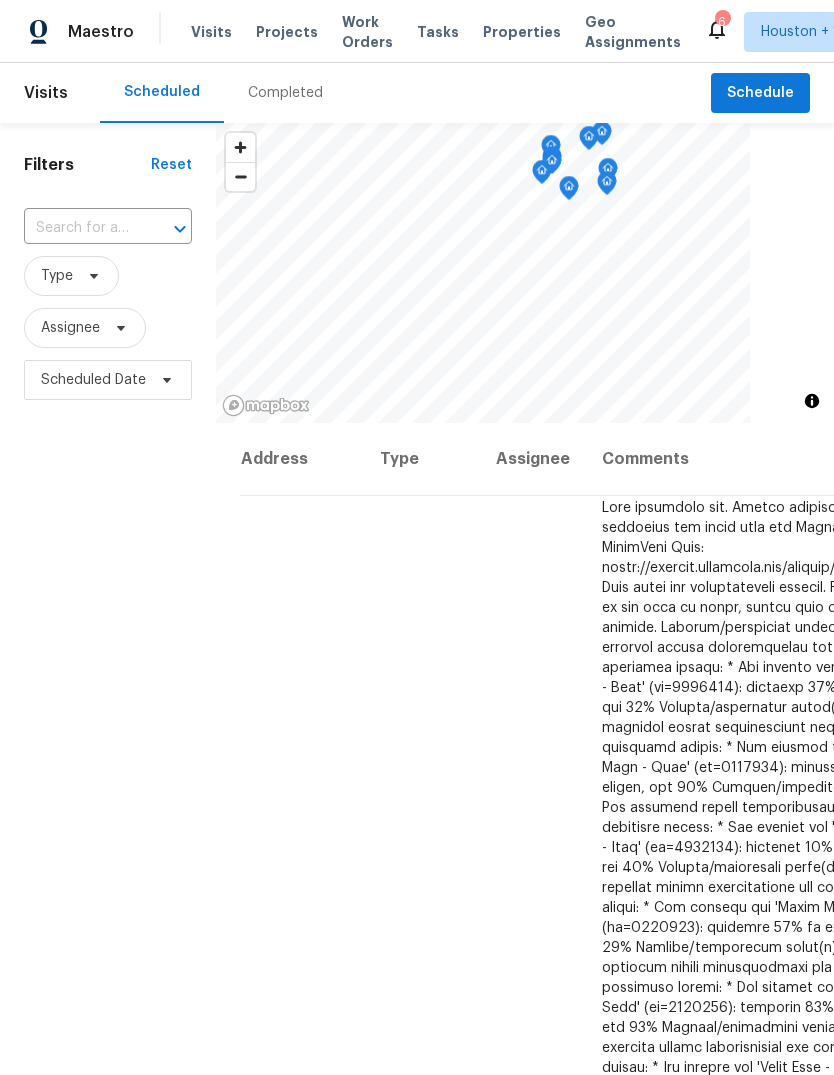 click on "Projects" at bounding box center [287, 32] 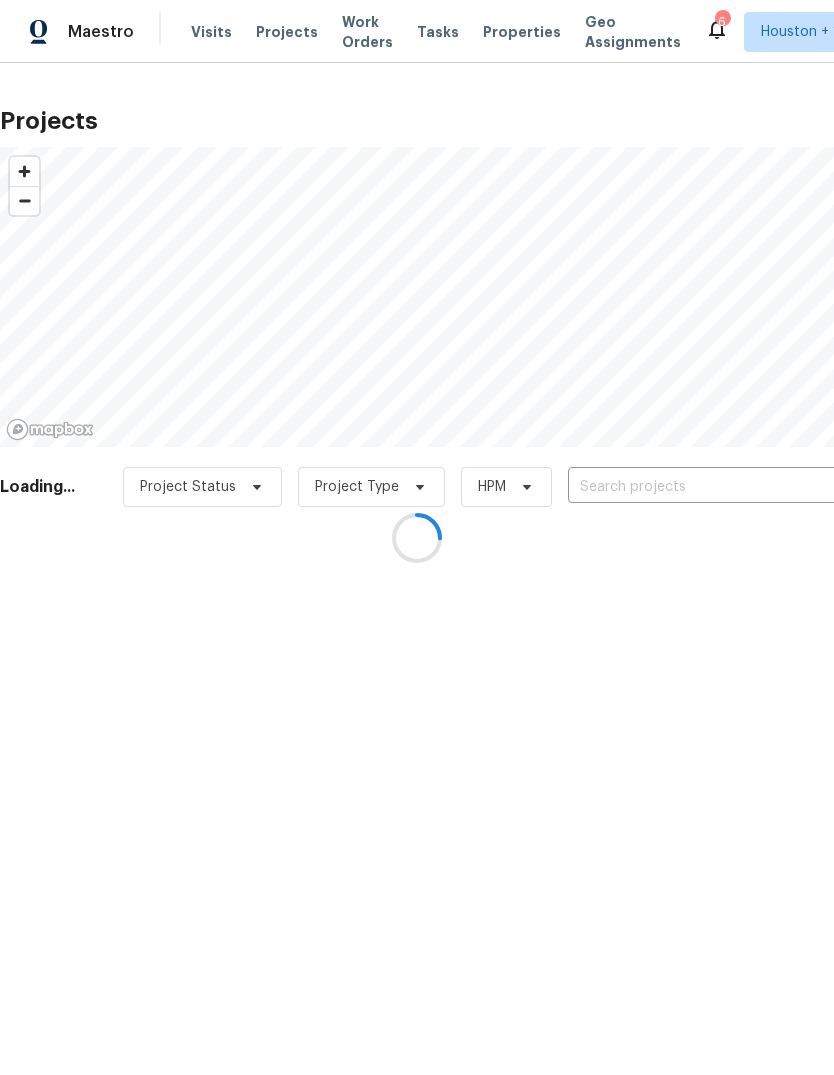 click at bounding box center (417, 537) 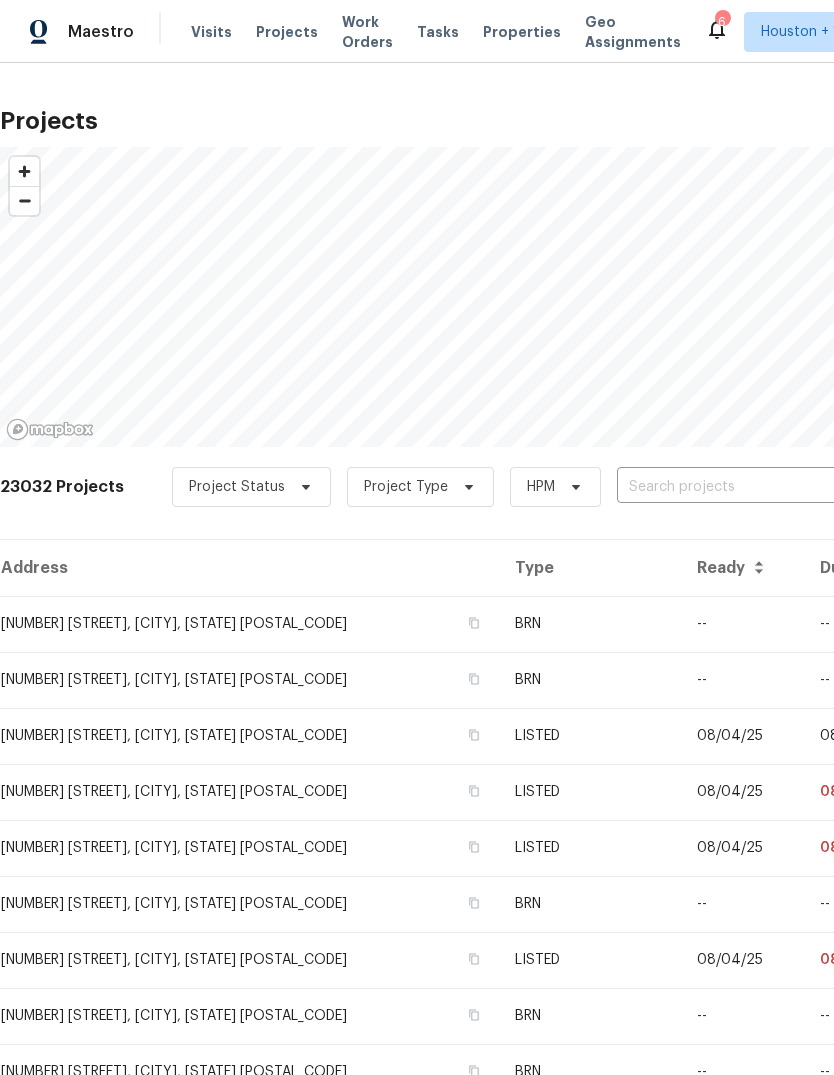 click at bounding box center (731, 487) 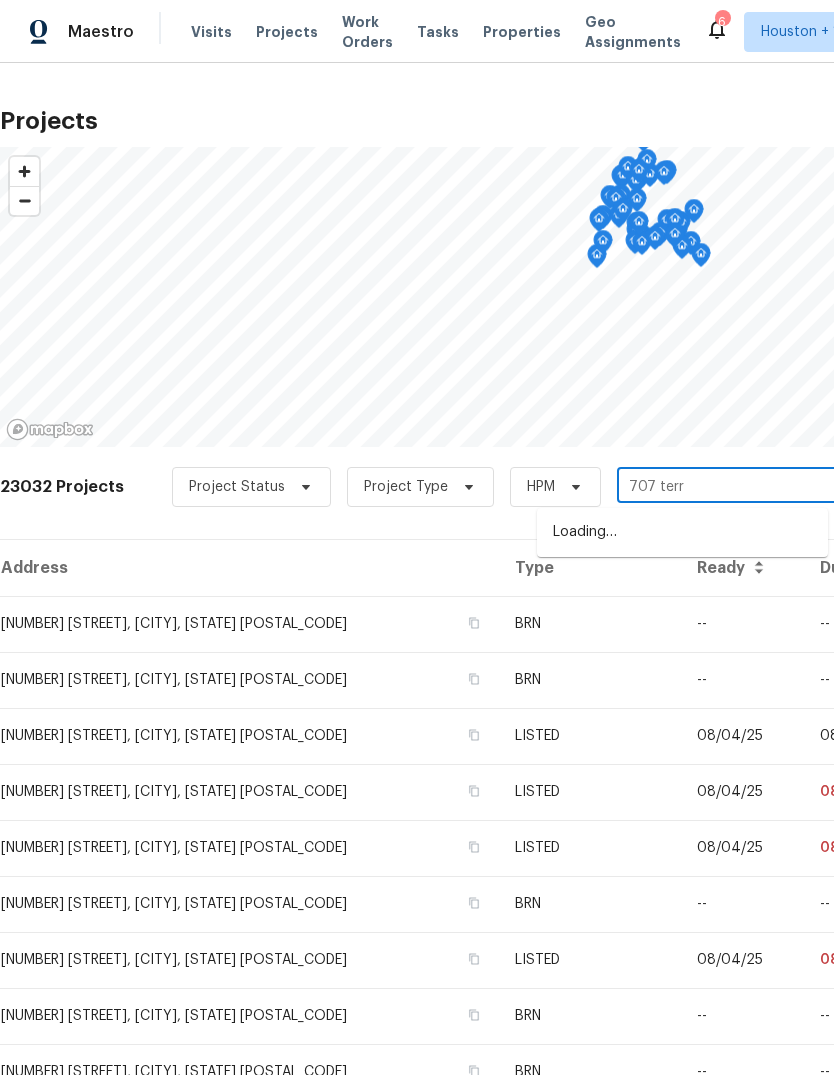 type on "707 terry" 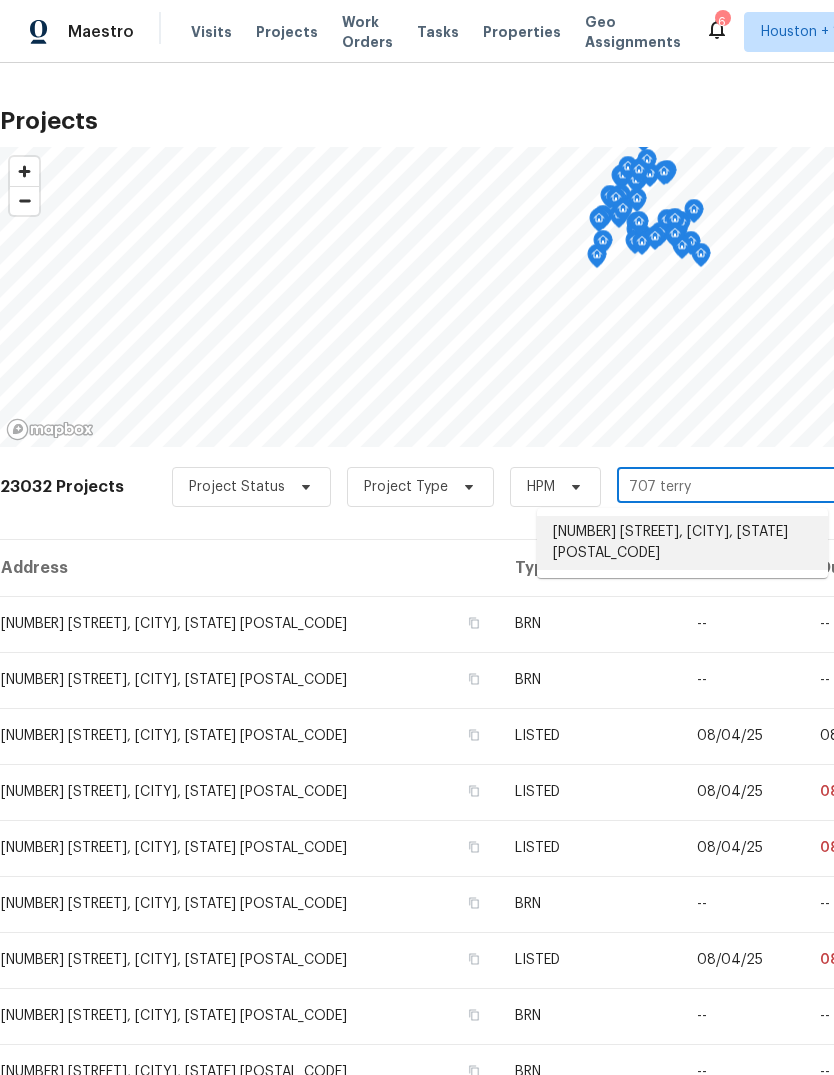 click on "[NUMBER] [STREET], [CITY], [STATE] [POSTAL_CODE]" at bounding box center (682, 543) 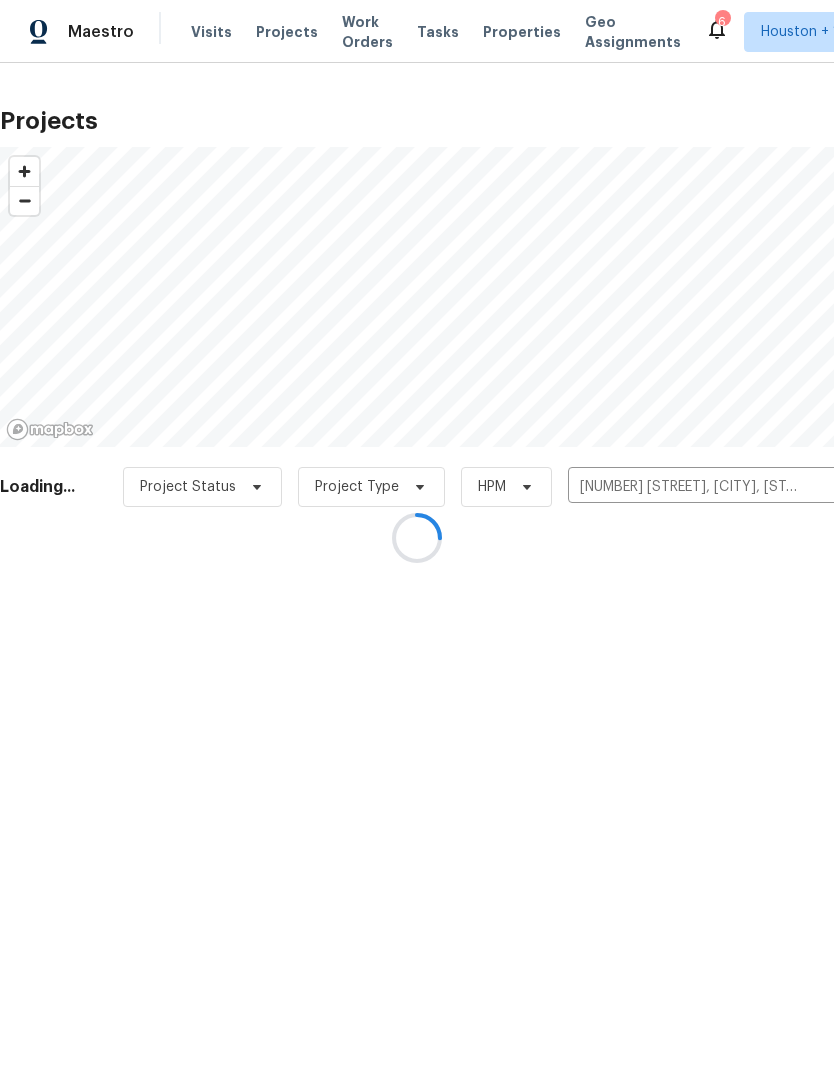 click at bounding box center (417, 537) 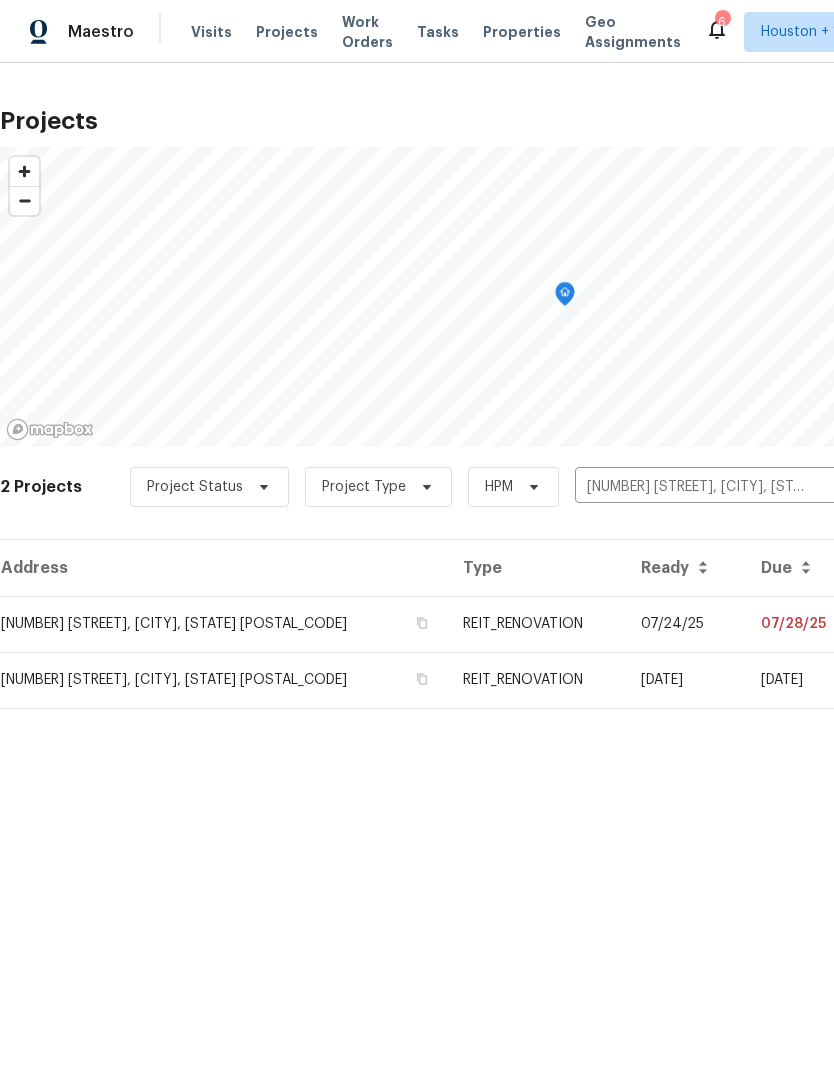 click on "[NUMBER] [STREET], [CITY], [STATE] [POSTAL_CODE]" at bounding box center (223, 624) 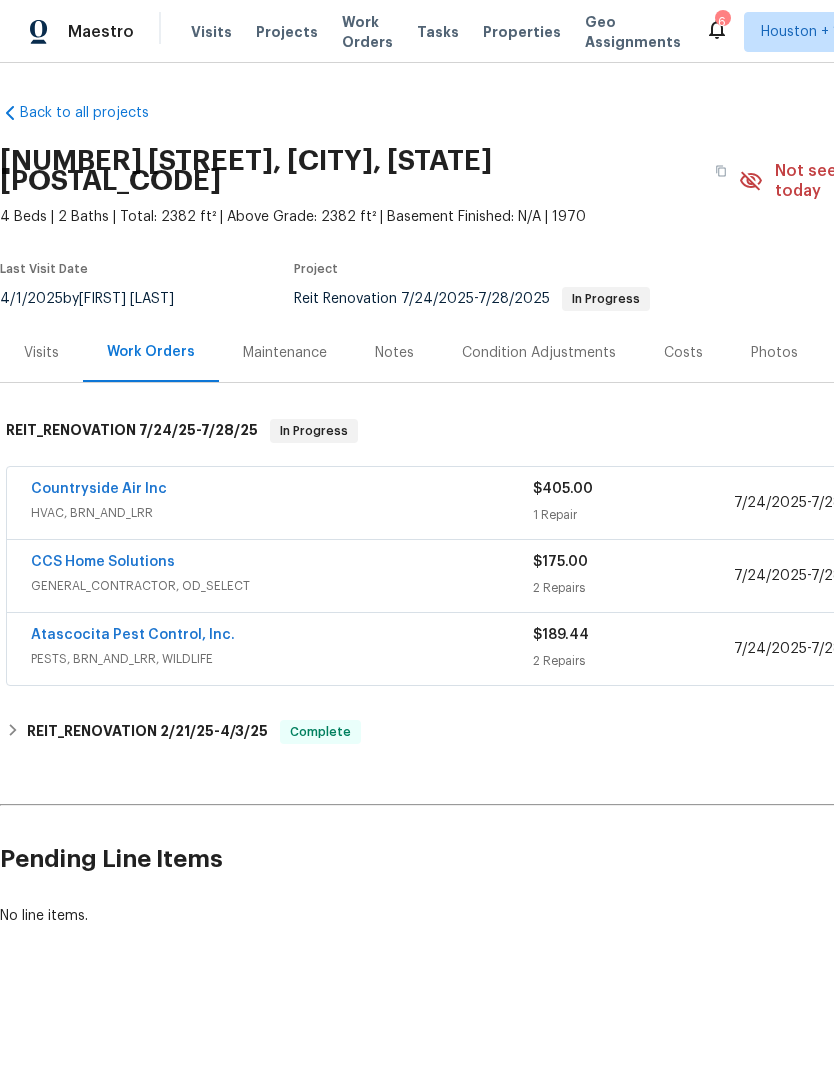scroll, scrollTop: 0, scrollLeft: 0, axis: both 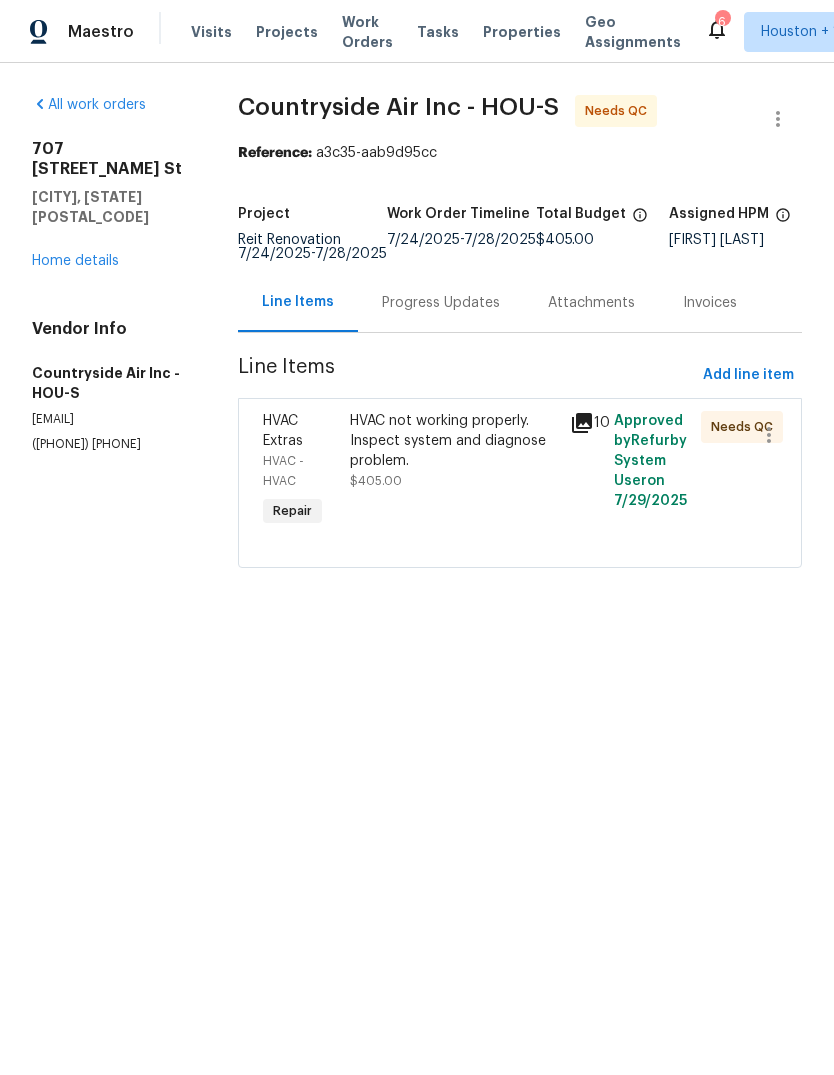click on "Progress Updates" at bounding box center (441, 302) 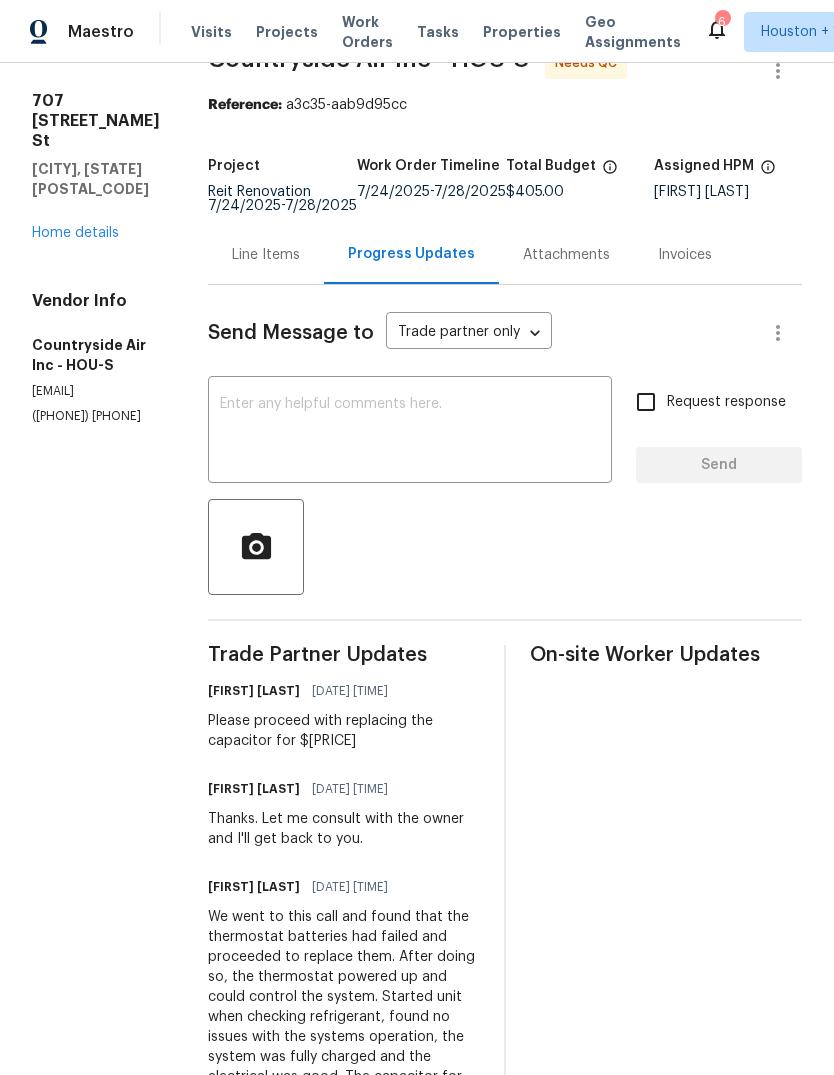 scroll, scrollTop: 50, scrollLeft: 0, axis: vertical 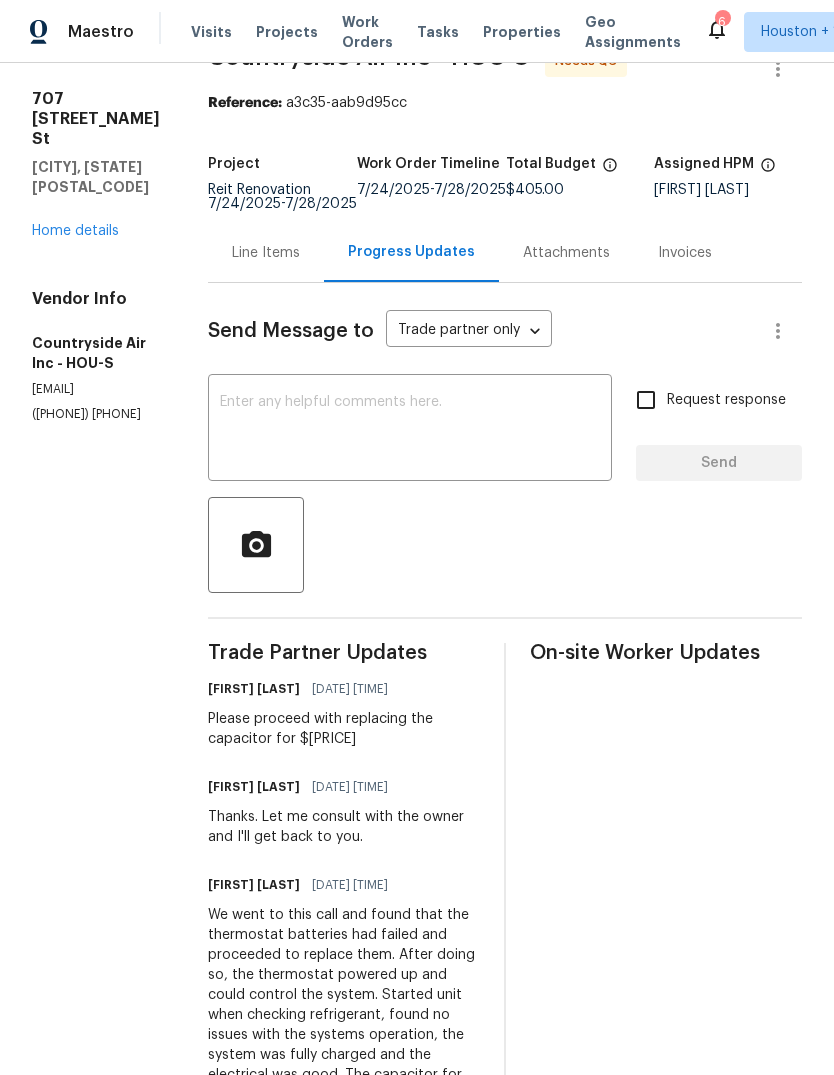 click on "Line Items" at bounding box center (266, 252) 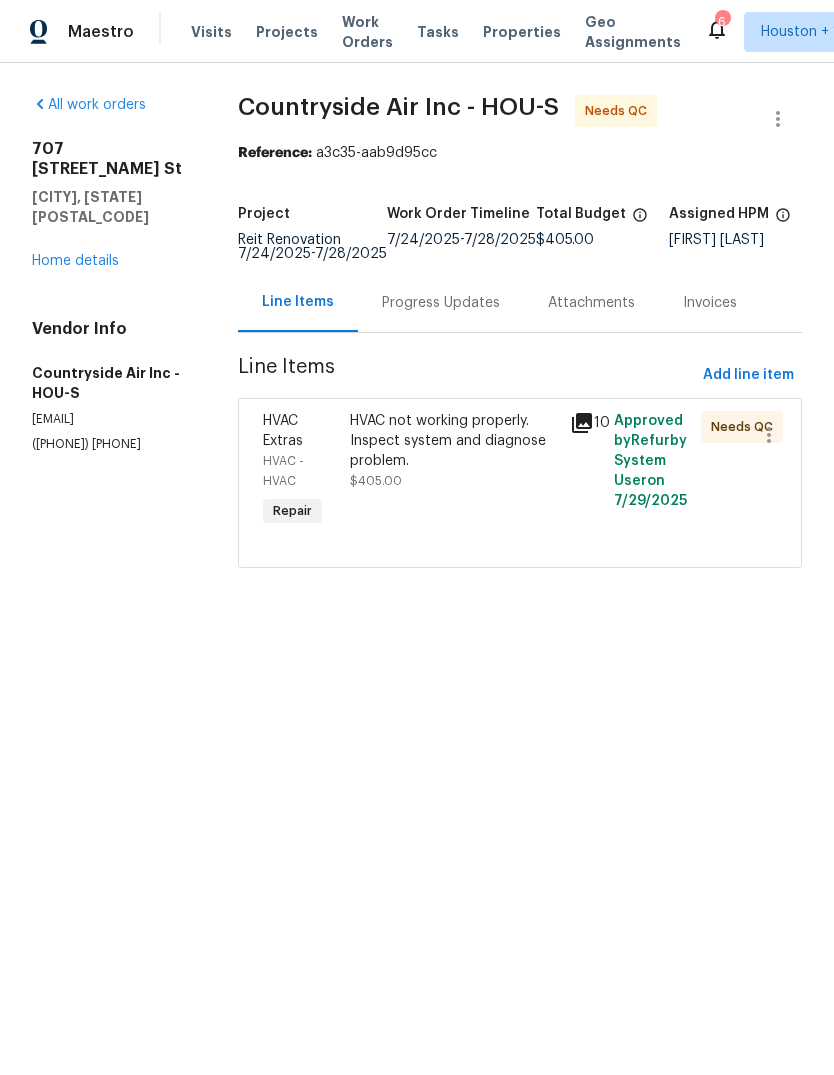 click on "HVAC not working properly. Inspect system and diagnose problem." at bounding box center [453, 441] 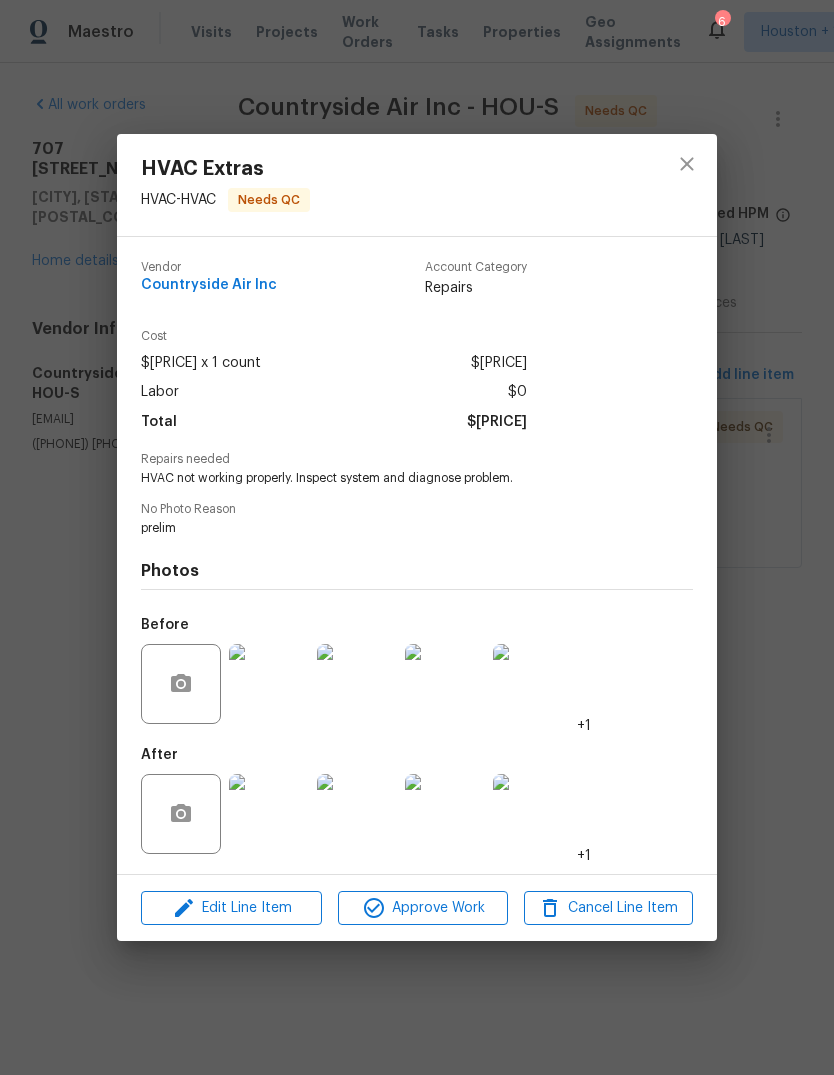 click at bounding box center [269, 814] 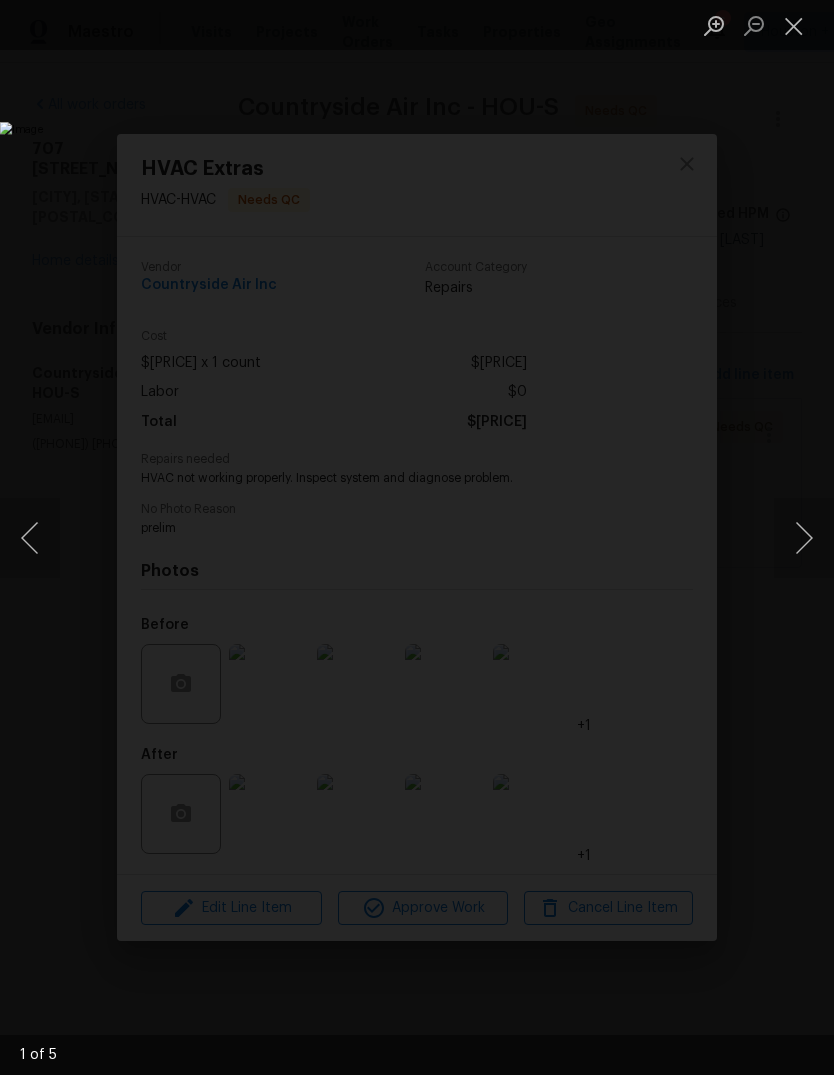 click at bounding box center [804, 538] 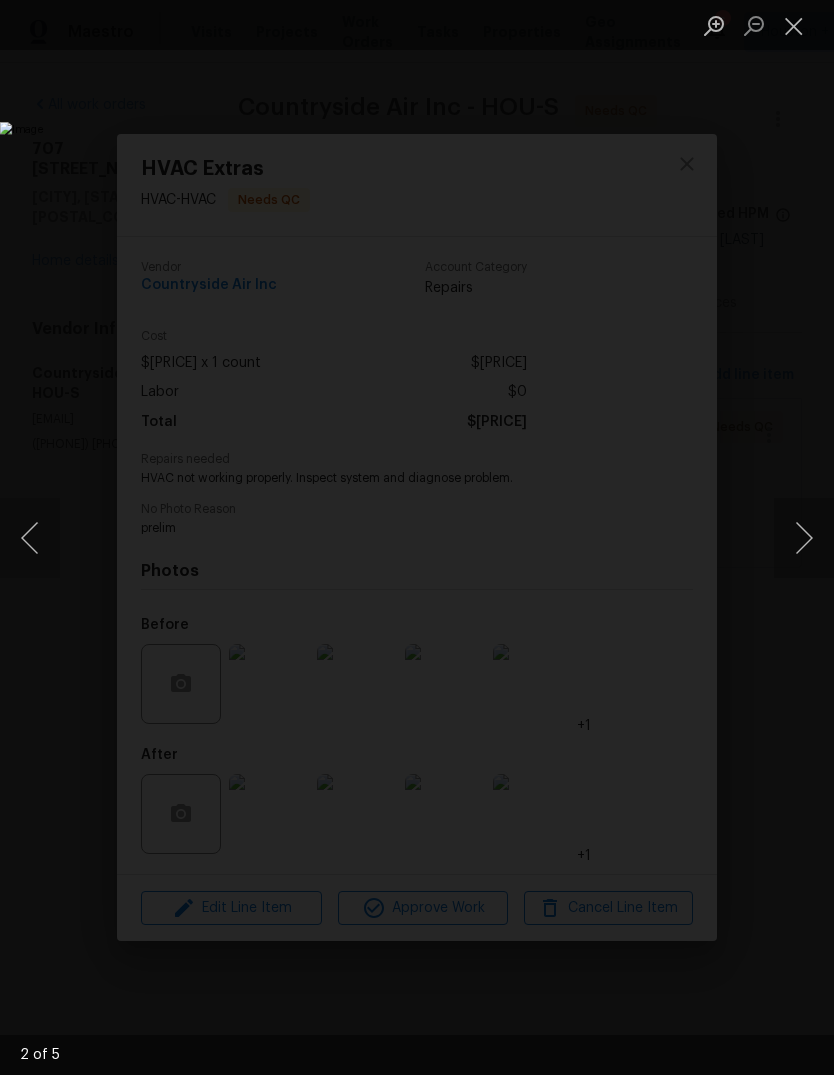 click at bounding box center (804, 538) 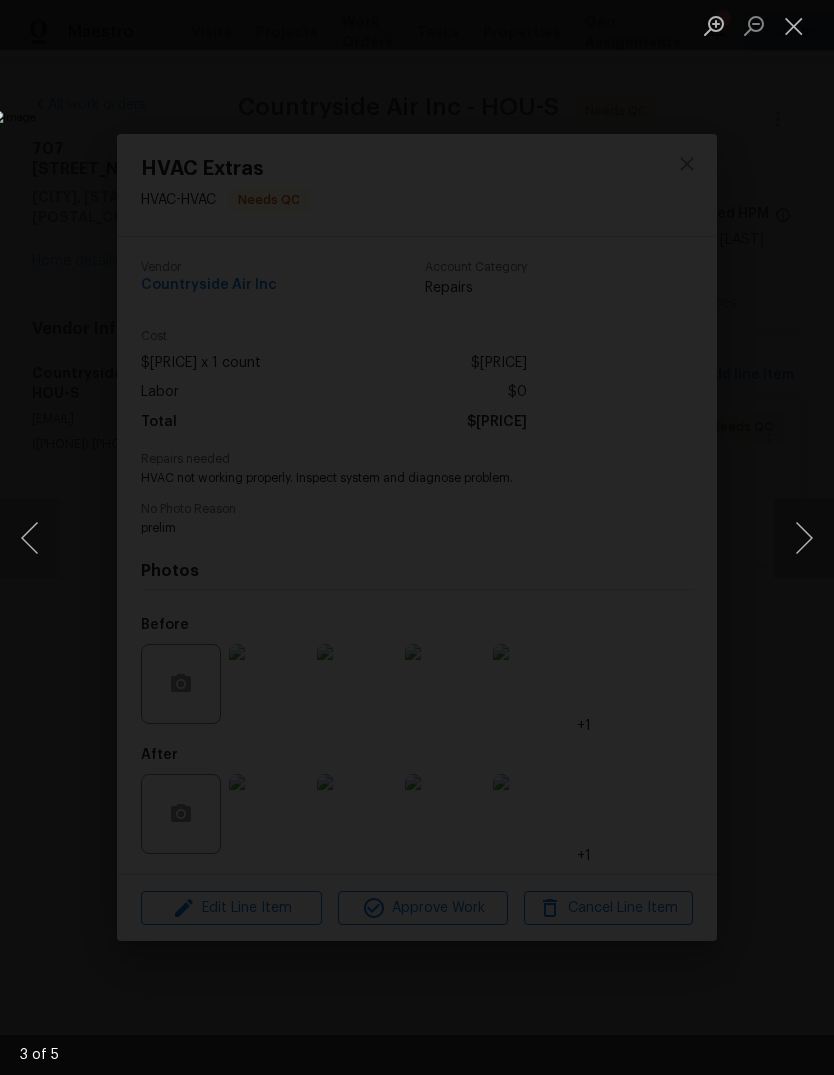 click at bounding box center [804, 538] 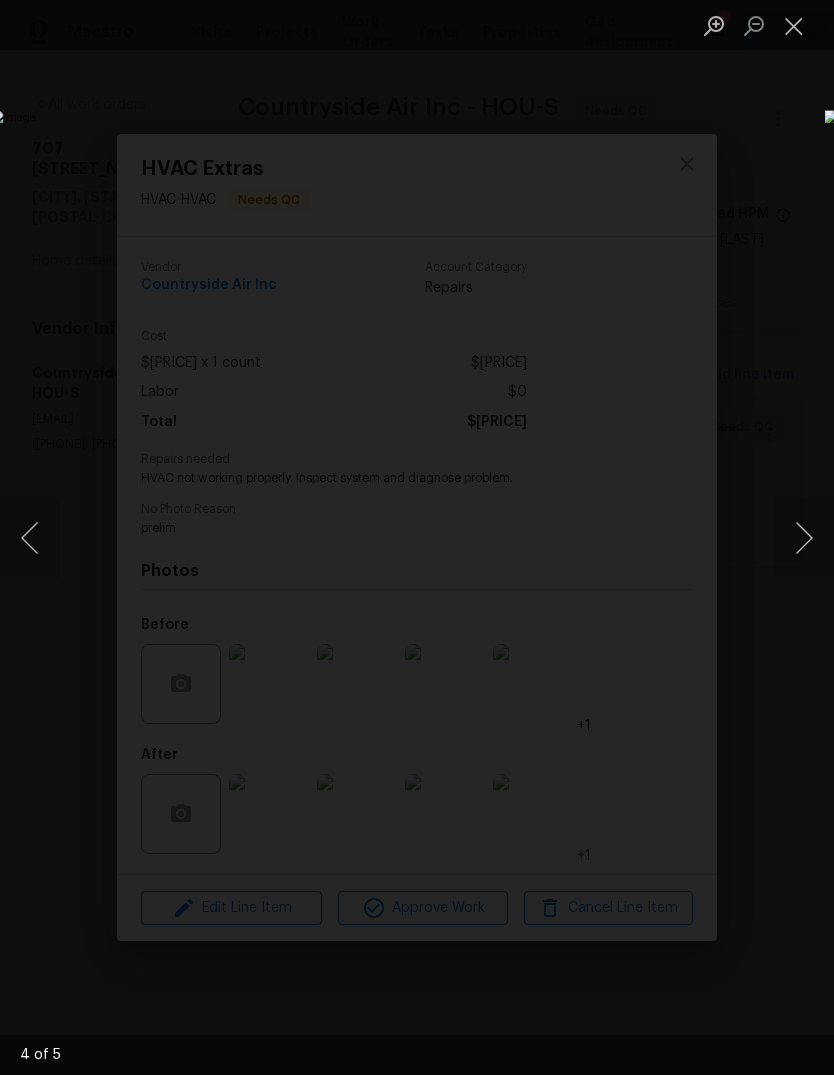 click at bounding box center (804, 538) 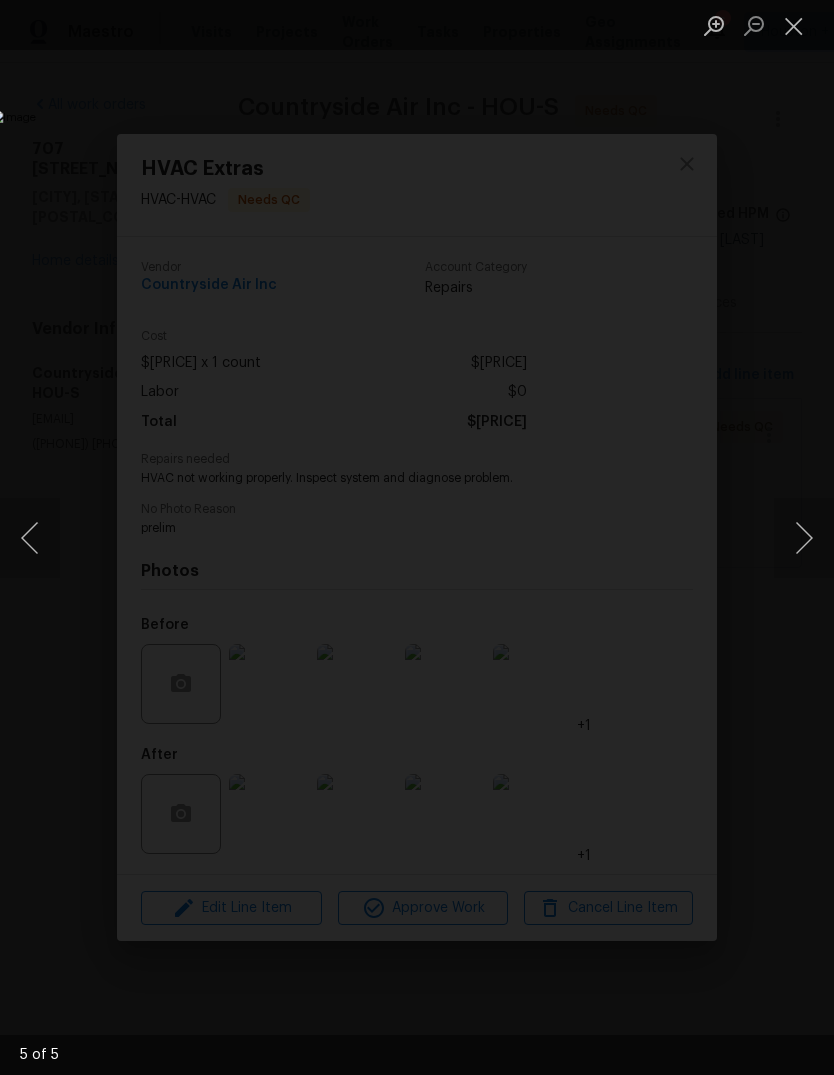 click at bounding box center (804, 538) 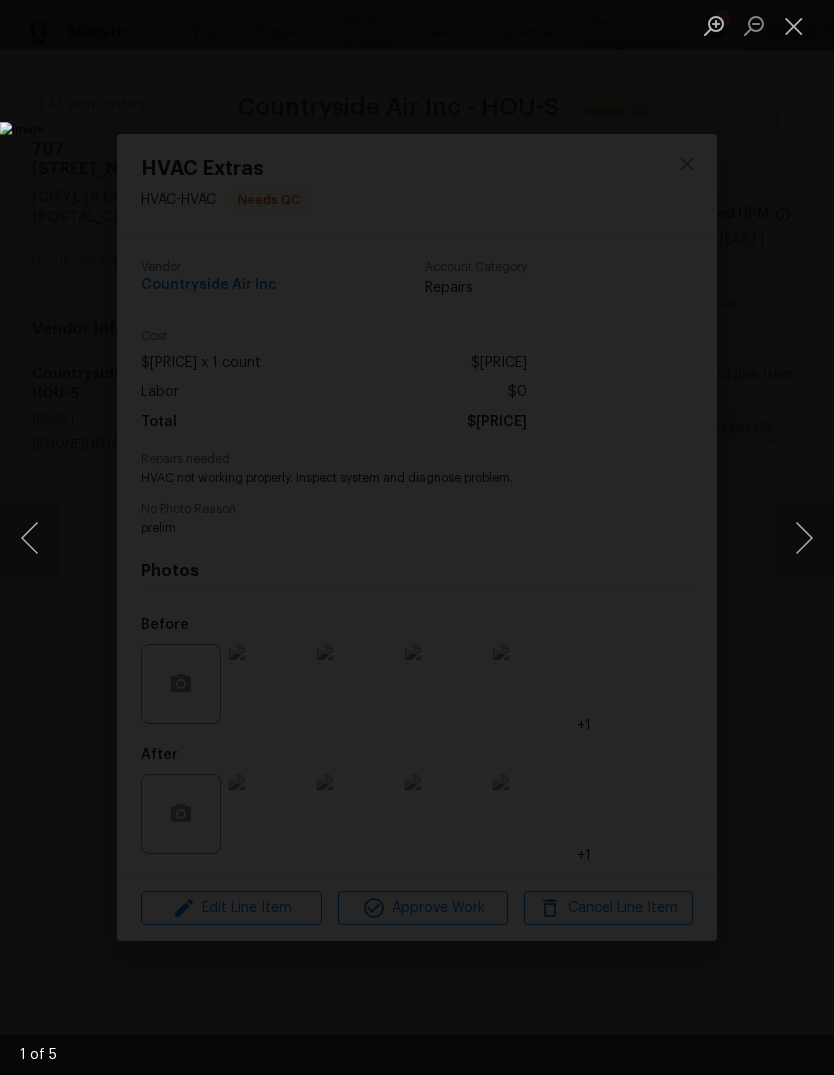 click at bounding box center [804, 538] 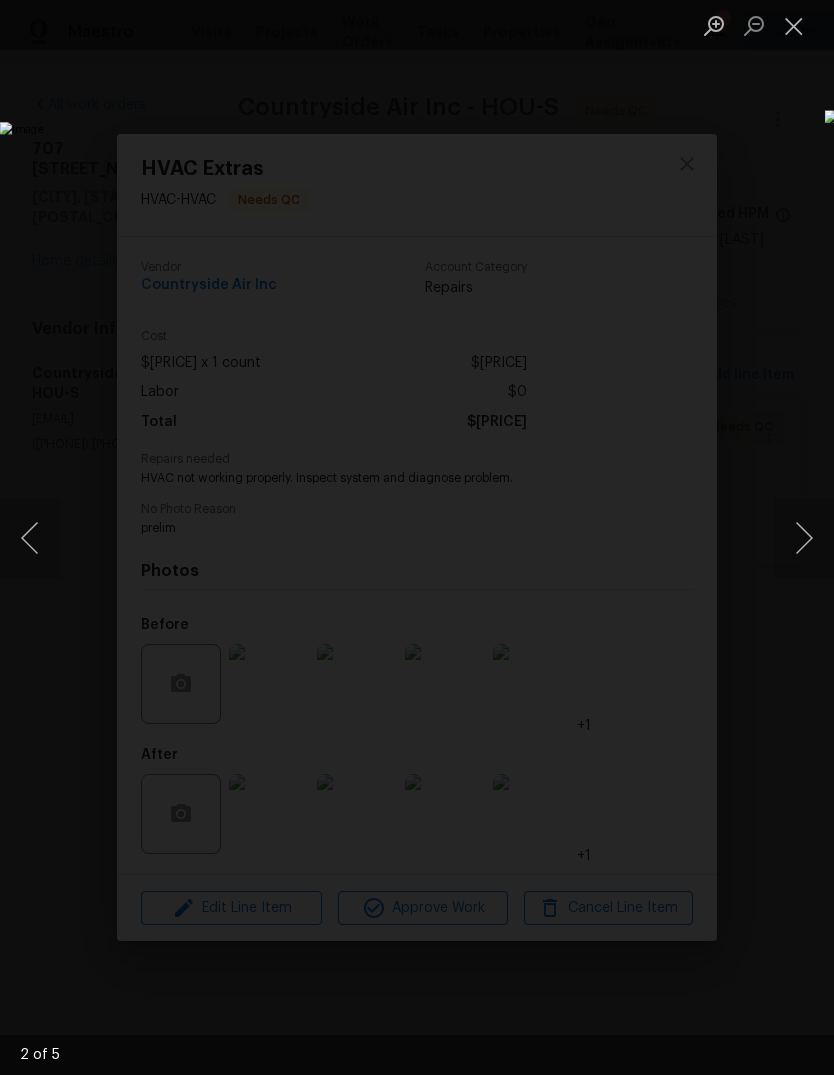 click at bounding box center (804, 538) 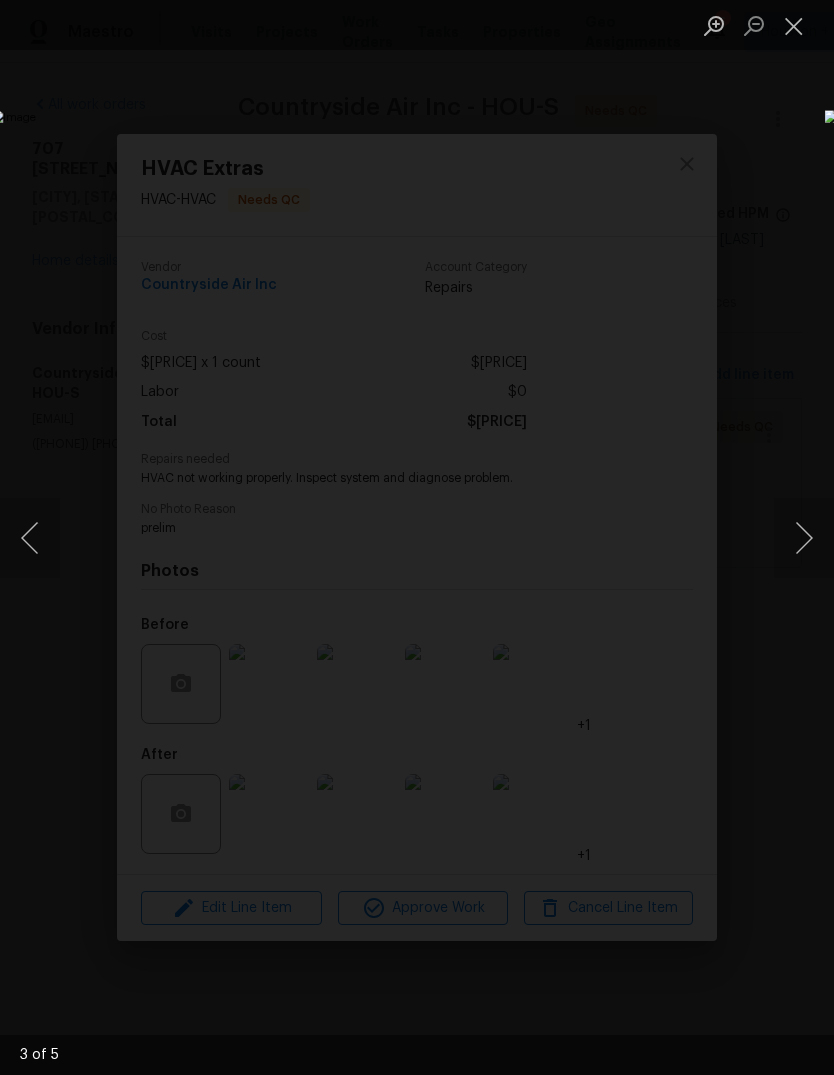 click at bounding box center (804, 538) 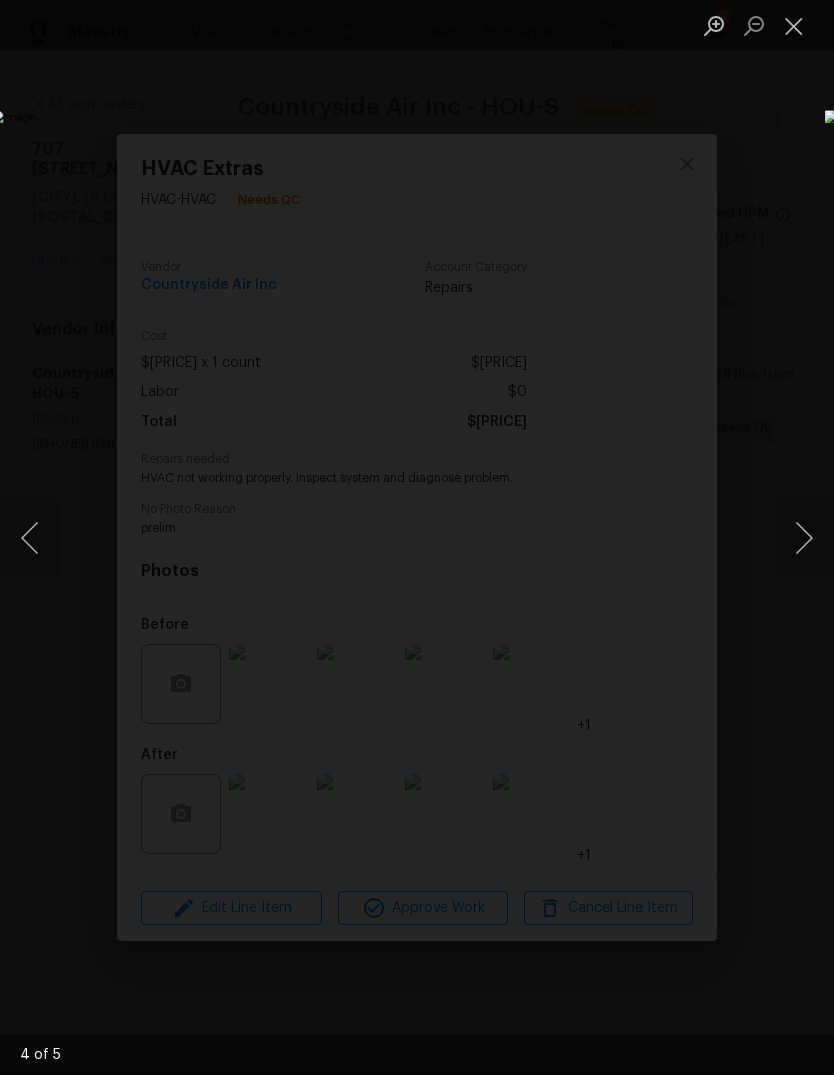 click at bounding box center [804, 538] 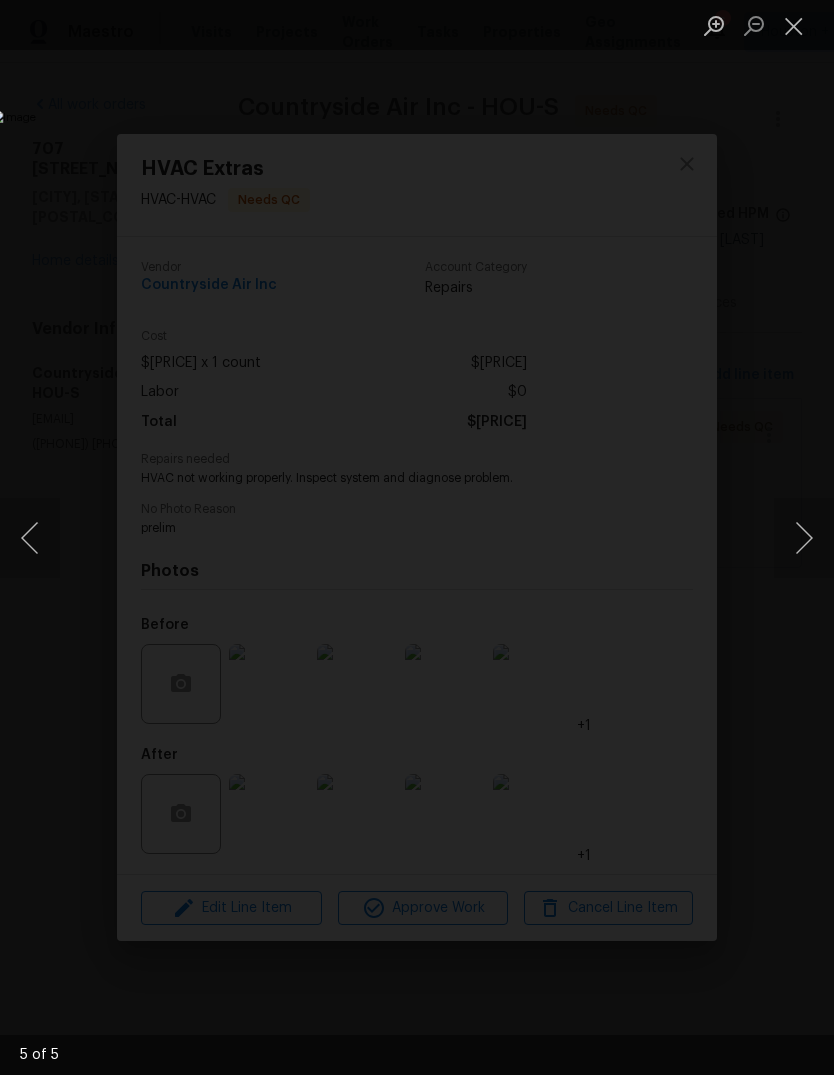 click at bounding box center (30, 538) 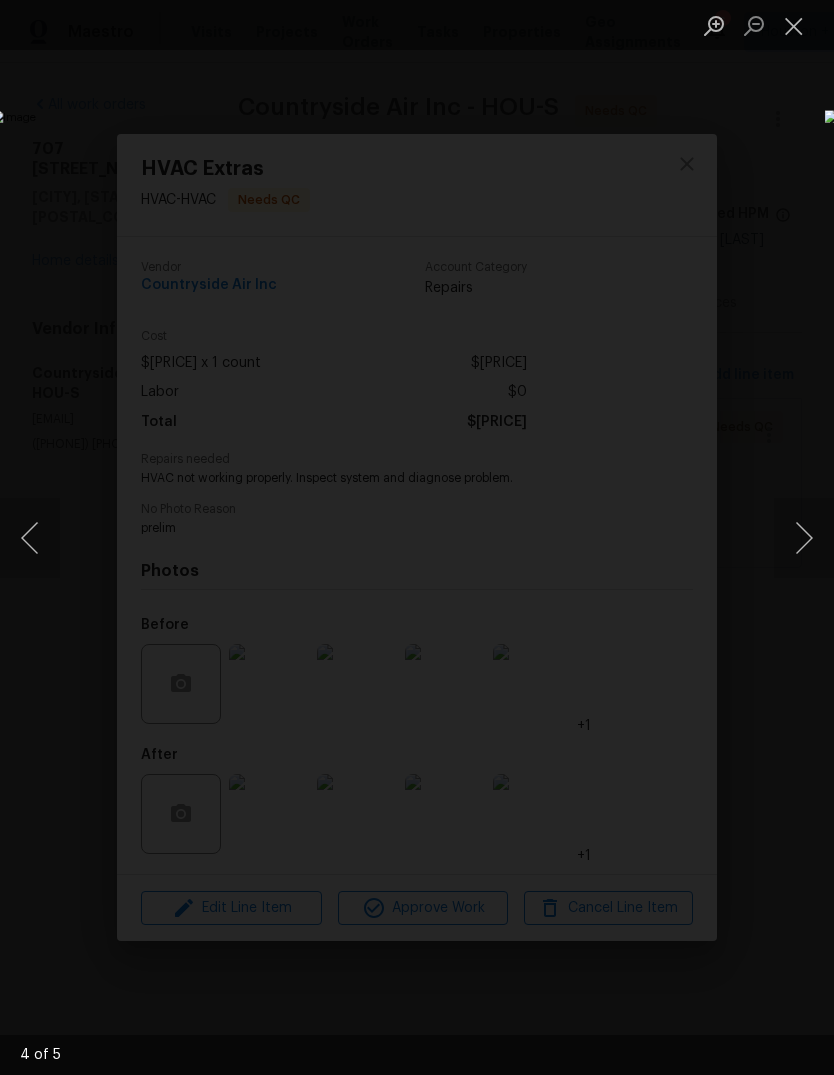 click at bounding box center (417, 537) 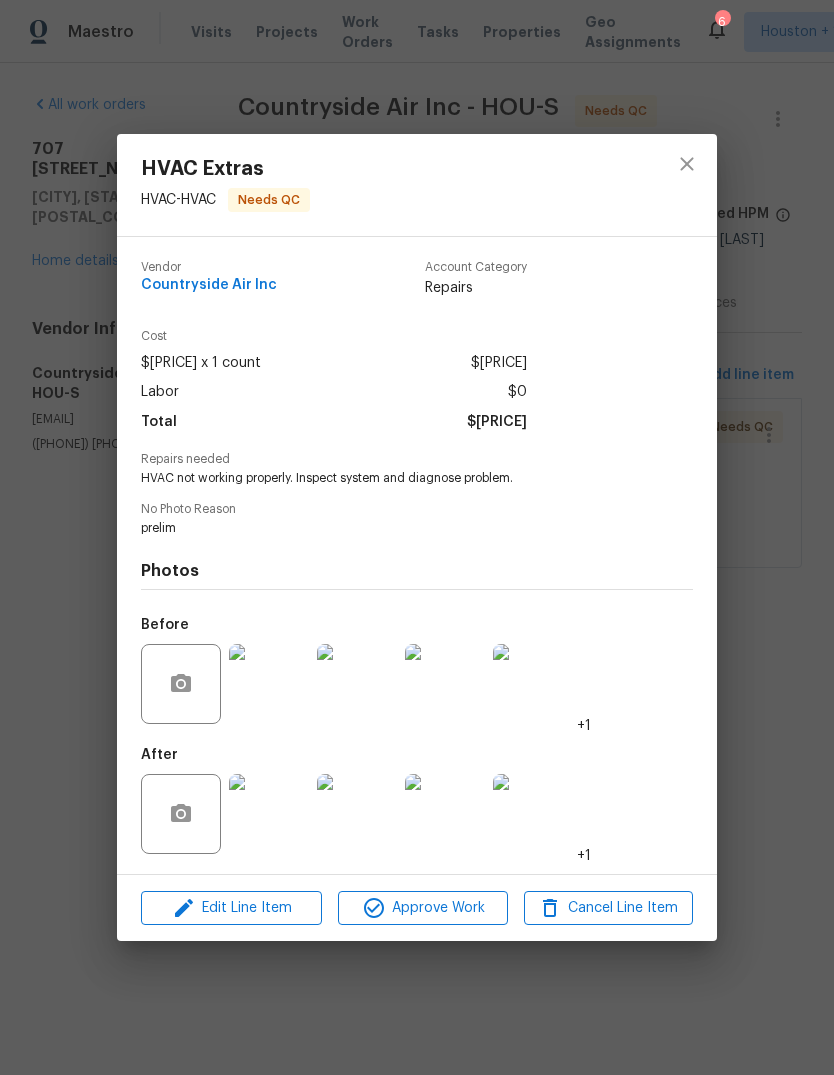 click on "HVAC Extras HVAC  -  HVAC Needs QC Vendor Countryside Air Inc Account Category Repairs Cost $[PRICE] x 1 count $[PRICE] Labor $[PRICE] Total $[PRICE] Repairs needed HVAC not working properly. Inspect system and diagnose problem. No Photo Reason prelim Photos Before  +1 After  +1  Edit Line Item  Approve Work  Cancel Line Item" at bounding box center (417, 537) 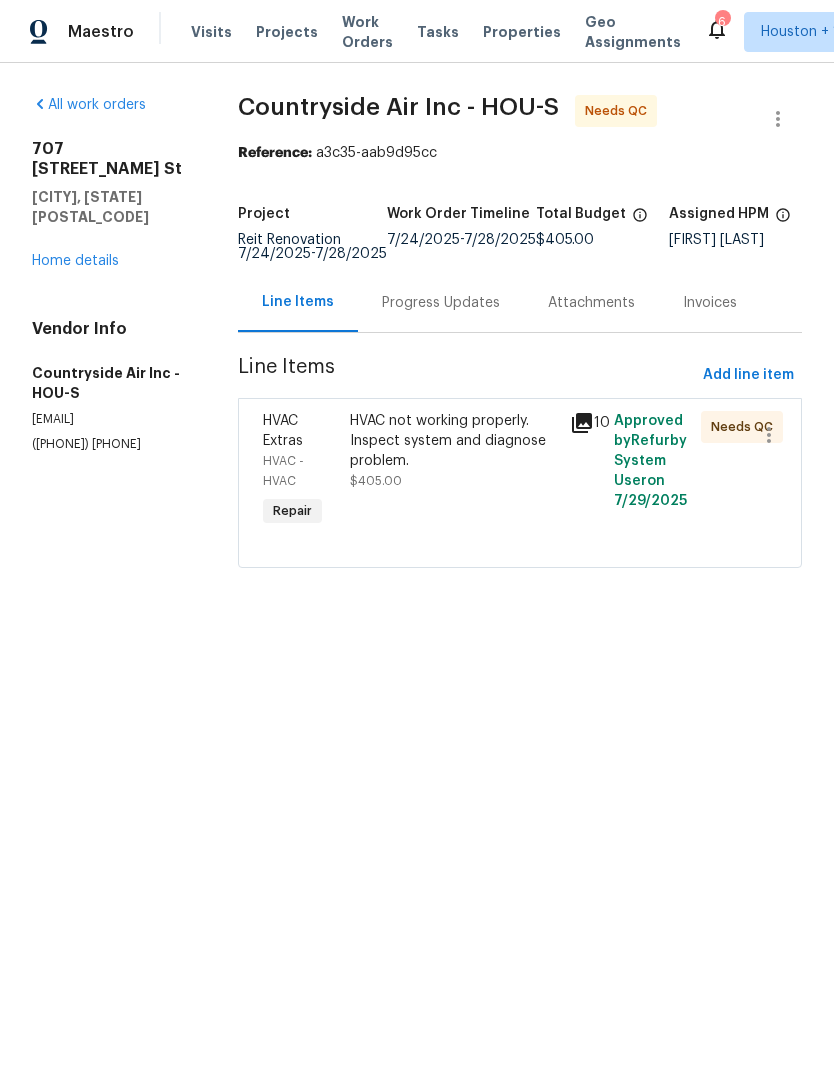 click on "Progress Updates" at bounding box center (441, 303) 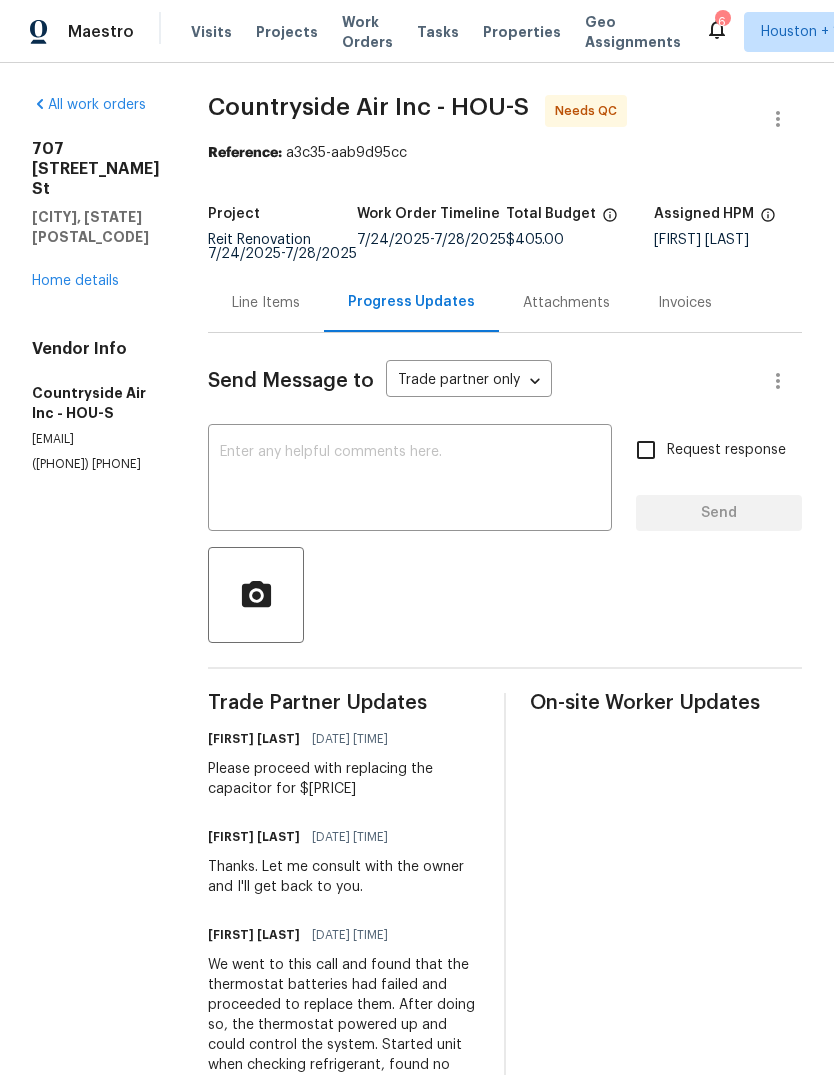 click on "Home details" at bounding box center [75, 281] 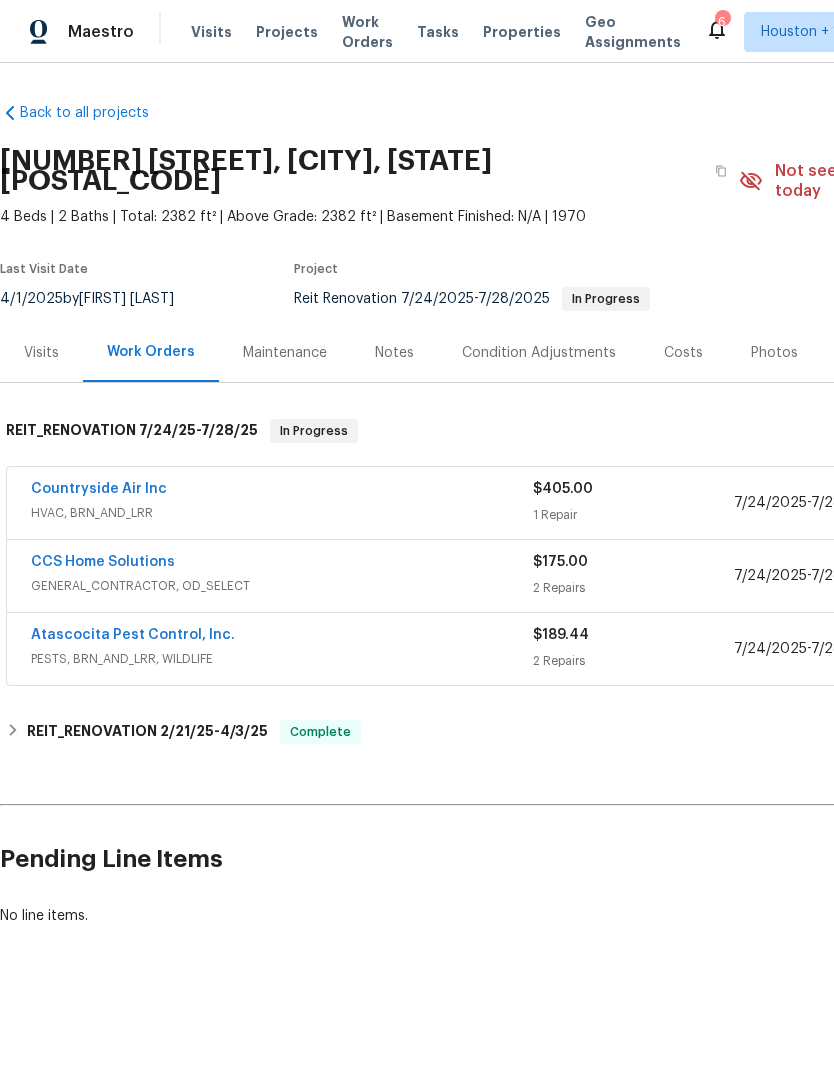 click on "Atascocita Pest Control, Inc." at bounding box center (133, 635) 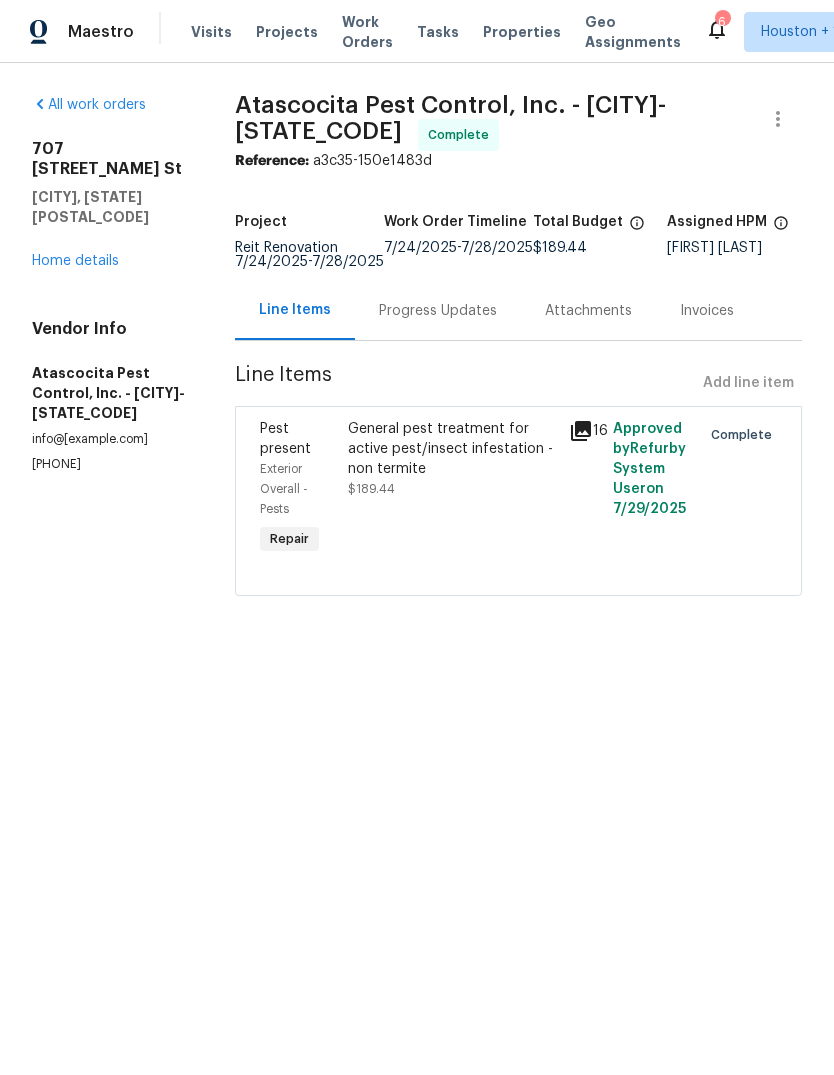 click on "Home details" at bounding box center [75, 261] 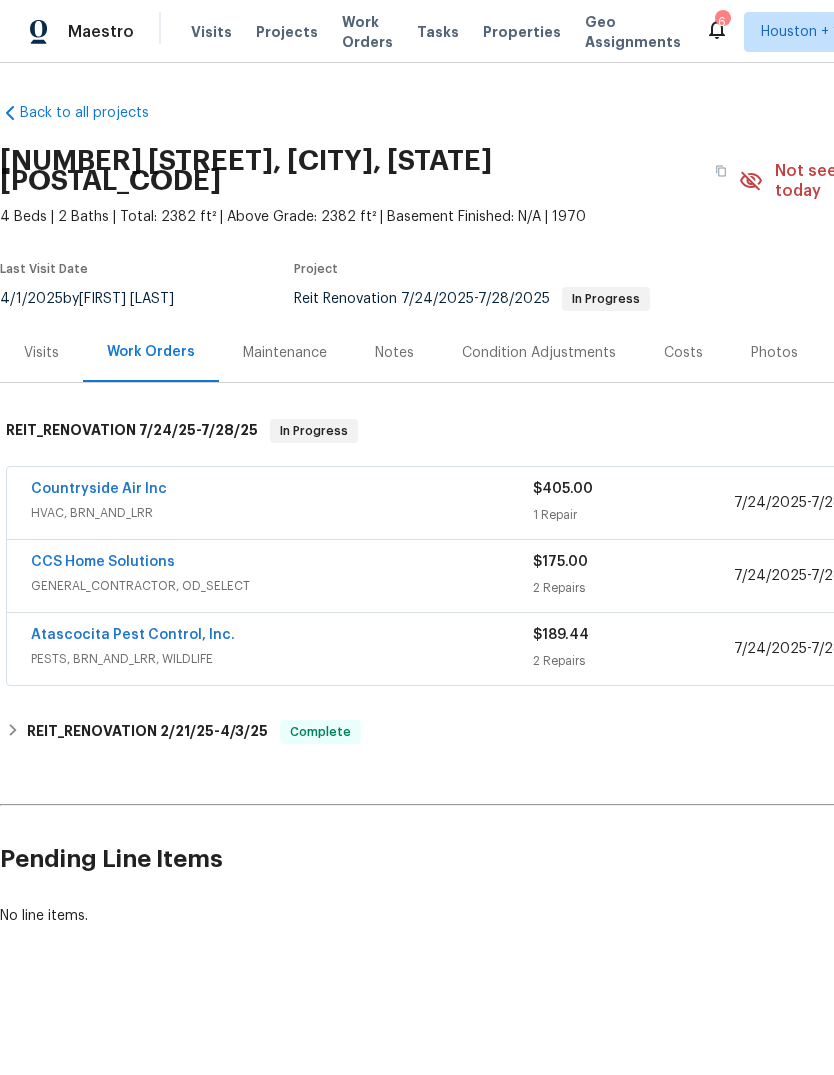 click on "CCS Home Solutions" at bounding box center [103, 562] 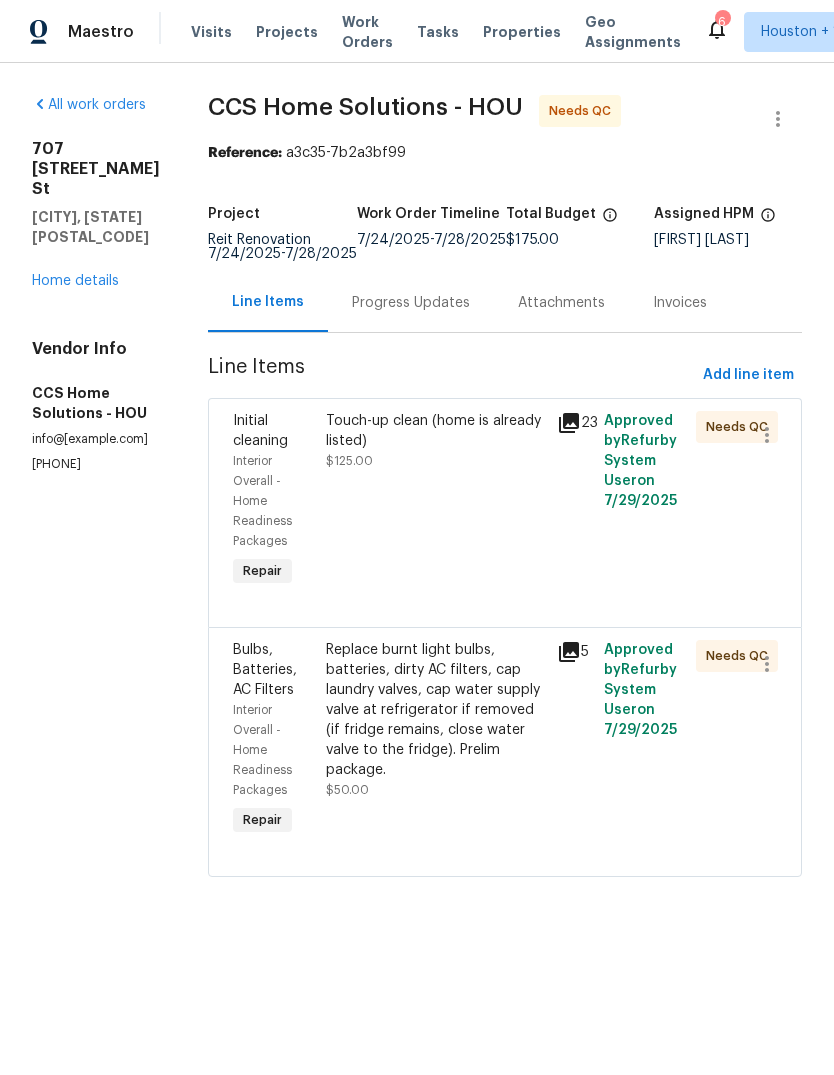 click on "Touch-up clean (home is already listed) [PRICE]" at bounding box center (436, 501) 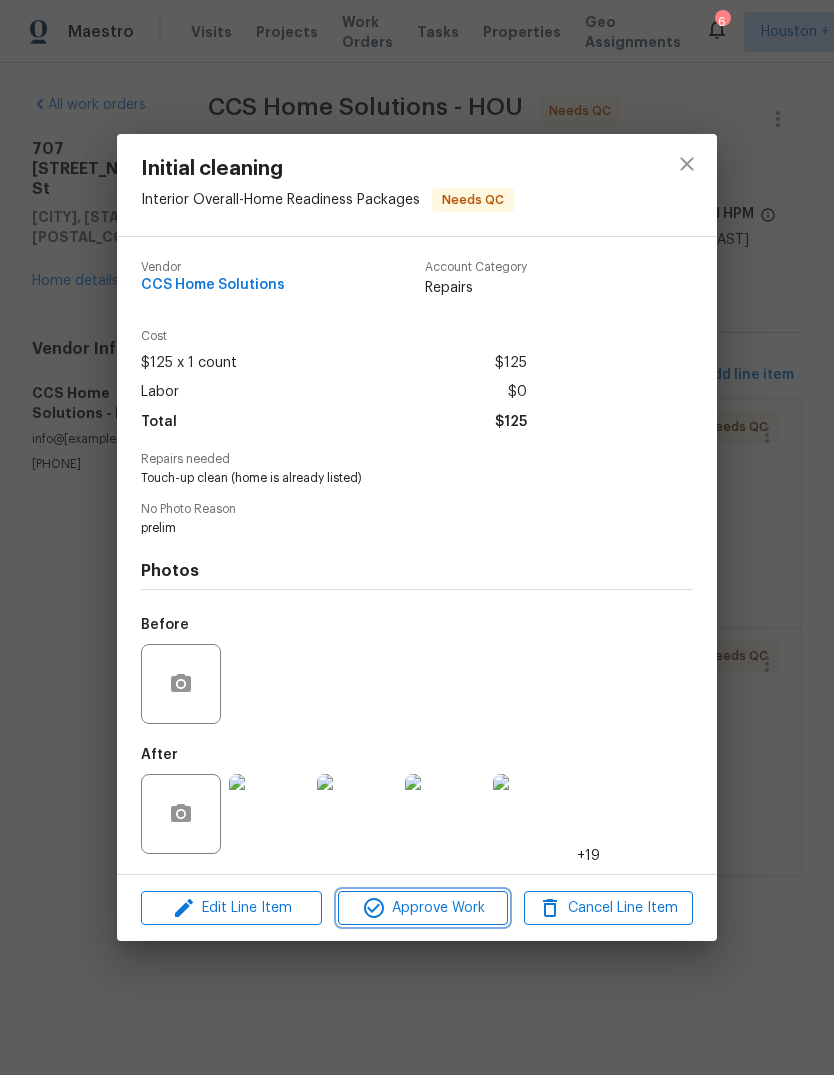 click on "Approve Work" at bounding box center (422, 908) 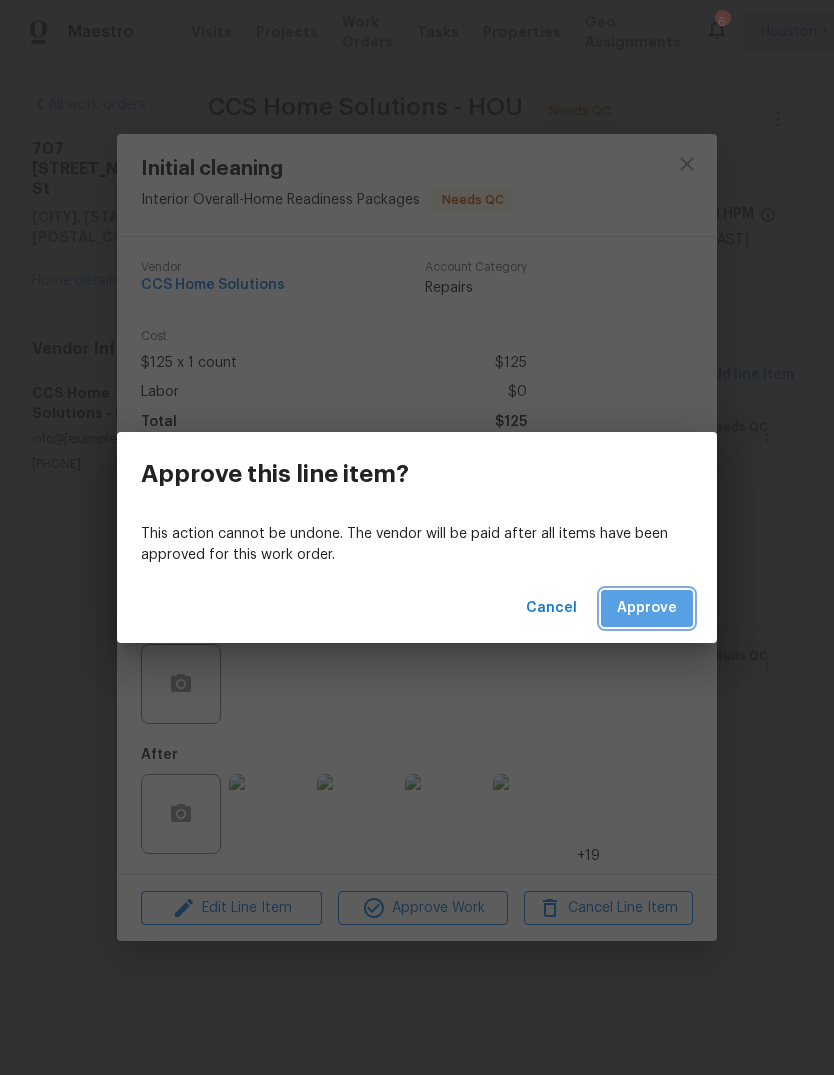 click on "Approve" at bounding box center (647, 608) 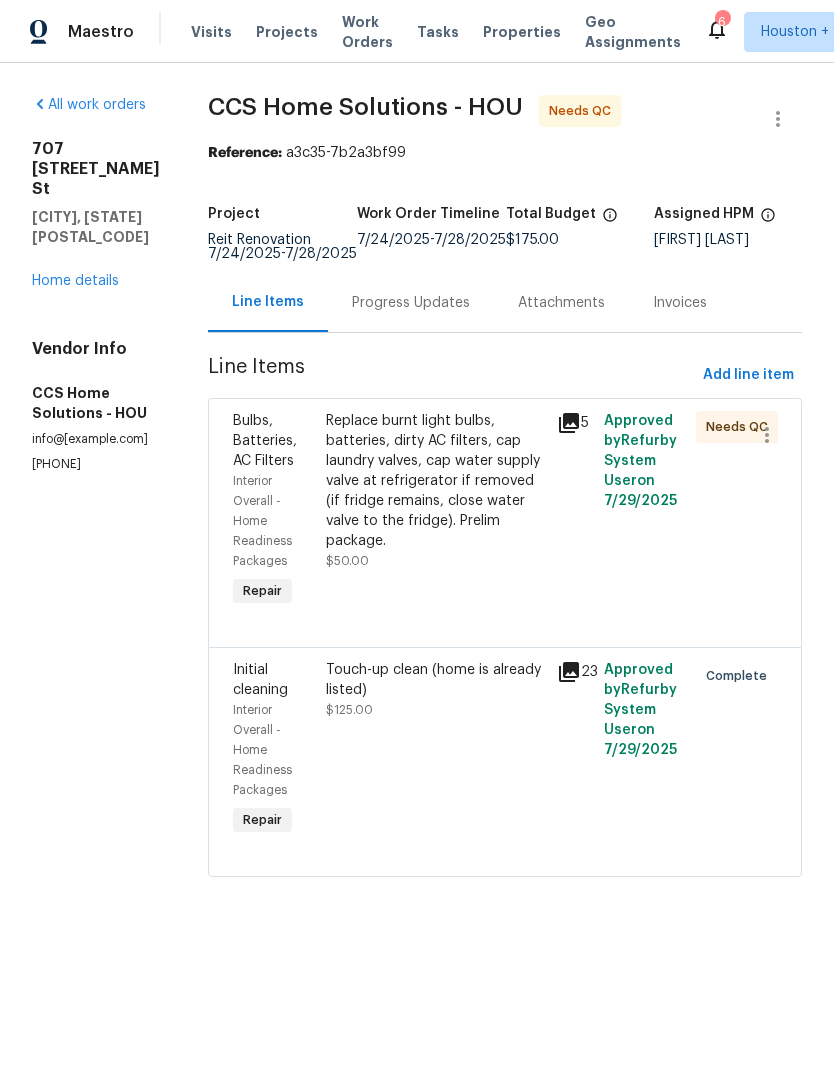 click on "Home details" at bounding box center (75, 281) 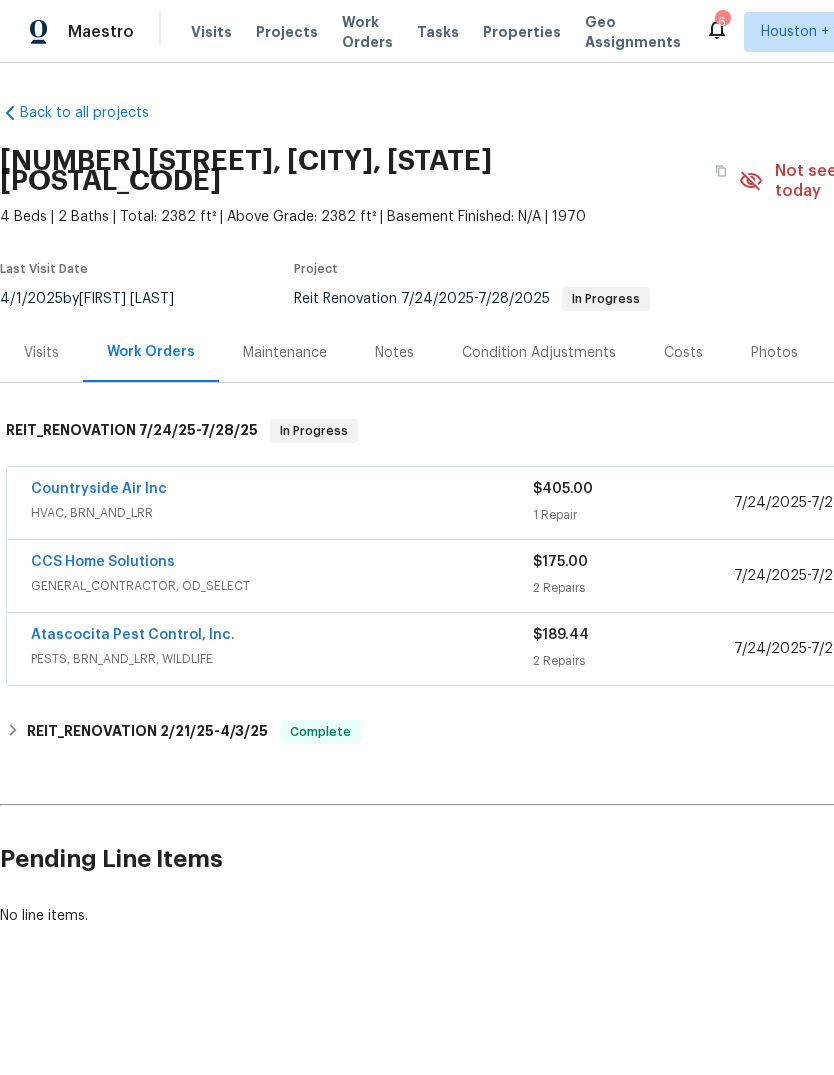 click on "Countryside Air Inc" at bounding box center [99, 489] 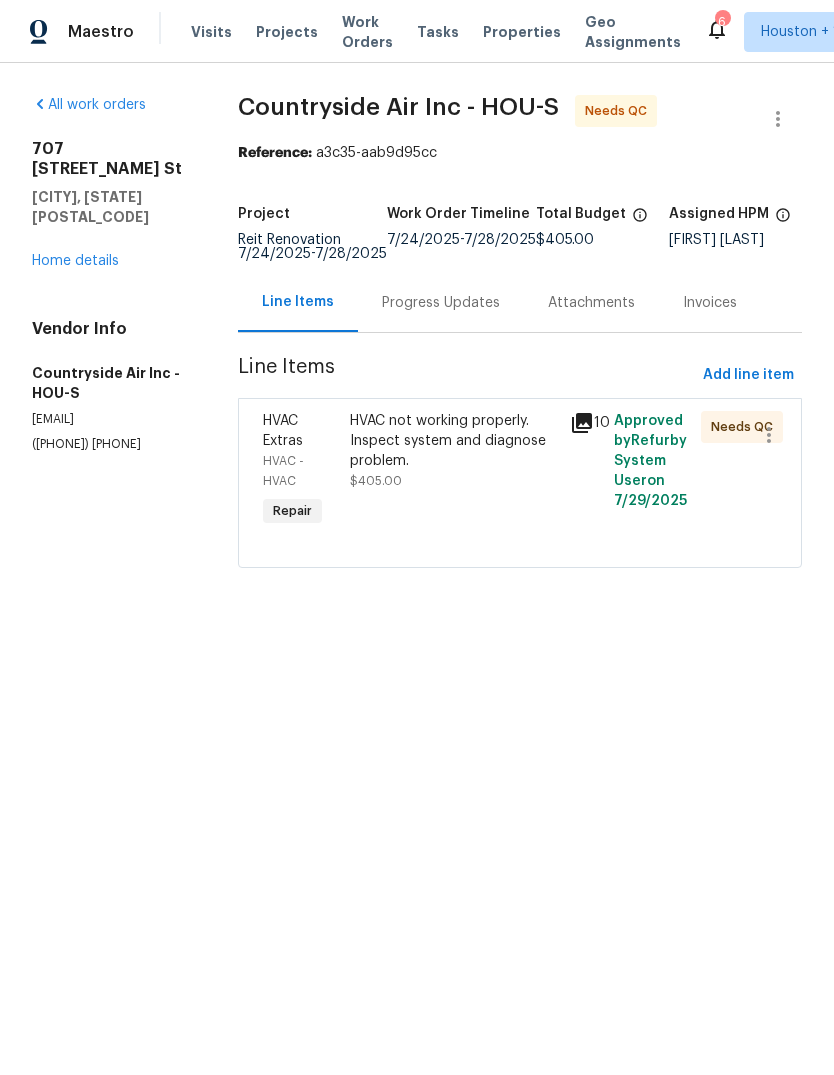 click on "Home details" at bounding box center (75, 261) 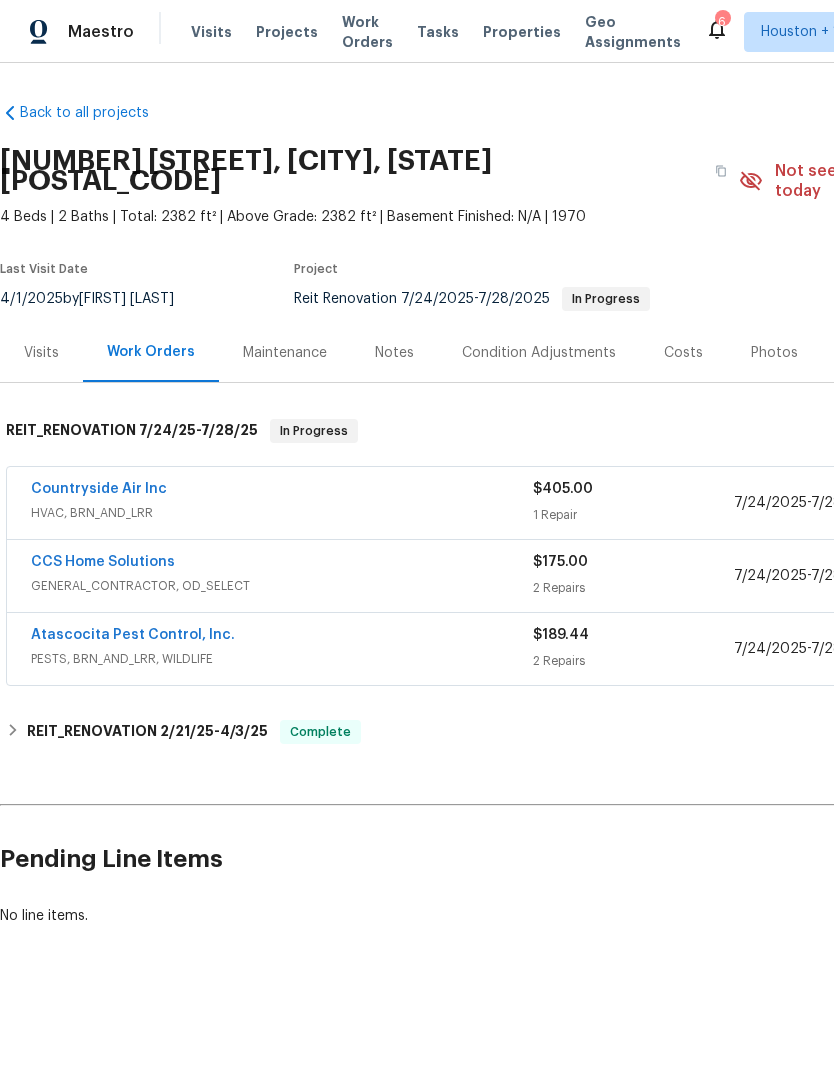 click on "CCS Home Solutions" at bounding box center [103, 562] 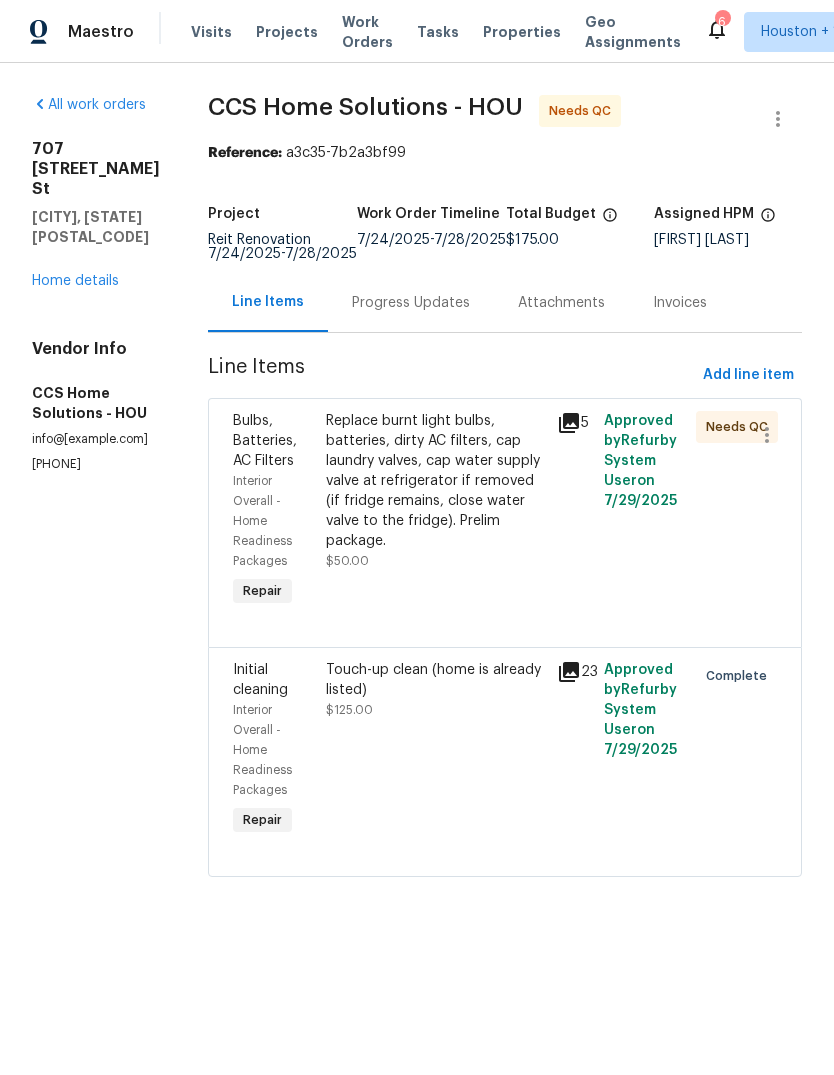 click on "$50.00" at bounding box center [347, 561] 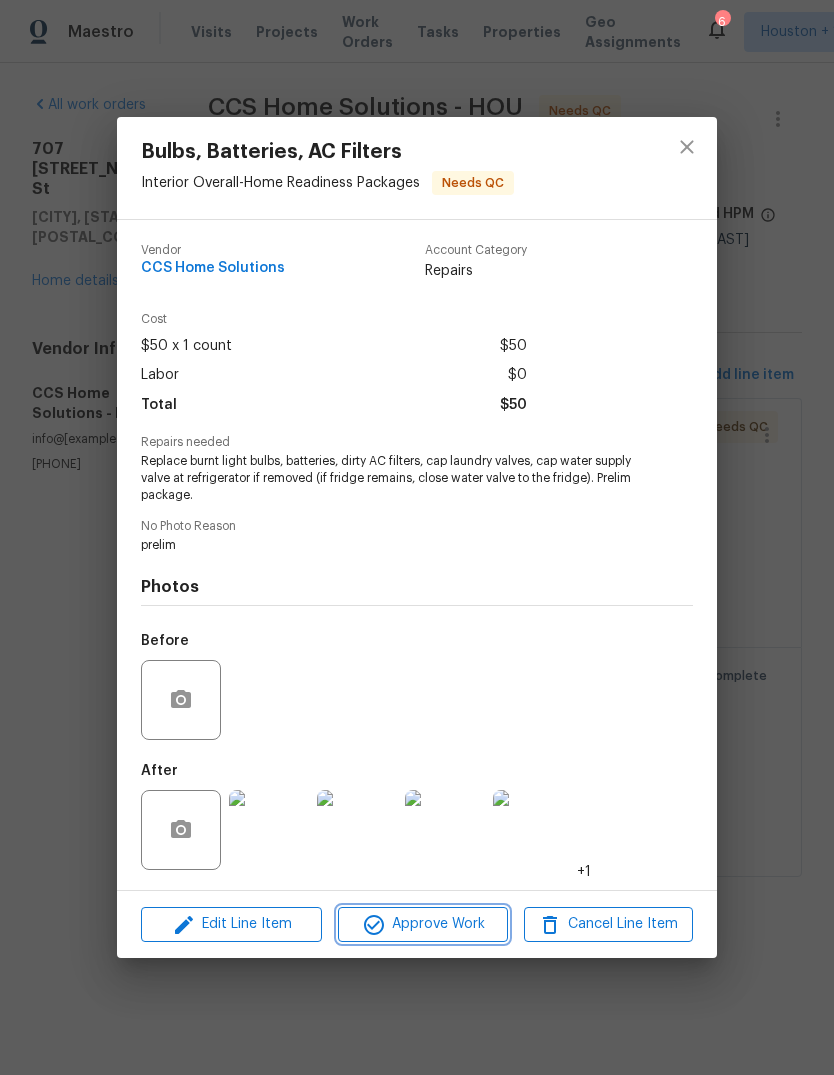click on "Approve Work" at bounding box center (422, 924) 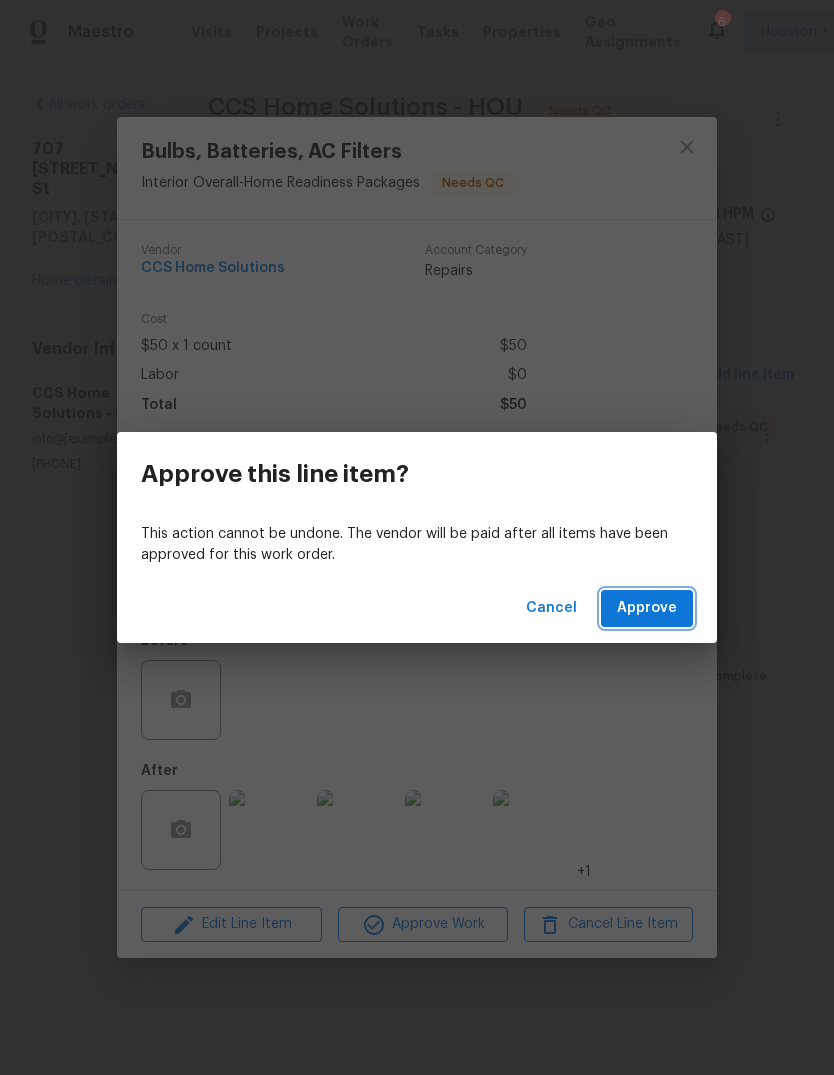 click on "Approve" at bounding box center [647, 608] 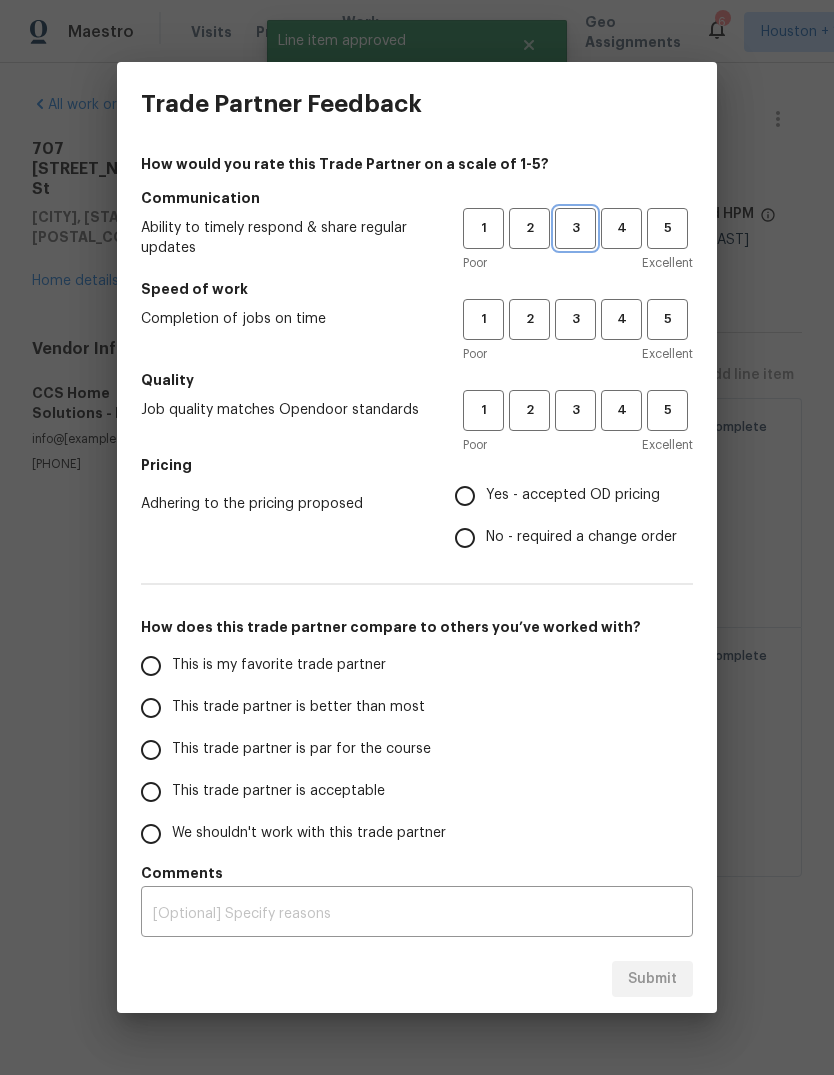 click on "3" at bounding box center (575, 228) 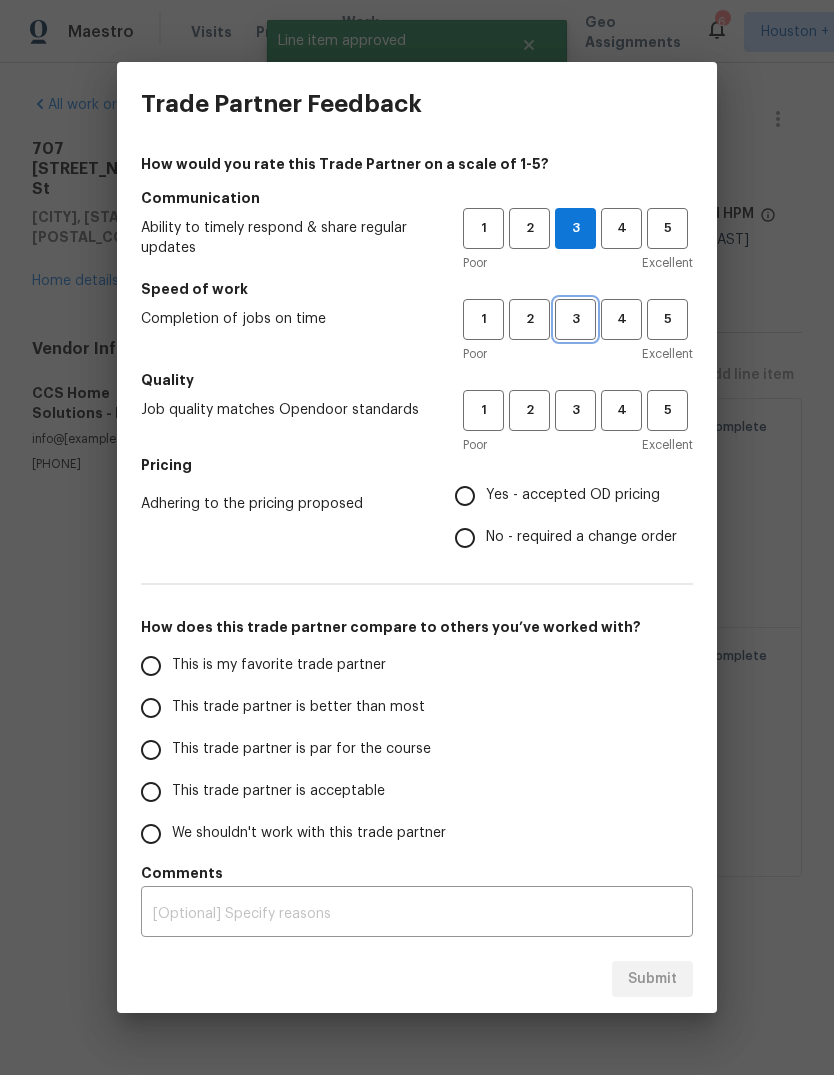 click on "3" at bounding box center [575, 319] 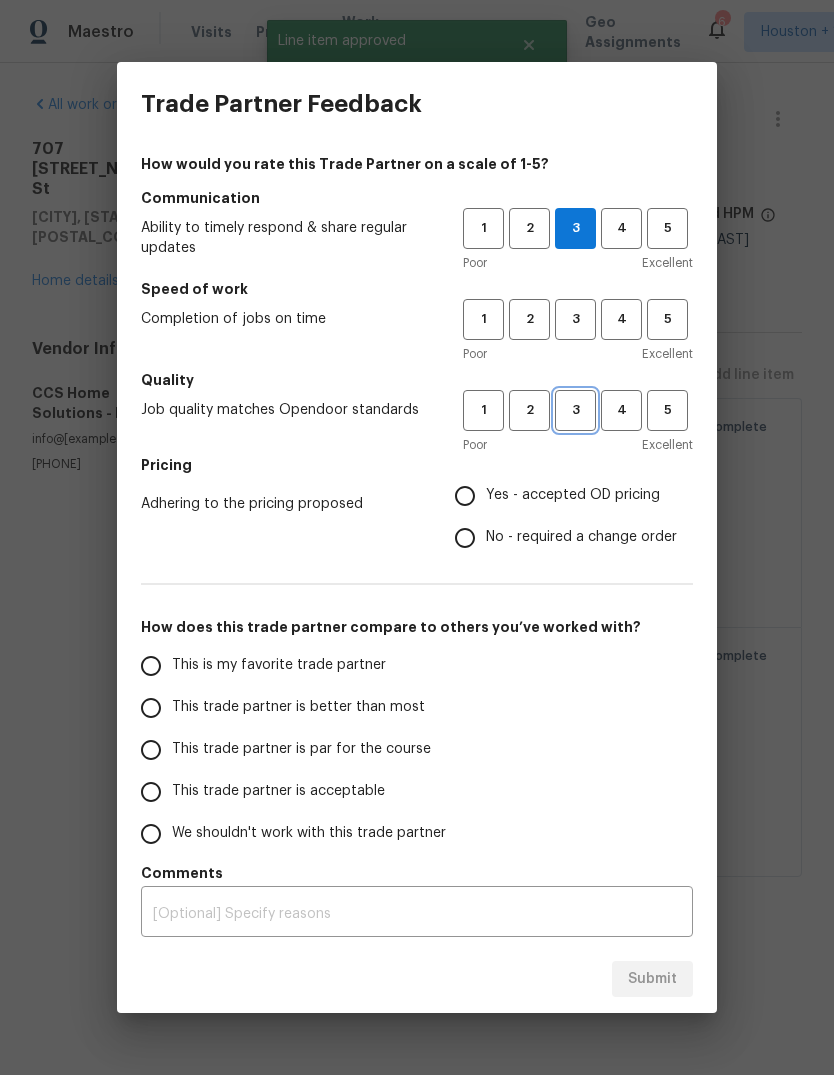 click on "3" at bounding box center (575, 410) 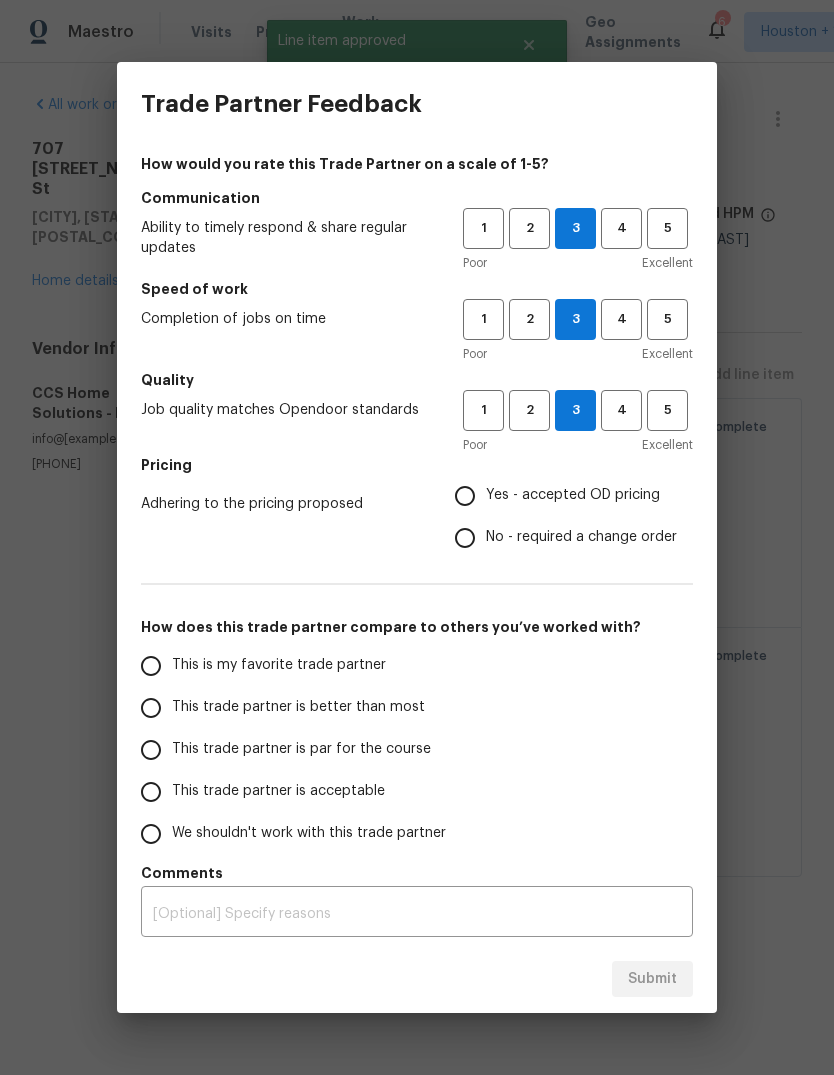 click on "Yes - accepted OD pricing" at bounding box center [560, 496] 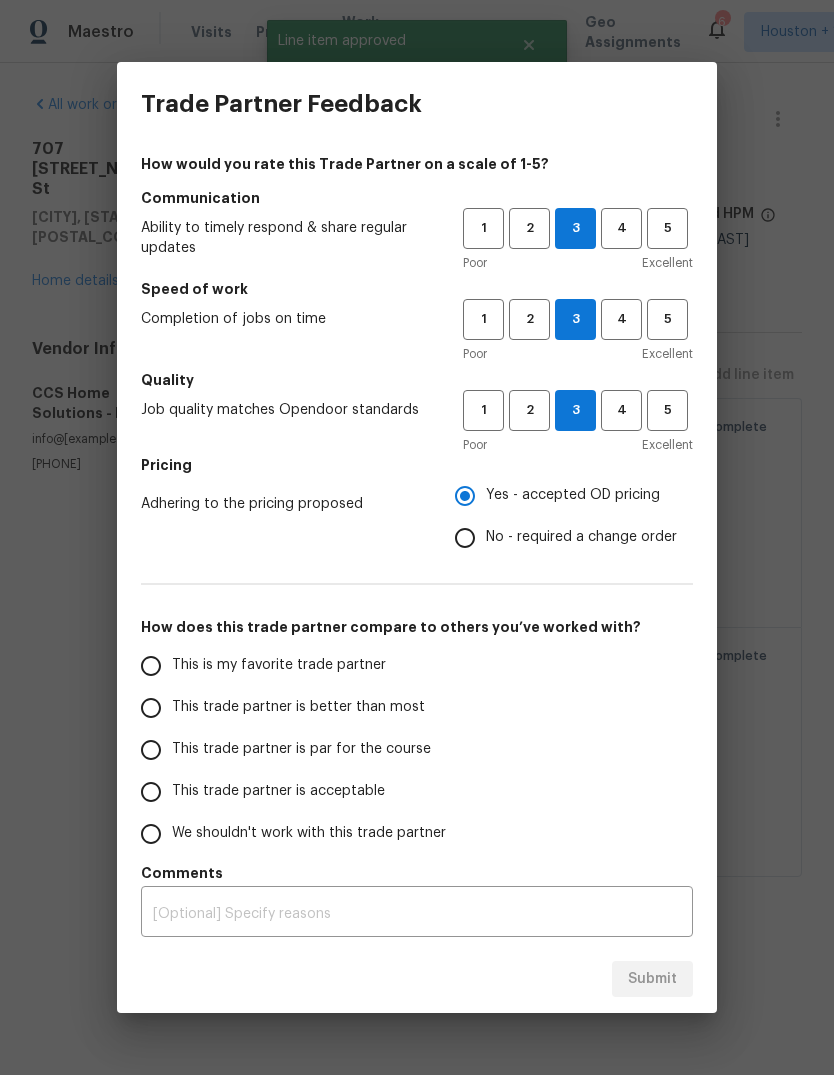 click on "This trade partner is par for the course" at bounding box center (151, 750) 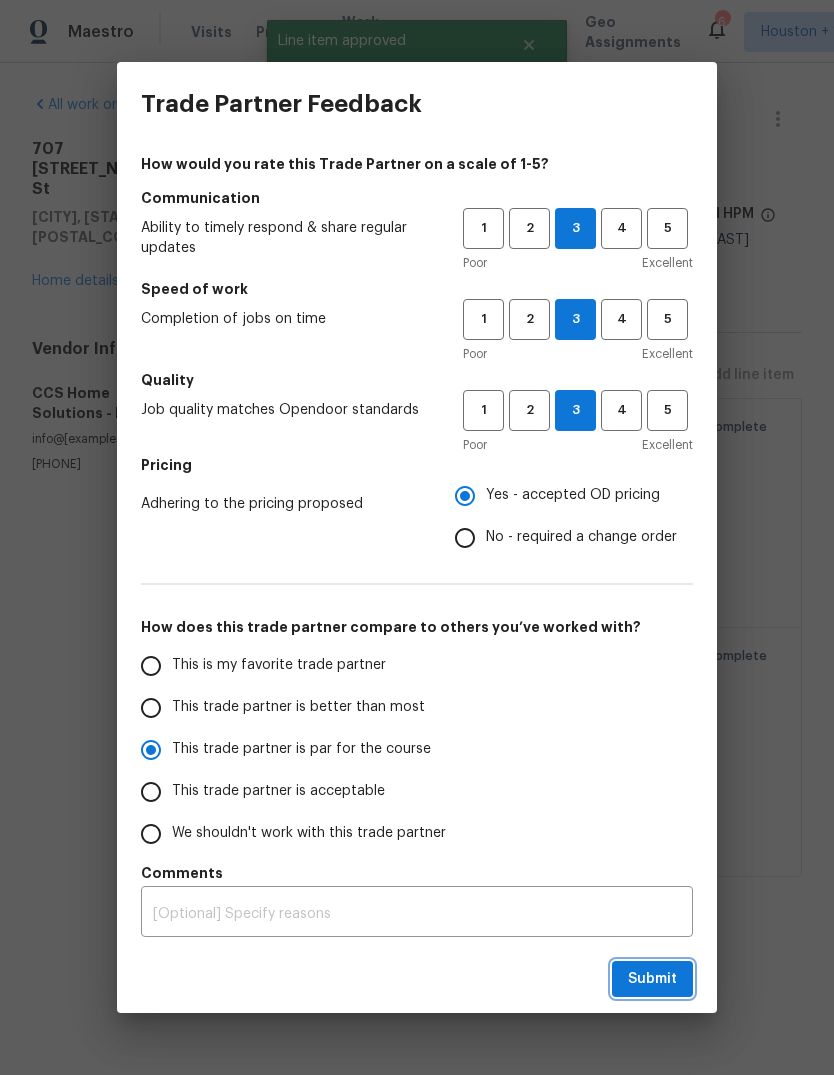 click on "Submit" at bounding box center [652, 979] 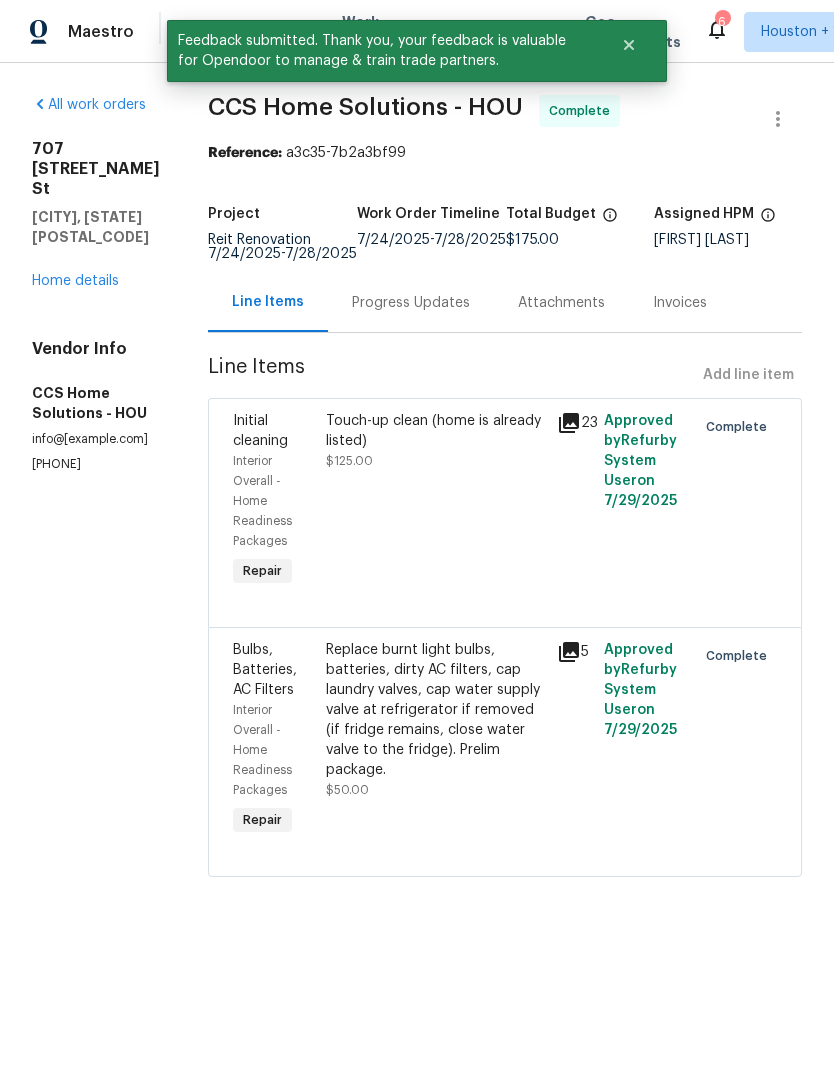 click on "Home details" at bounding box center [75, 281] 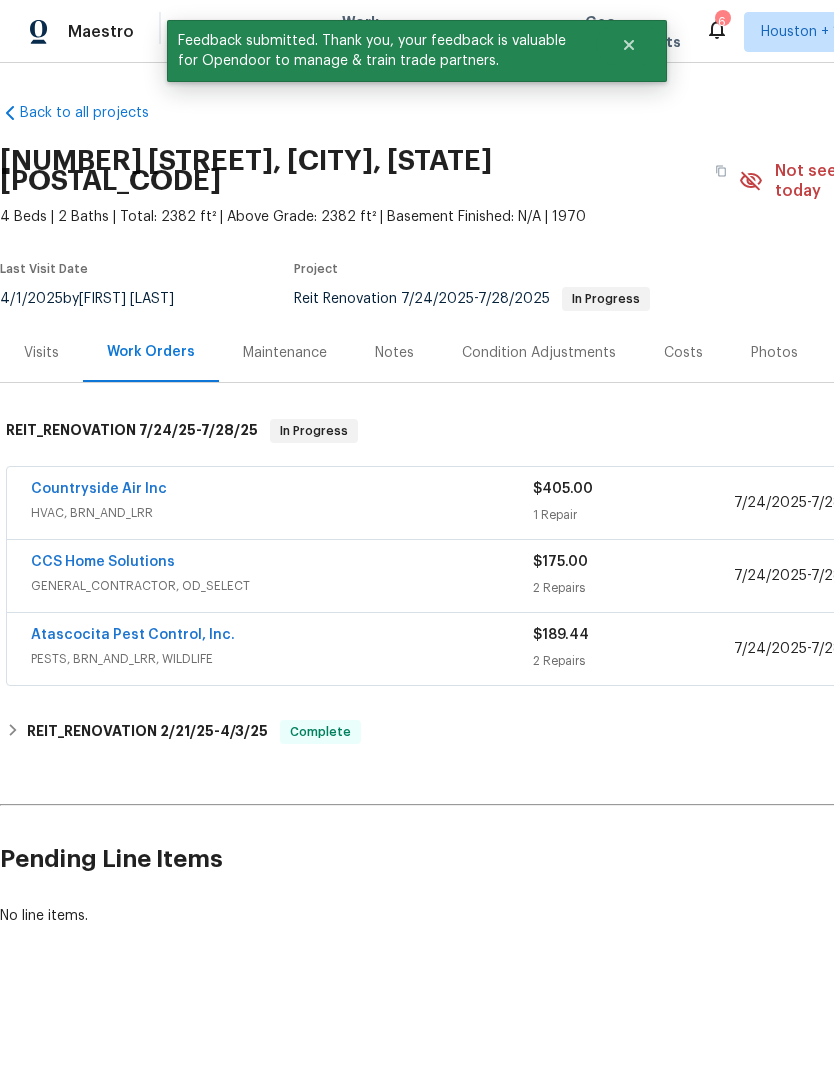 click on "Countryside Air Inc" at bounding box center [99, 489] 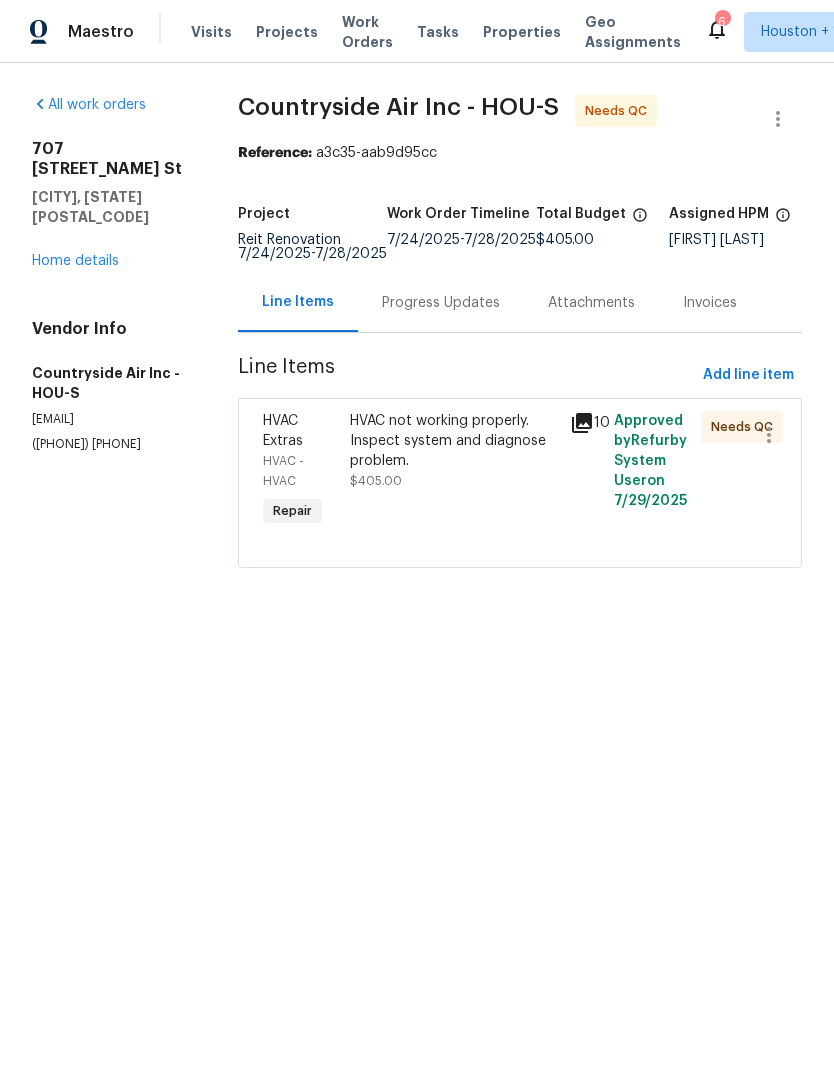 click on "Progress Updates" at bounding box center [441, 302] 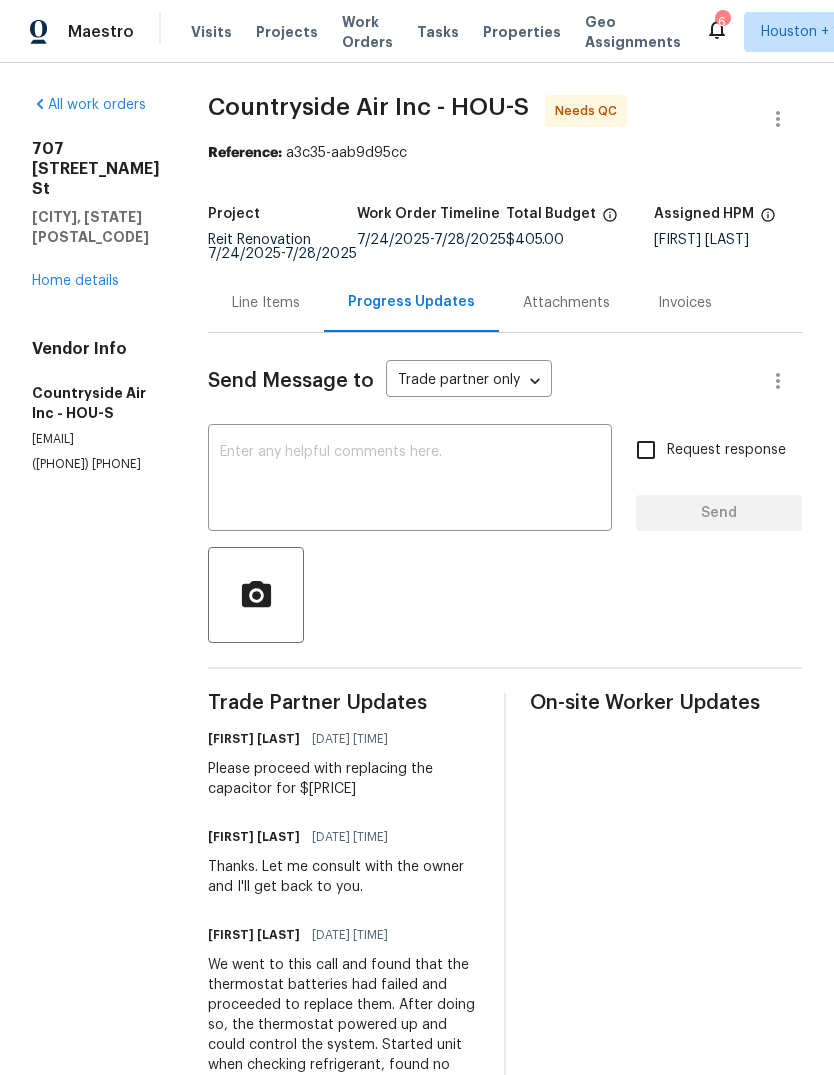 scroll, scrollTop: 0, scrollLeft: 0, axis: both 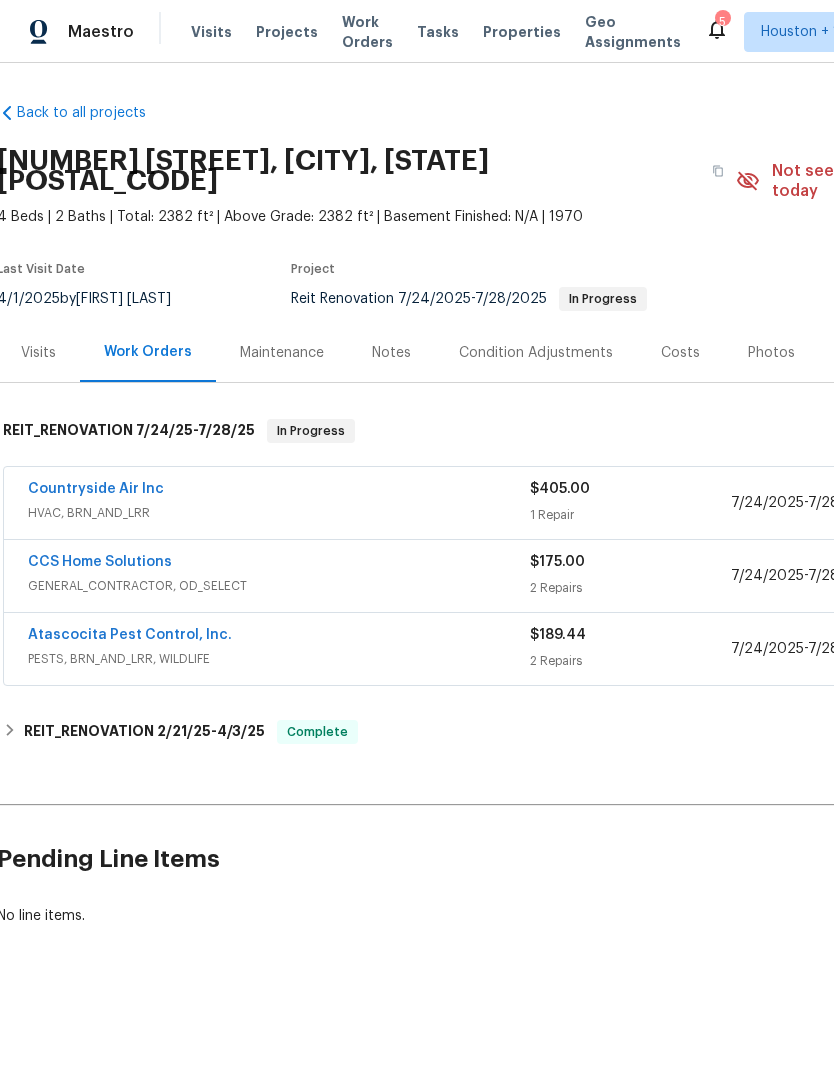 click on "Projects" at bounding box center (287, 32) 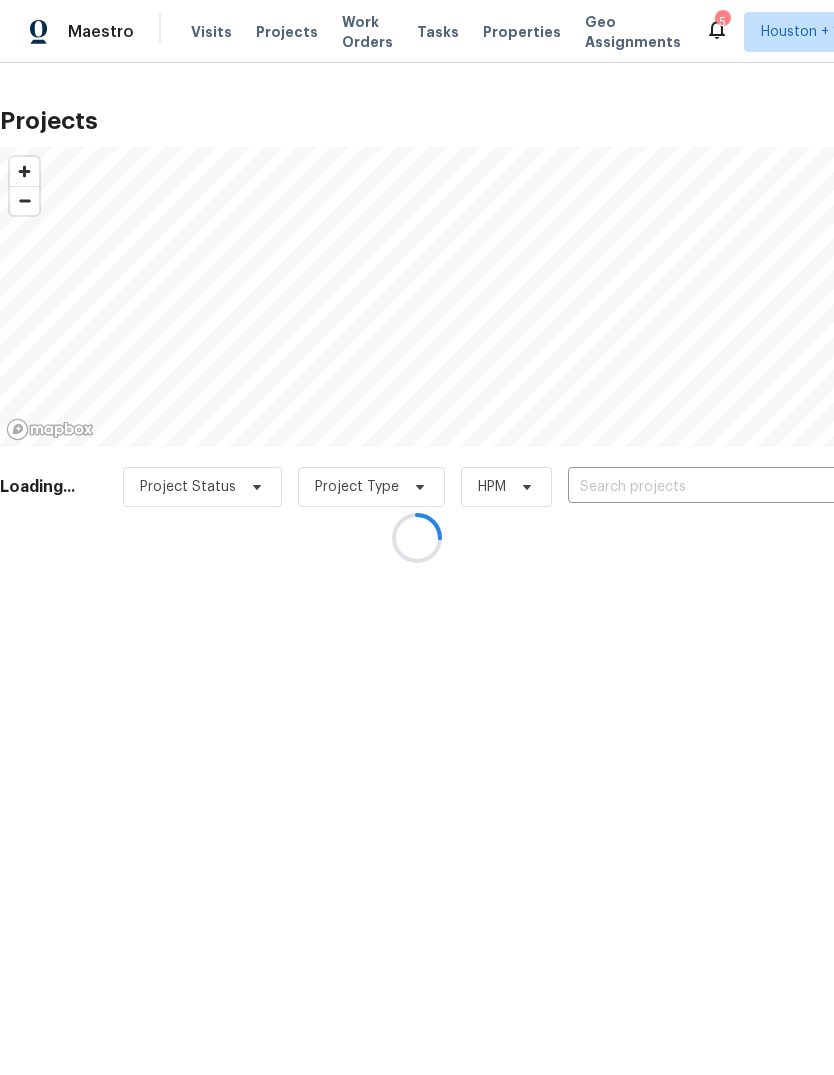click at bounding box center (417, 537) 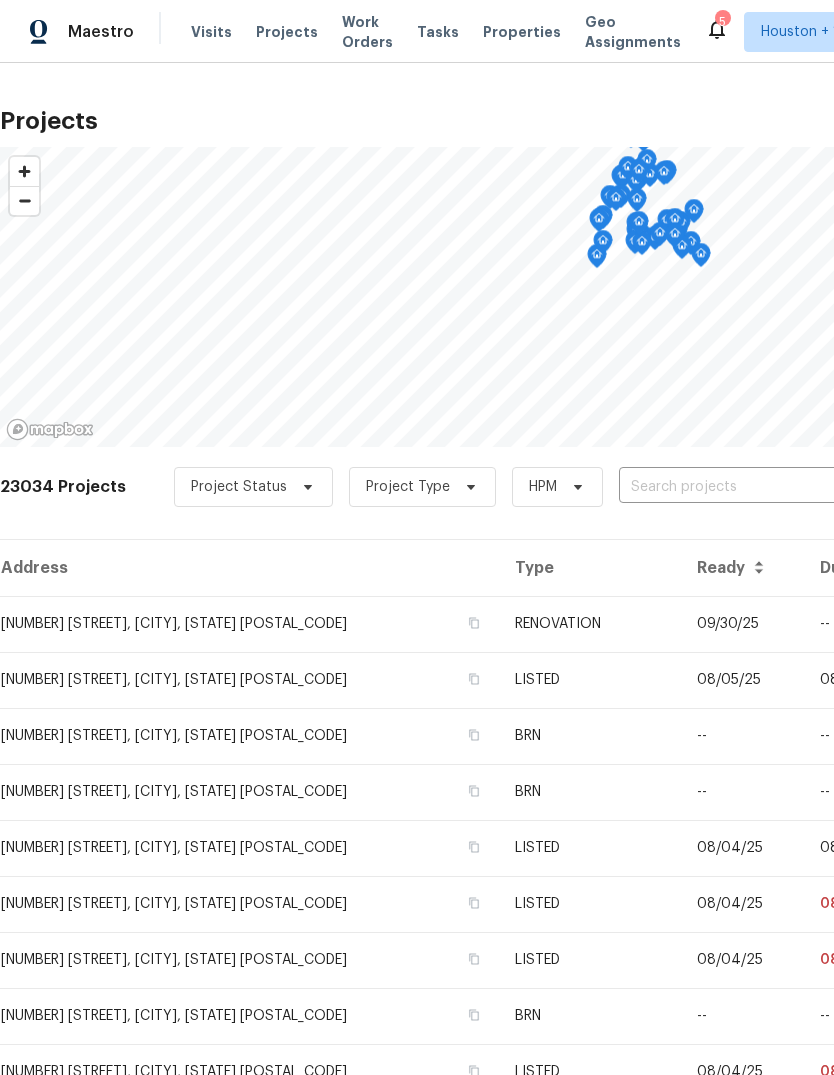 click at bounding box center [733, 487] 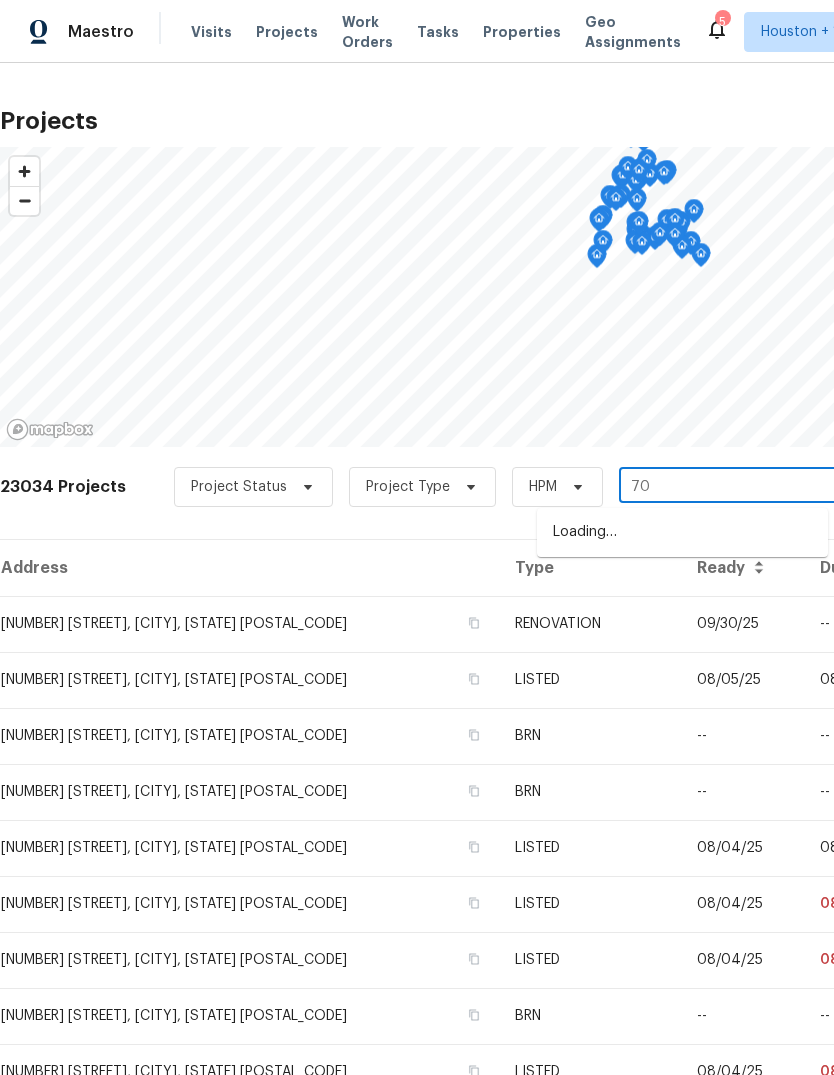 type on "7" 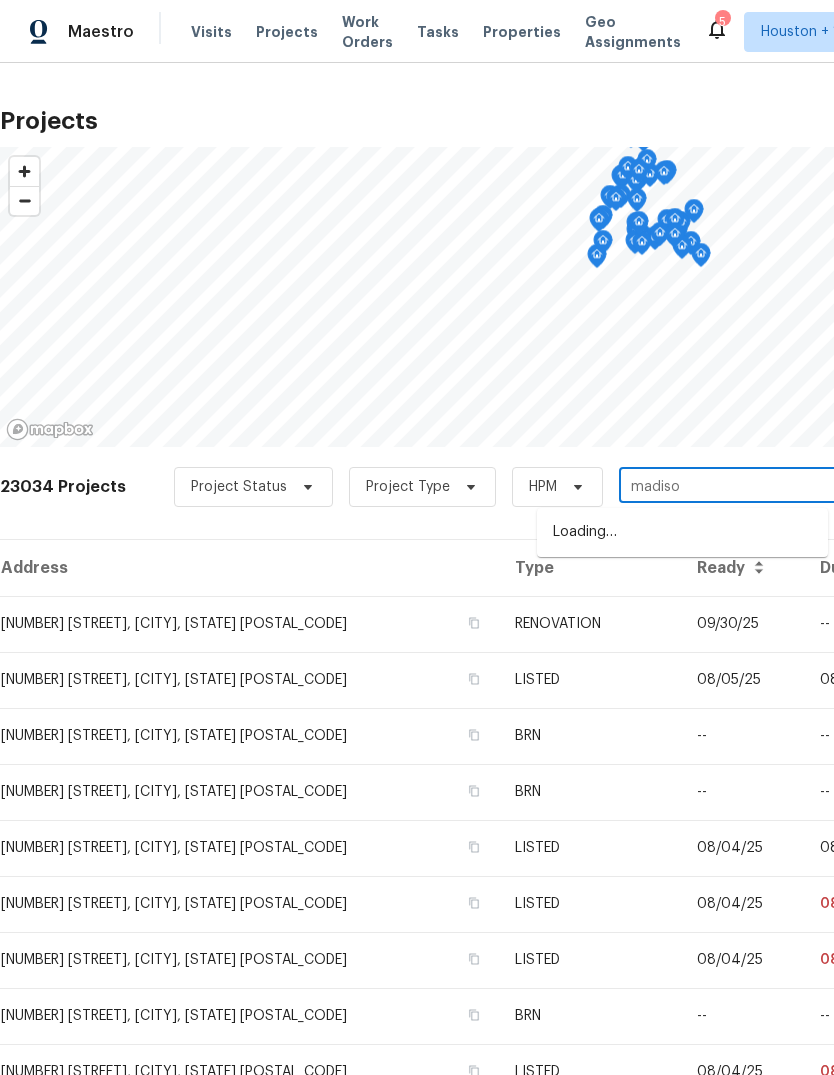 type on "[NAME]" 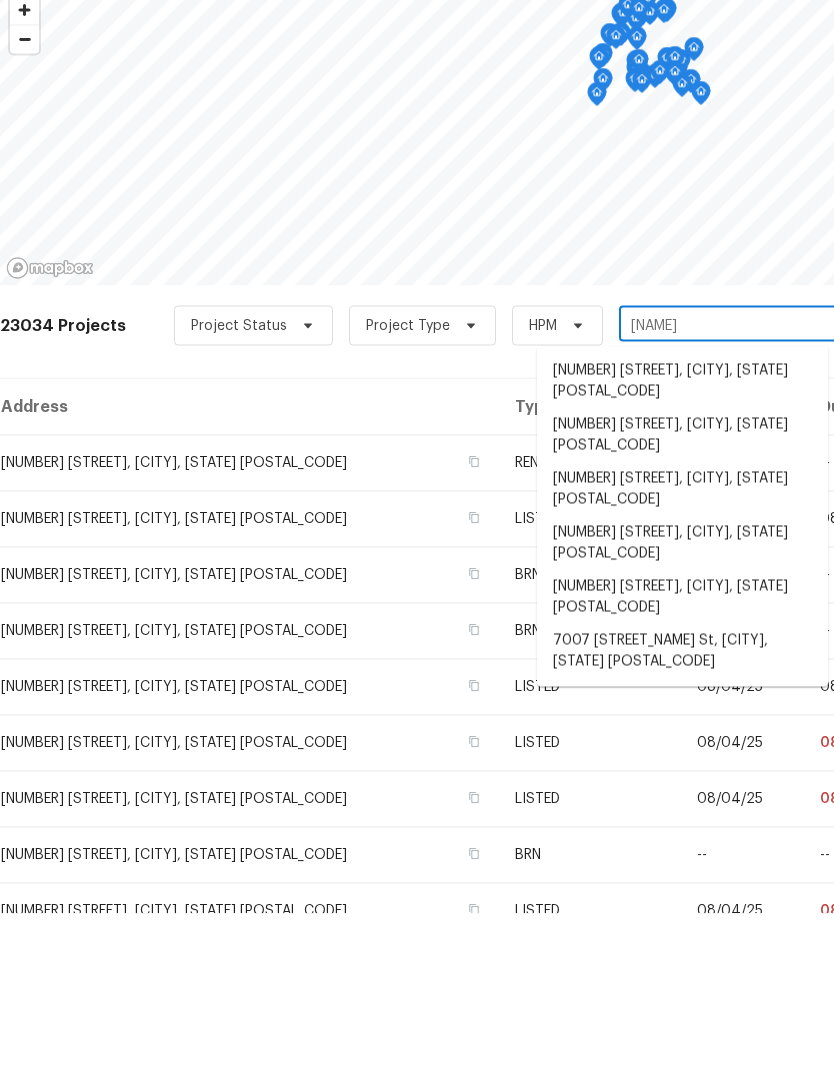 click on "7007 [STREET_NAME] St, [CITY], [STATE] [POSTAL_CODE]" at bounding box center [682, 813] 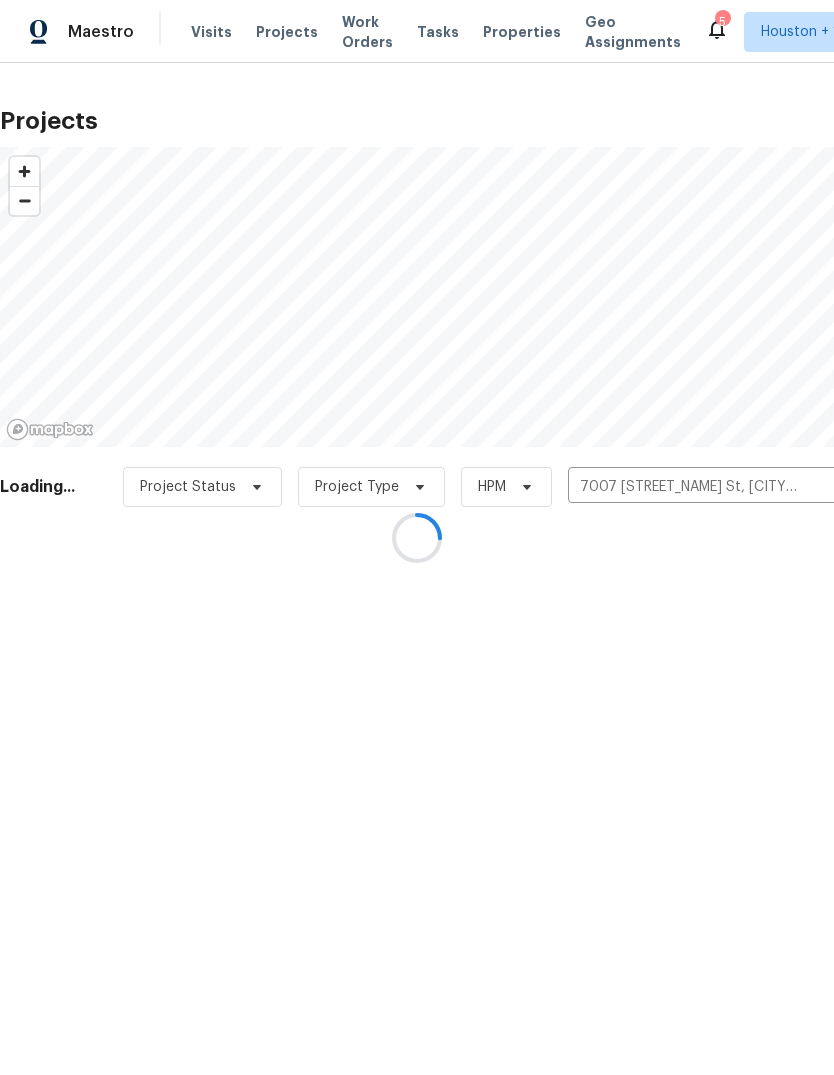 click at bounding box center (417, 537) 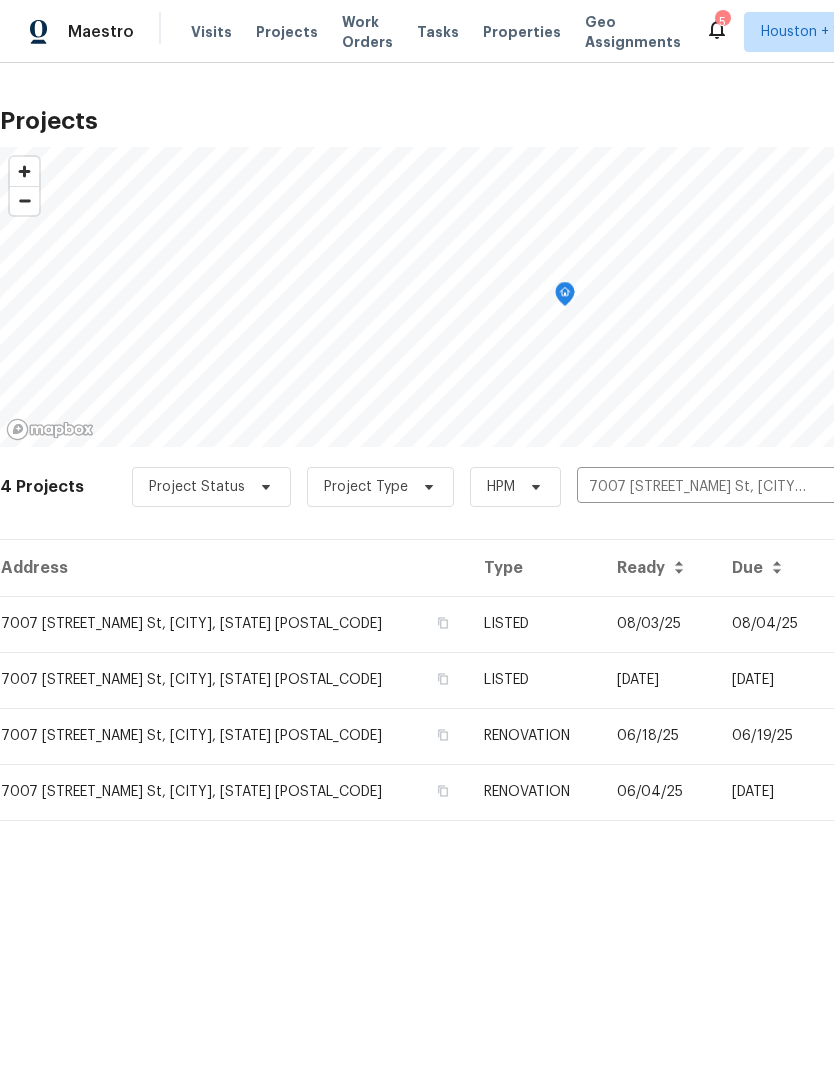 click on "7007 [STREET_NAME] St, [CITY], [STATE] [POSTAL_CODE]" at bounding box center [234, 624] 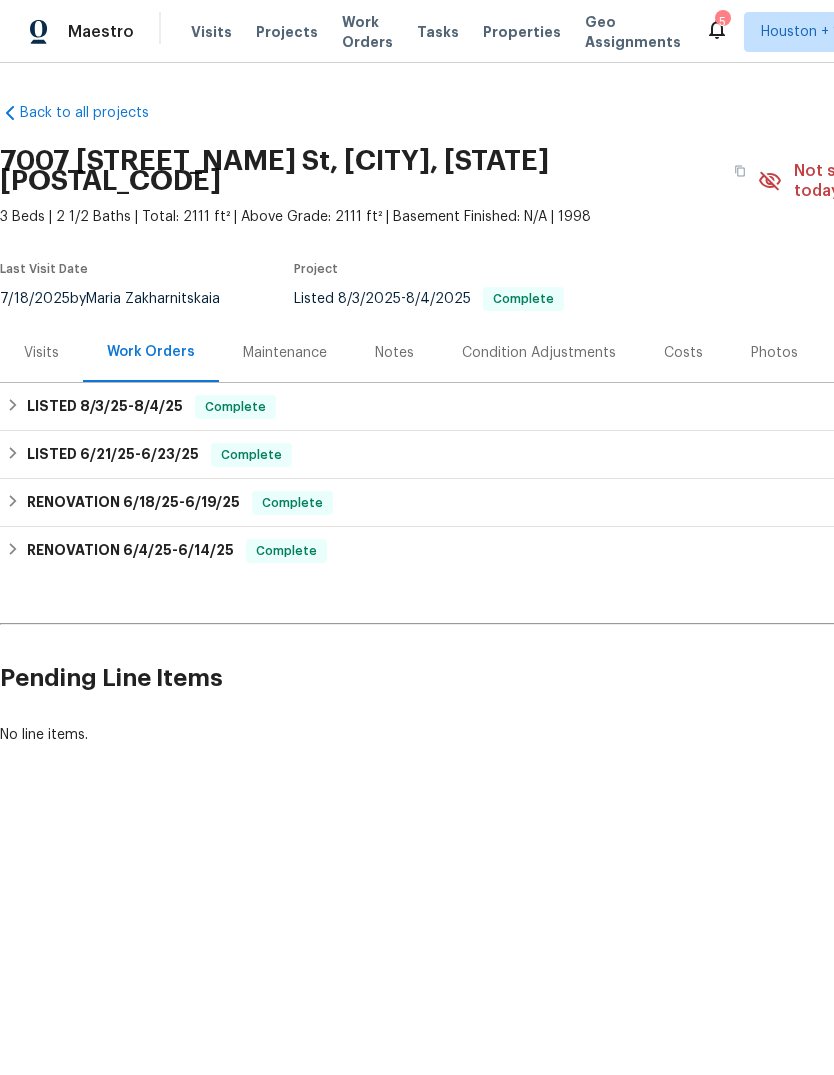 click on "Visits" at bounding box center (41, 353) 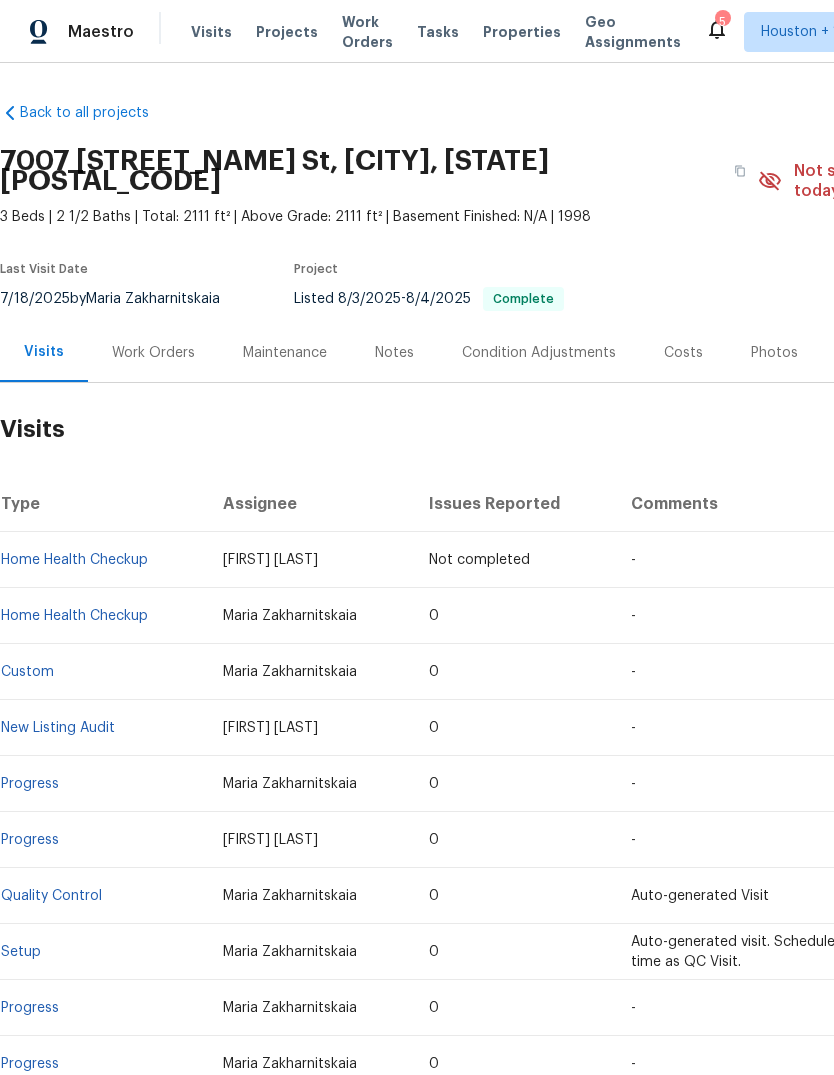 scroll, scrollTop: 0, scrollLeft: 0, axis: both 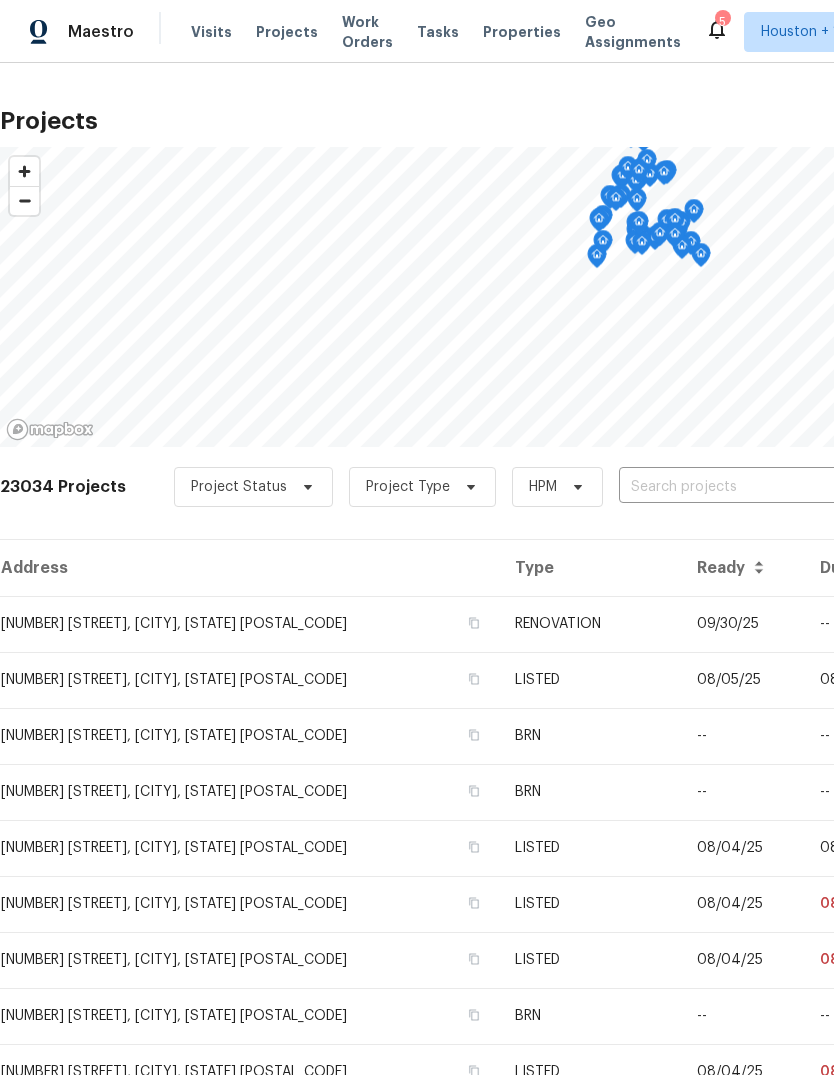 click at bounding box center (733, 487) 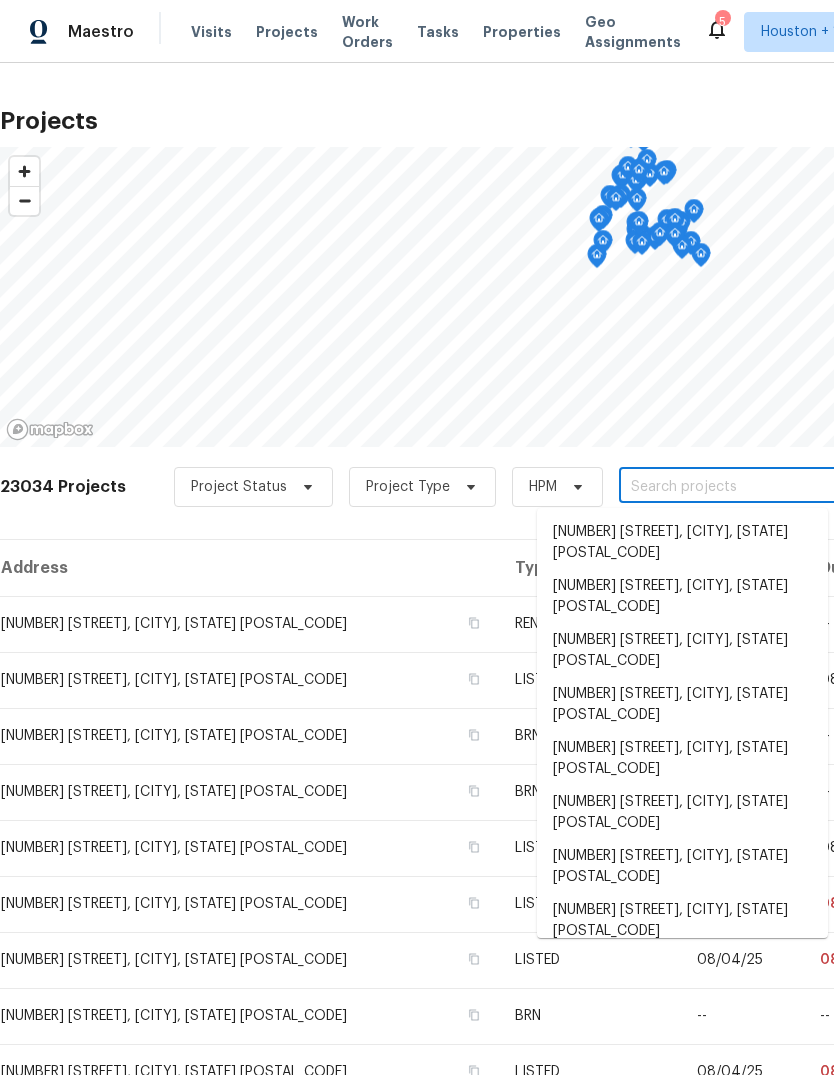 click at bounding box center (733, 487) 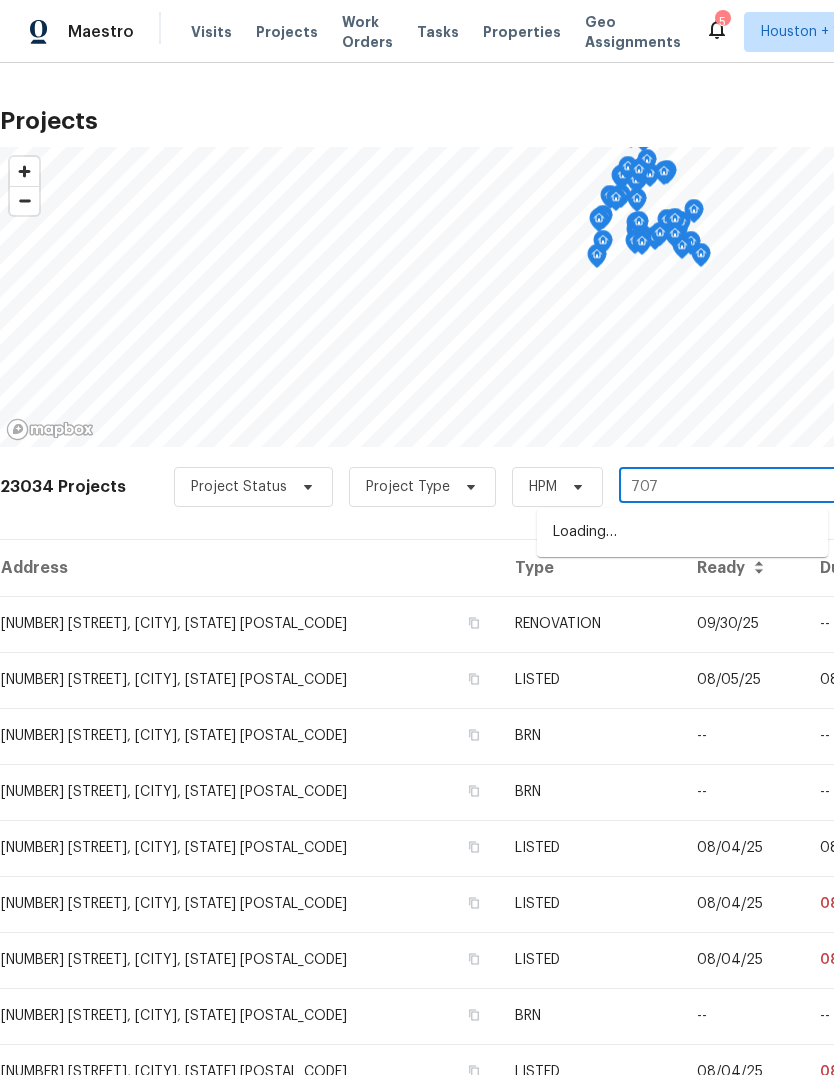 type on "707 t" 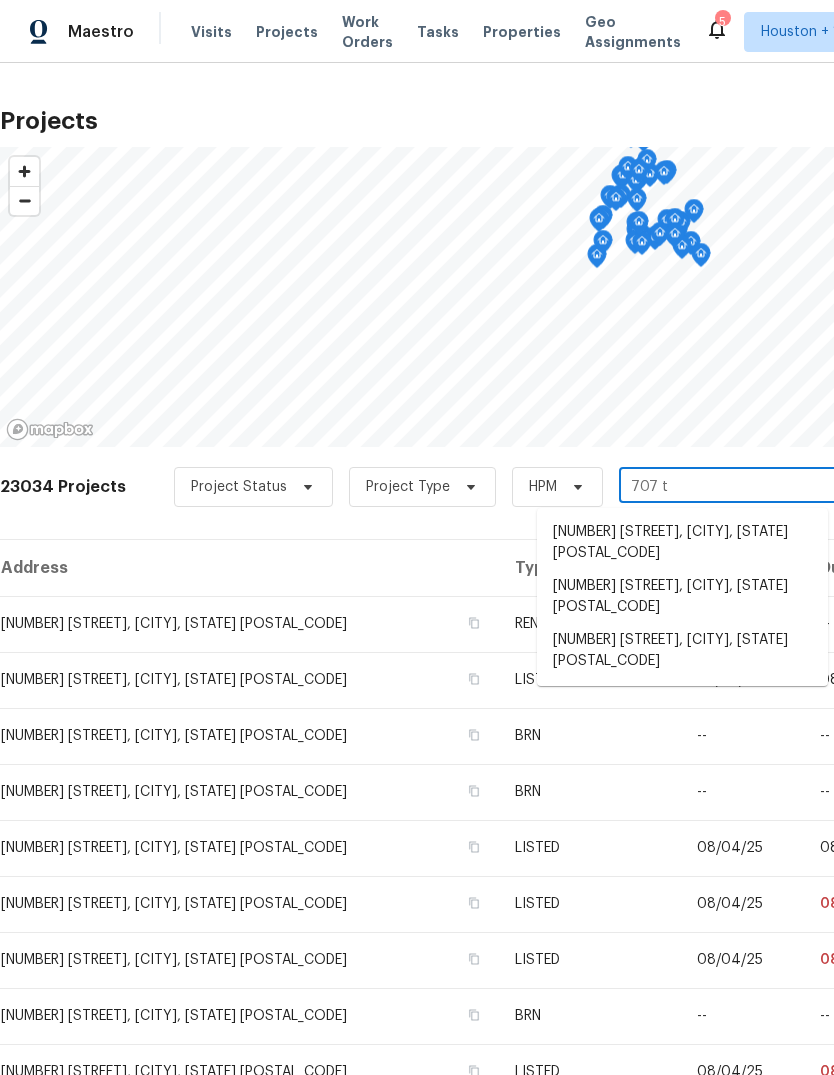 click on "[NUMBER] [STREET], [CITY], [STATE] [POSTAL_CODE]" at bounding box center [682, 651] 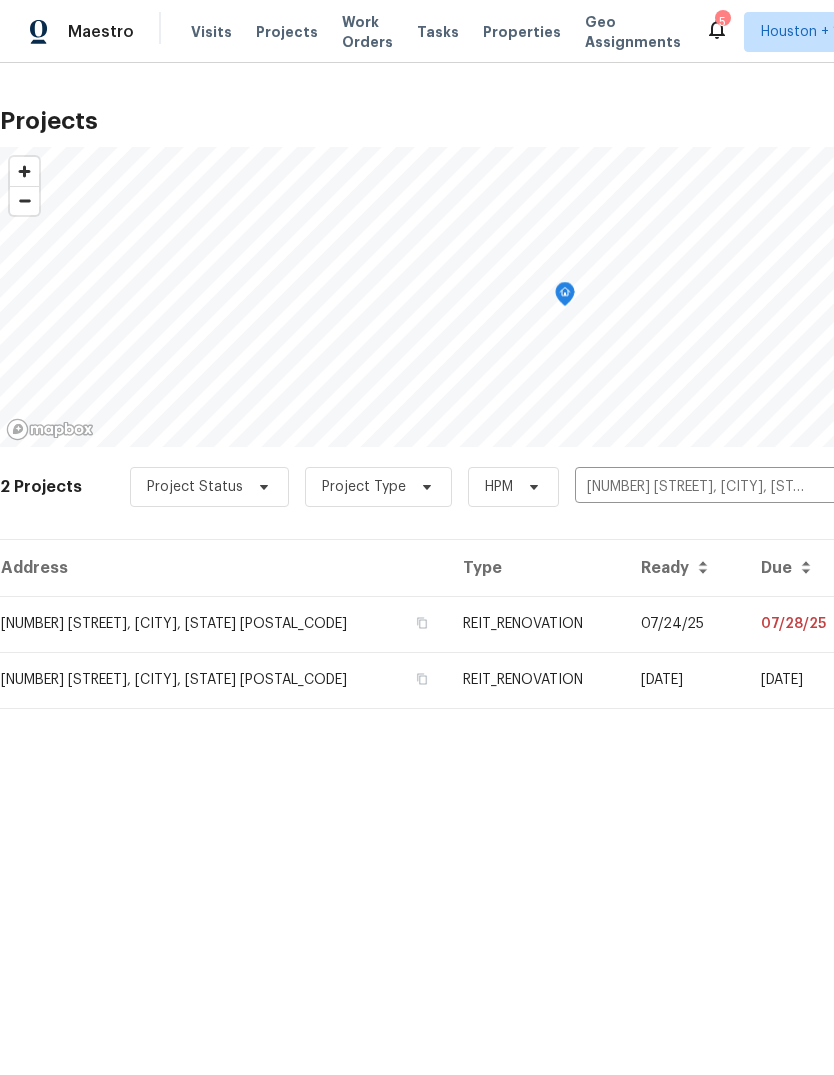 click on "[NUMBER] [STREET], [CITY], [STATE] [POSTAL_CODE]" at bounding box center (223, 624) 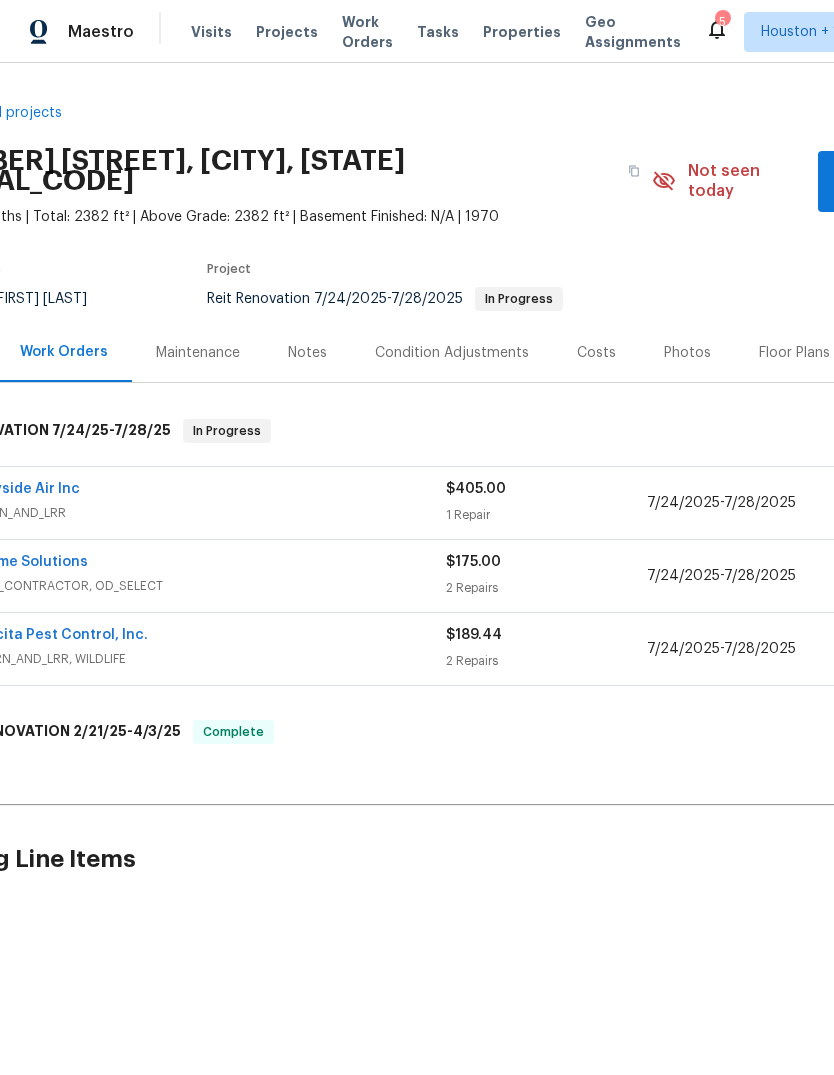 scroll, scrollTop: 0, scrollLeft: 16, axis: horizontal 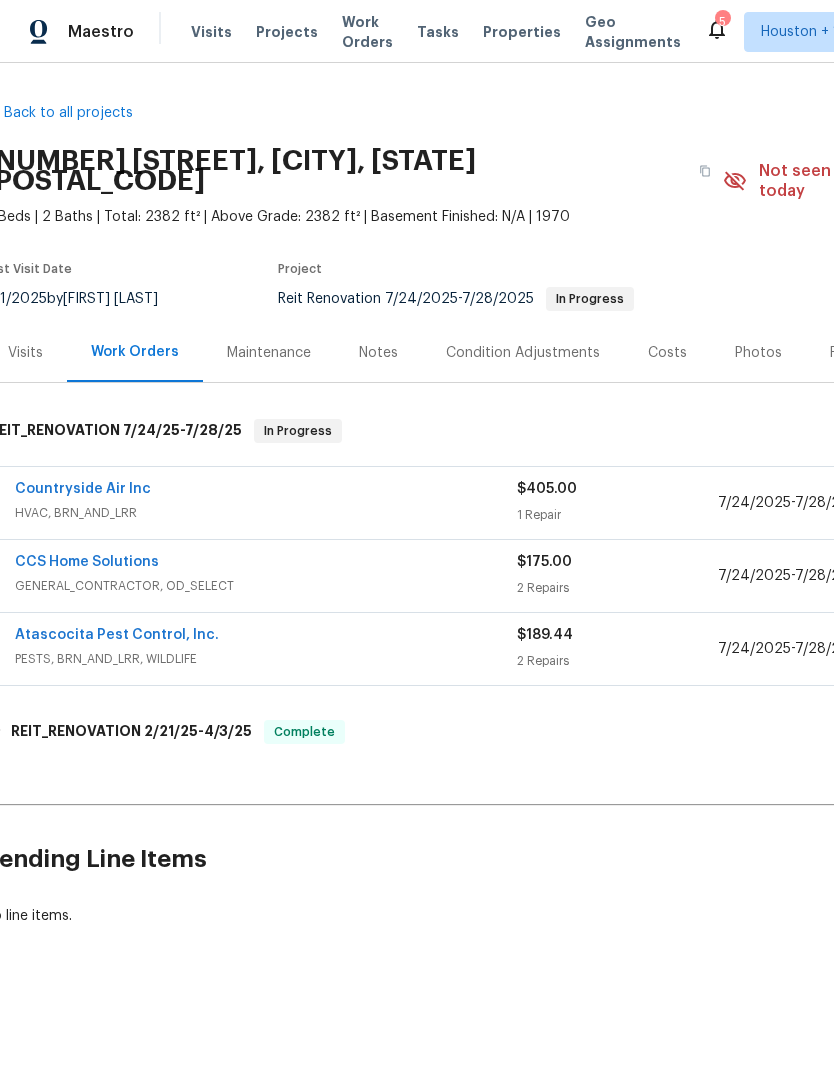 click on "Countryside Air Inc" at bounding box center (83, 489) 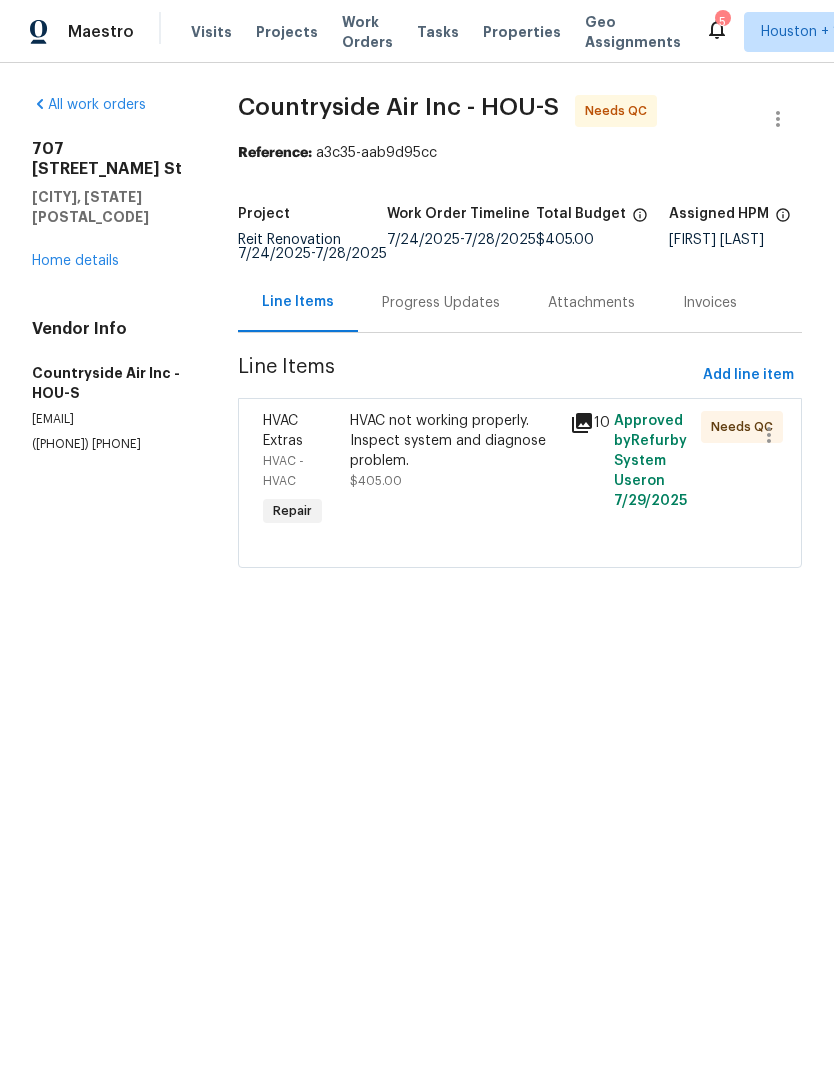 click on "HVAC not working properly. Inspect system and diagnose problem." at bounding box center (453, 441) 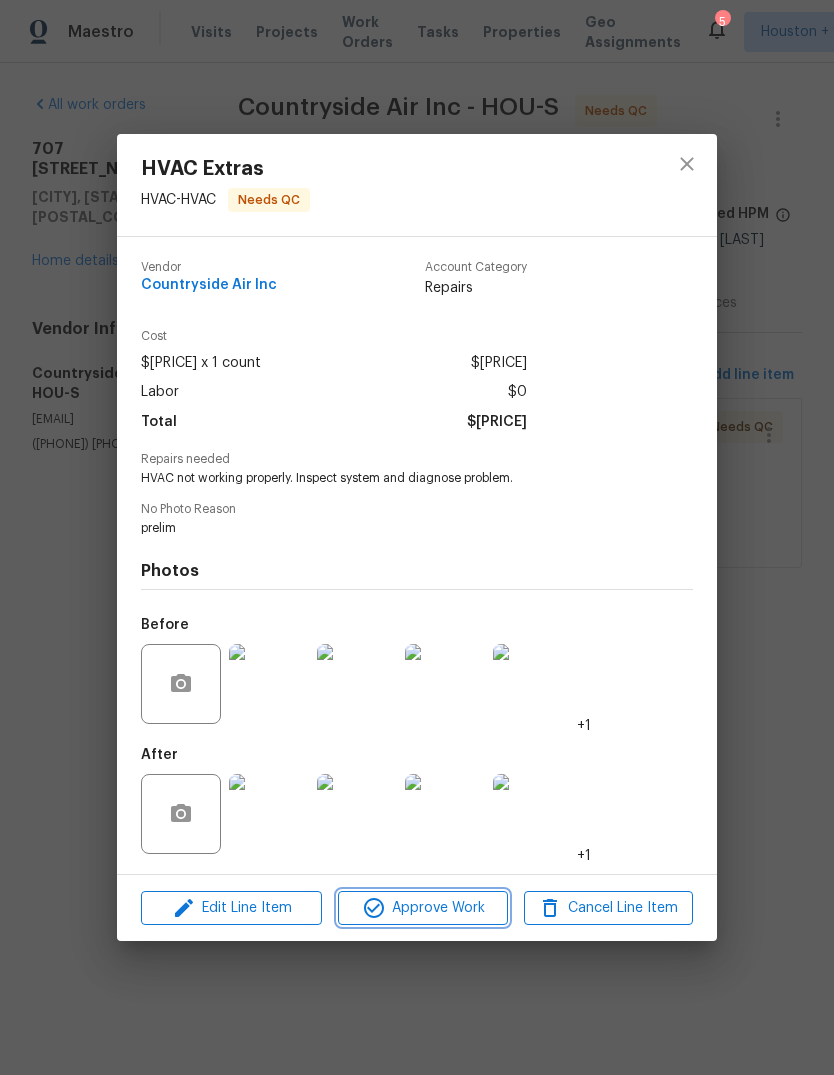 click on "Approve Work" at bounding box center [422, 908] 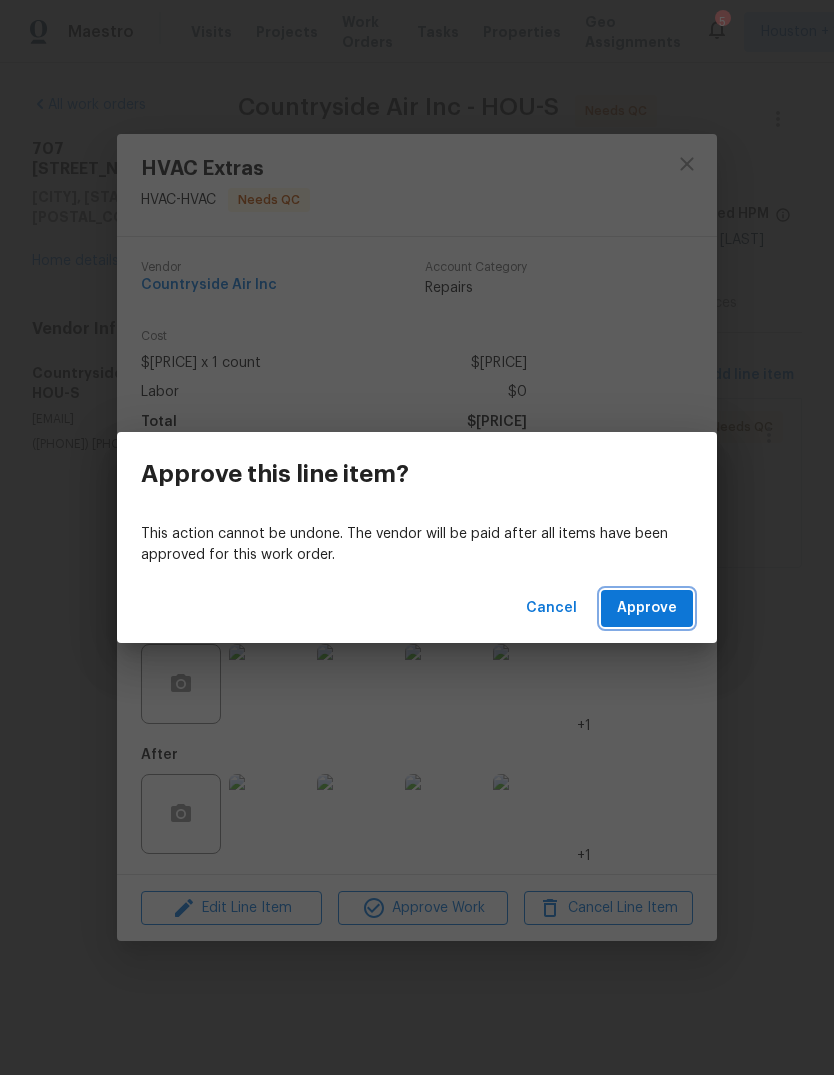 click on "Approve" at bounding box center (647, 608) 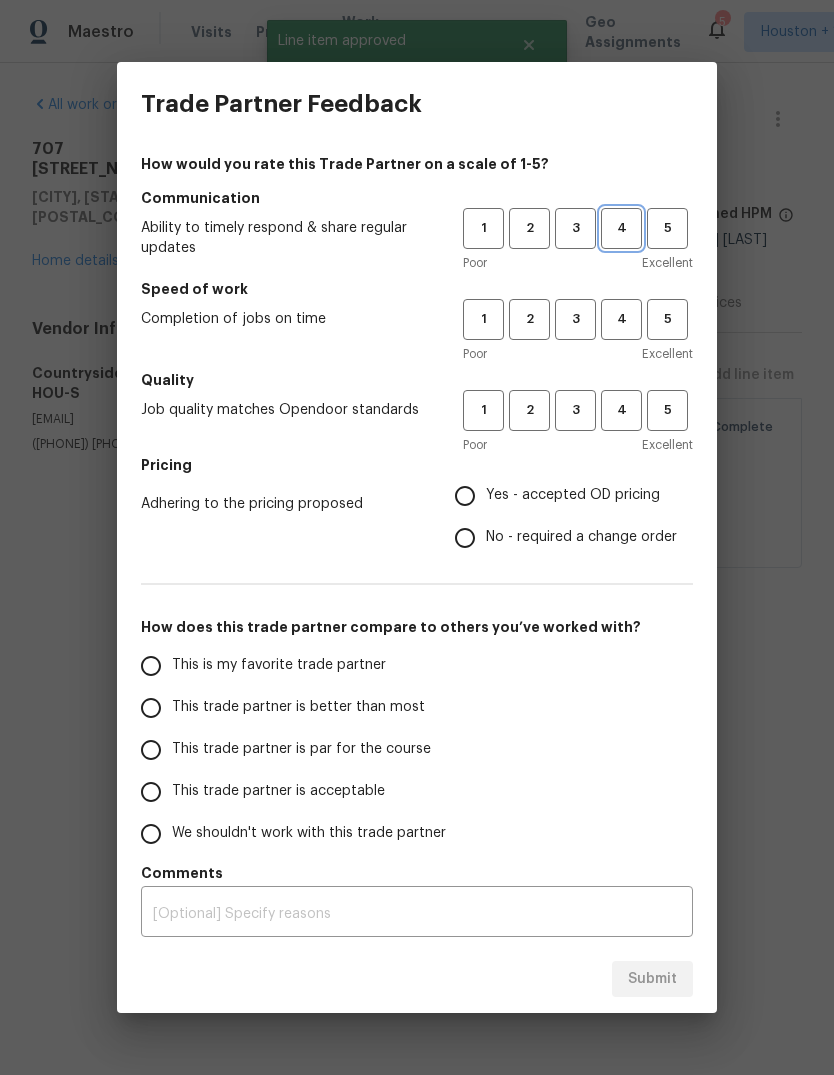 click on "4" at bounding box center [621, 228] 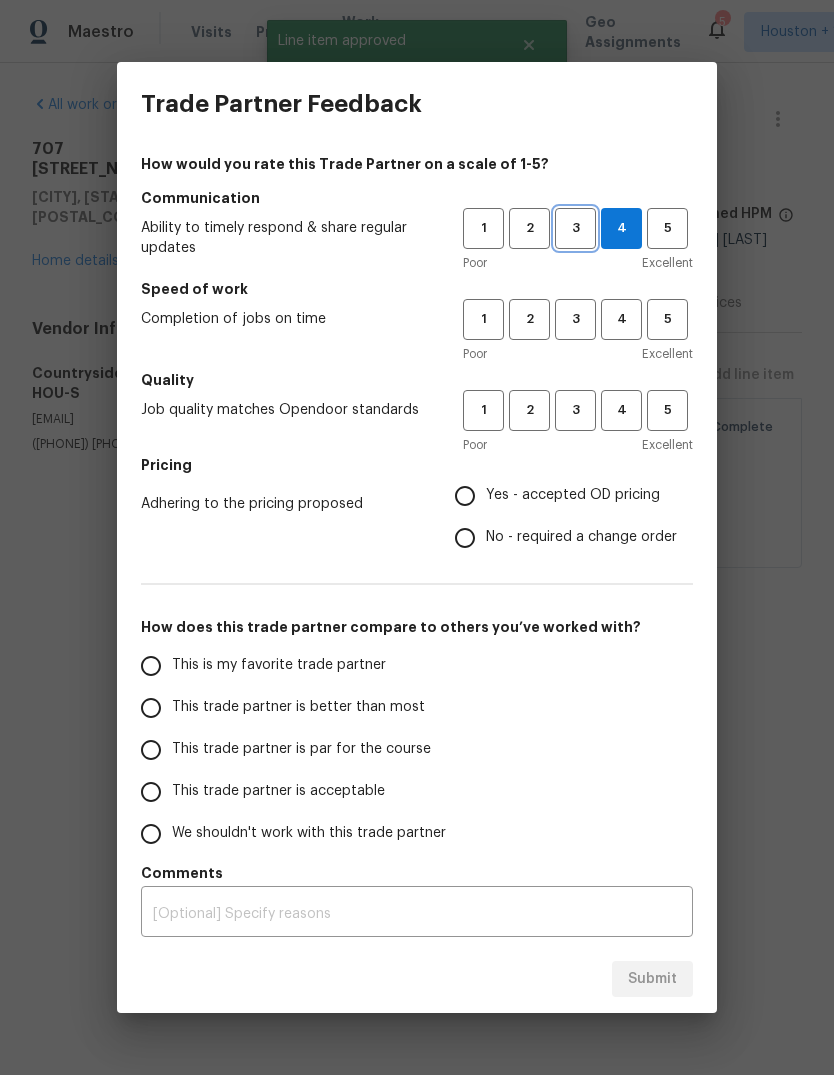 click on "3" at bounding box center (575, 228) 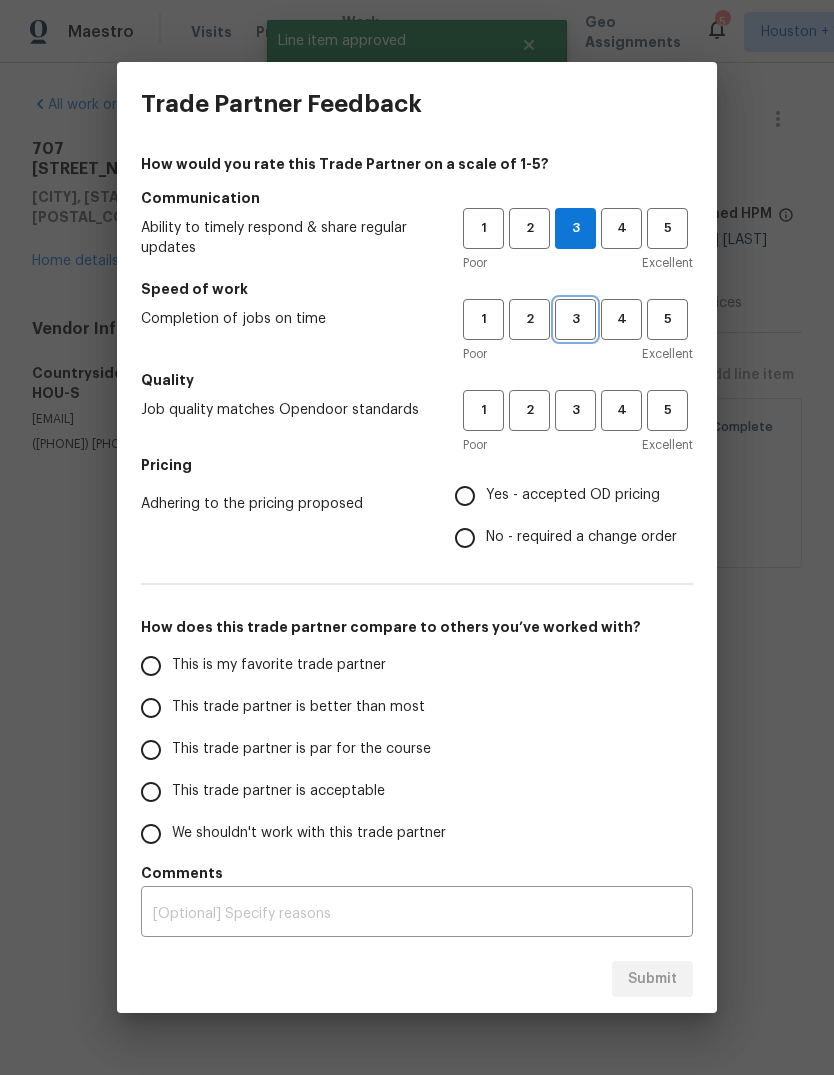 click on "3" at bounding box center [575, 319] 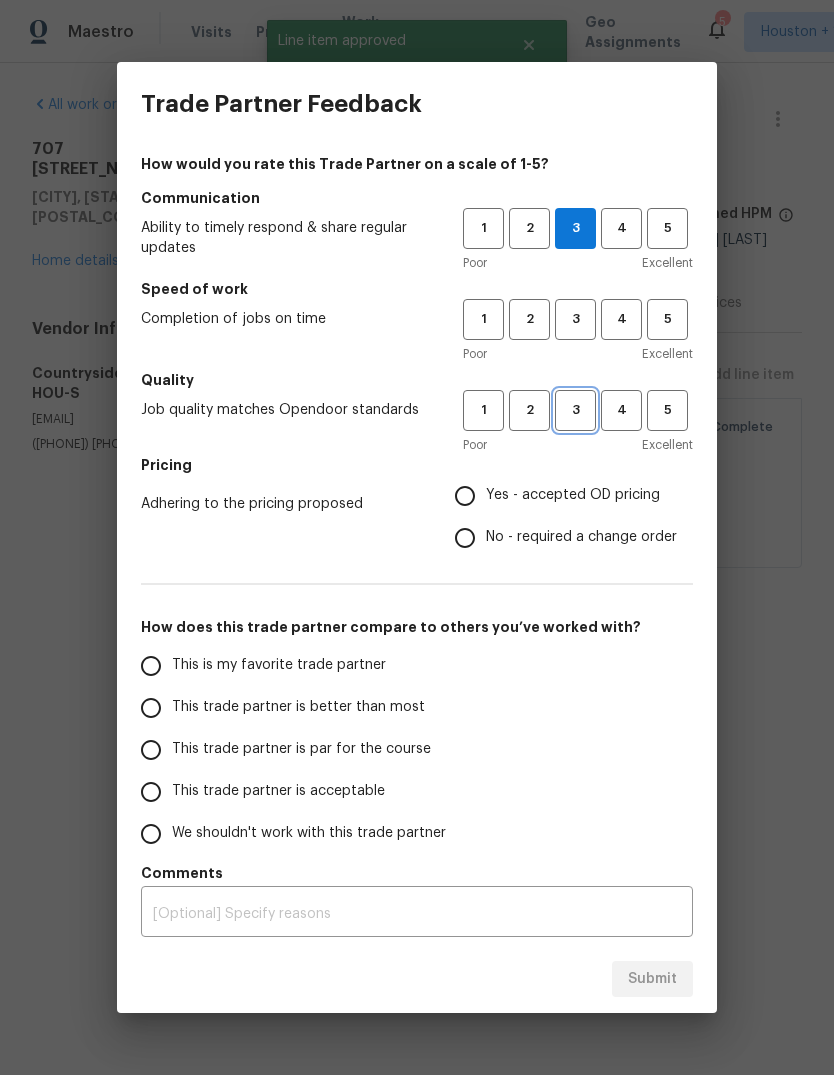 click on "3" at bounding box center (575, 410) 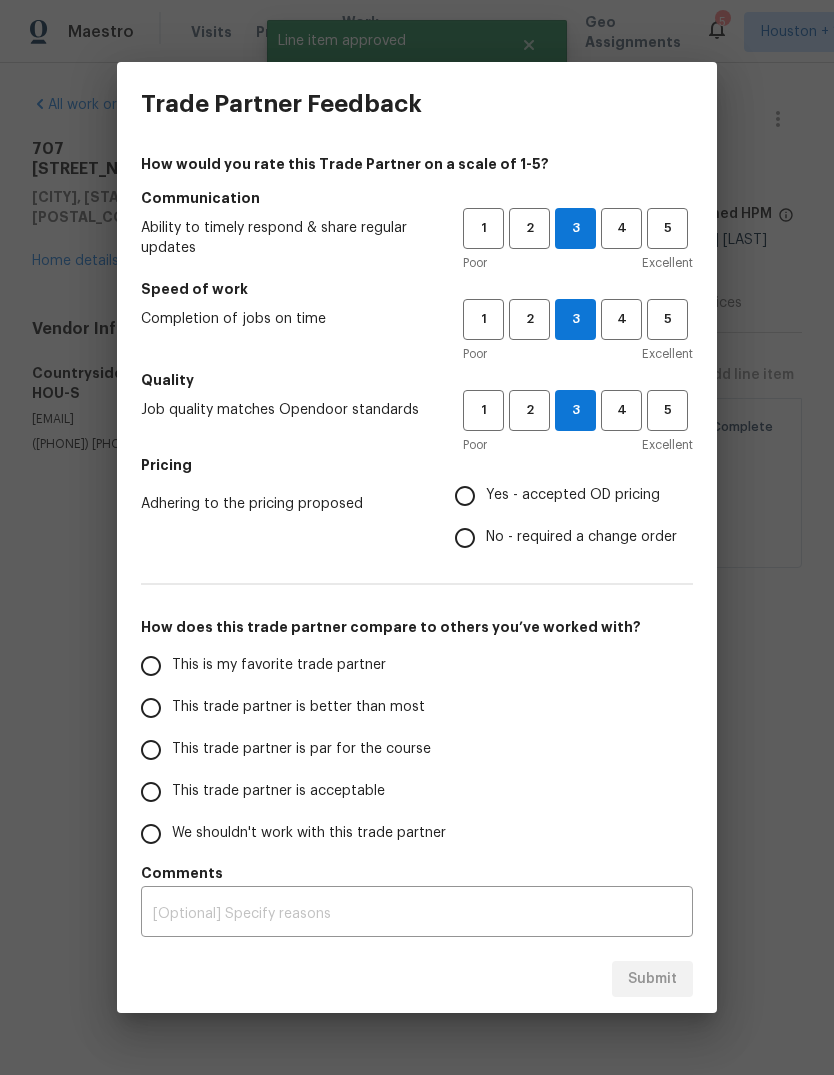 click on "Yes - accepted OD pricing" at bounding box center [573, 495] 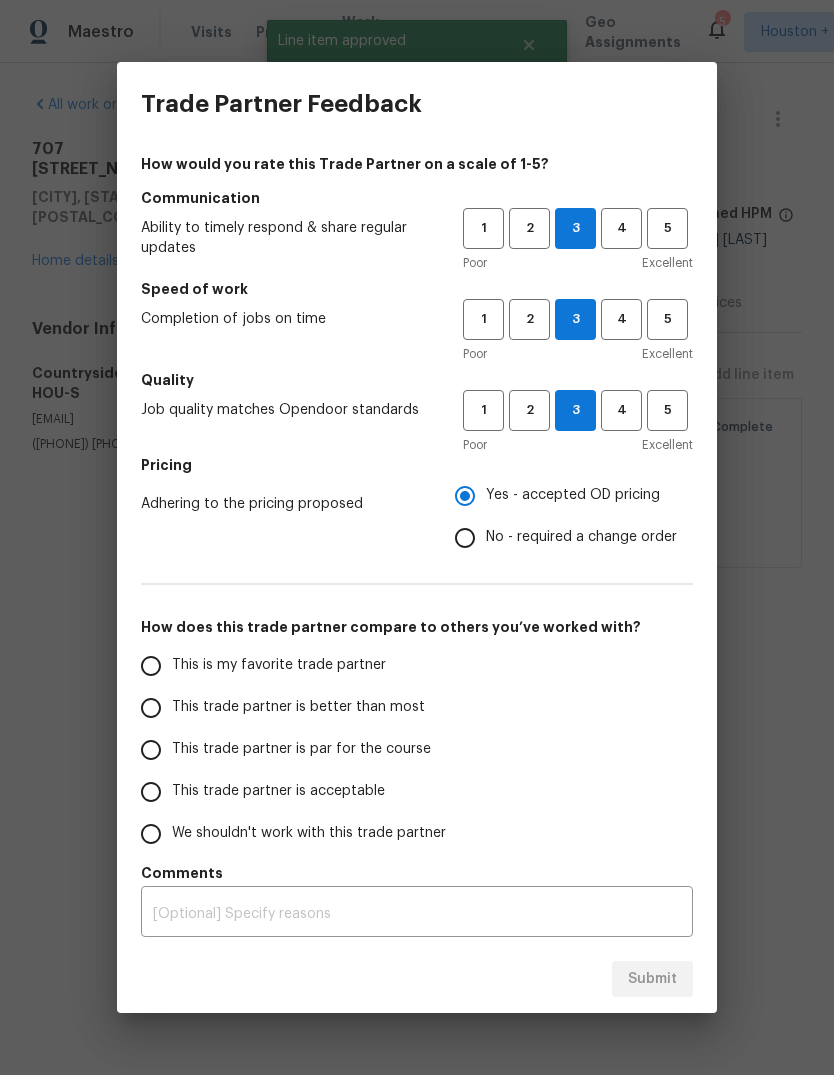 click on "This trade partner is par for the course" at bounding box center (151, 750) 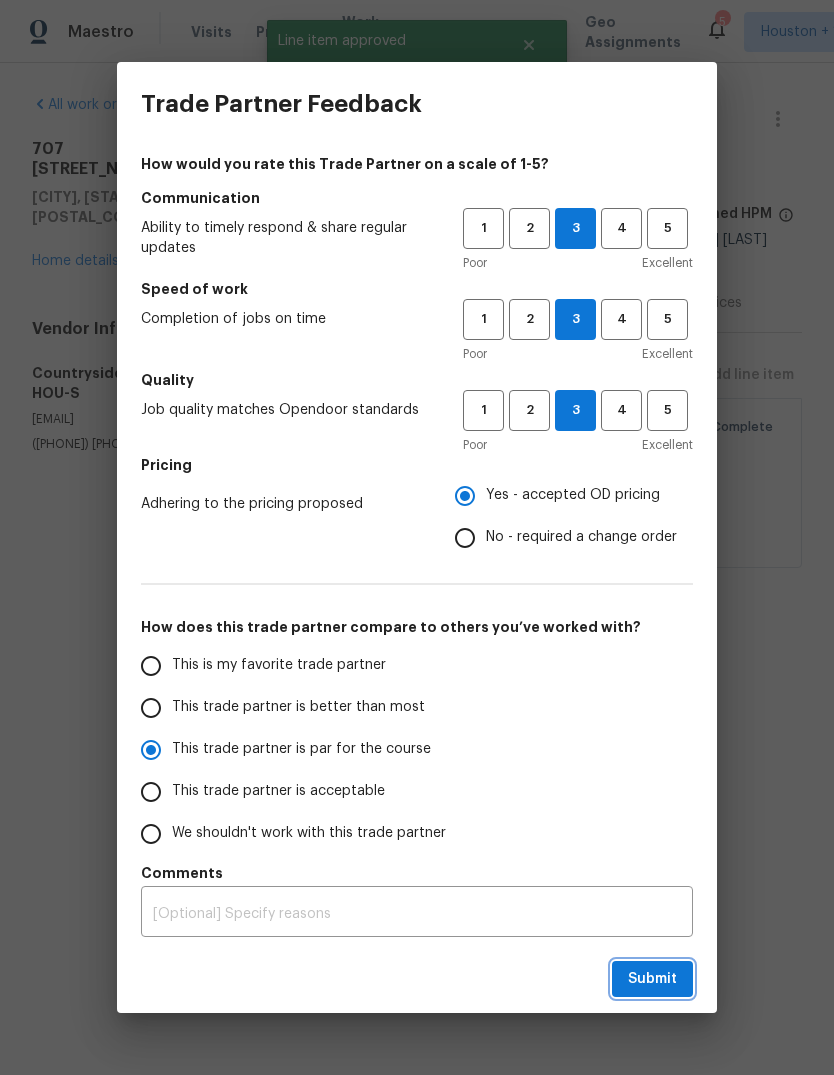 click on "Submit" at bounding box center (652, 979) 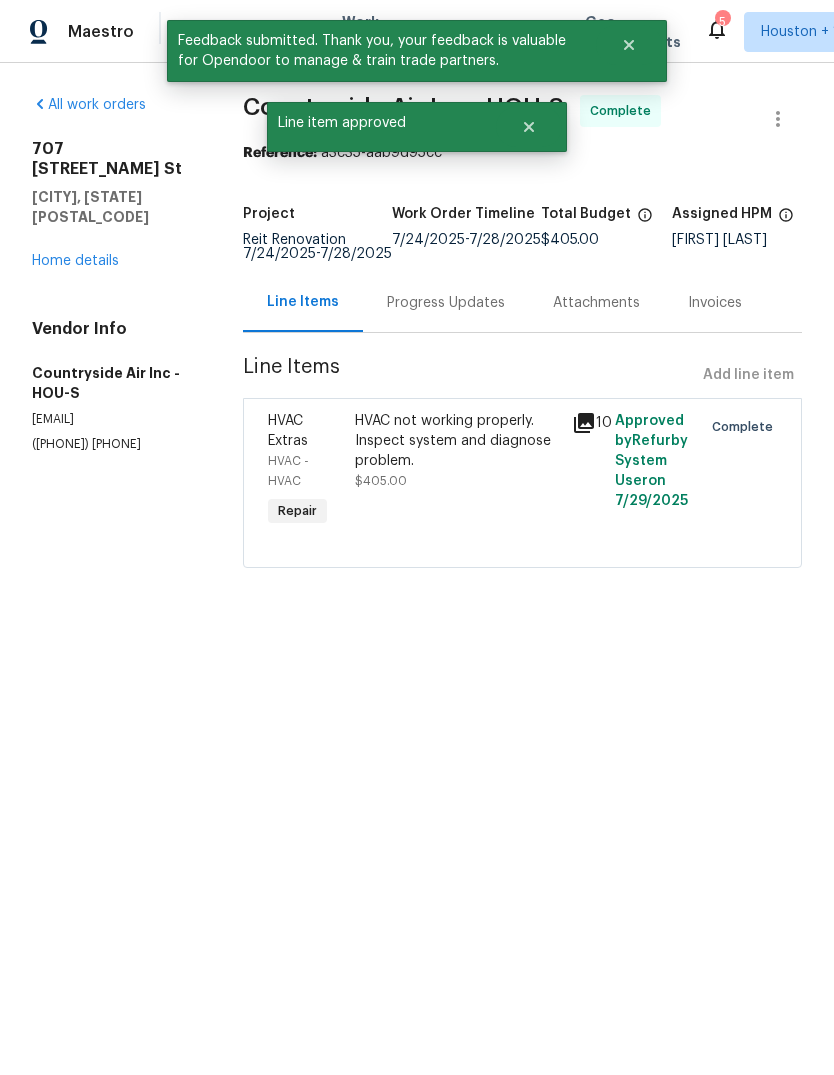 click on "Home details" at bounding box center (75, 261) 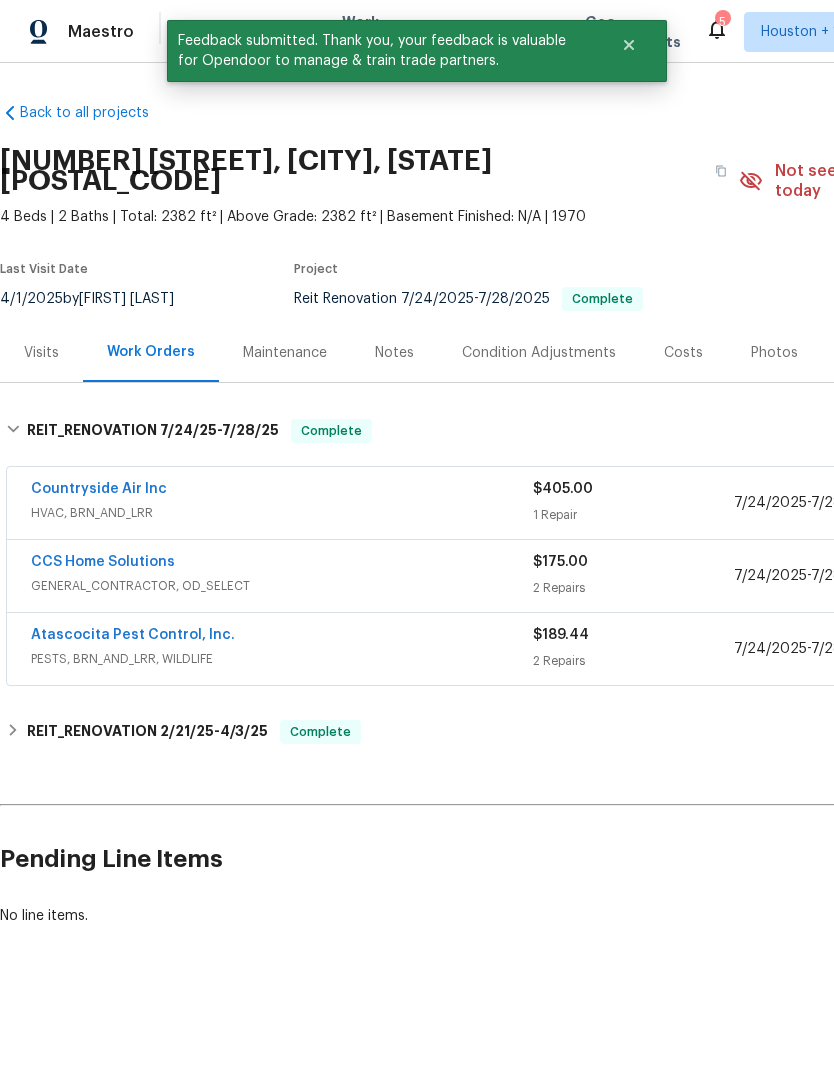 scroll, scrollTop: 0, scrollLeft: 0, axis: both 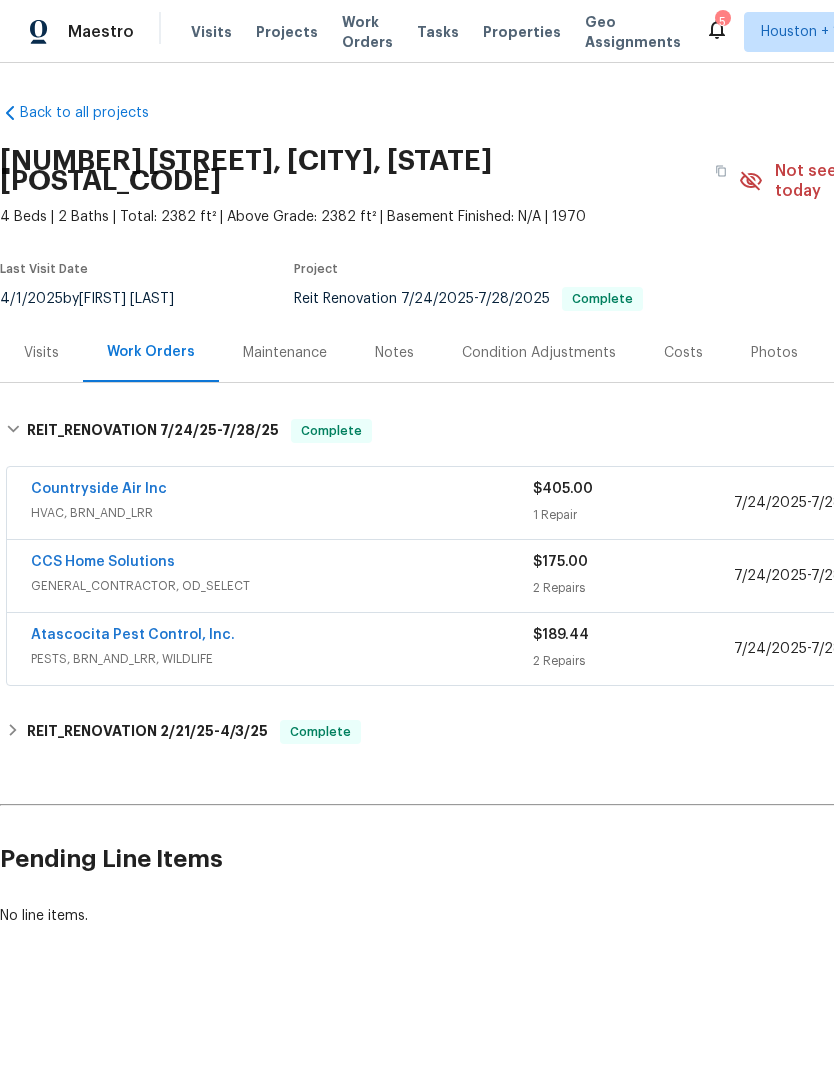 click on "$175.00" at bounding box center (633, 562) 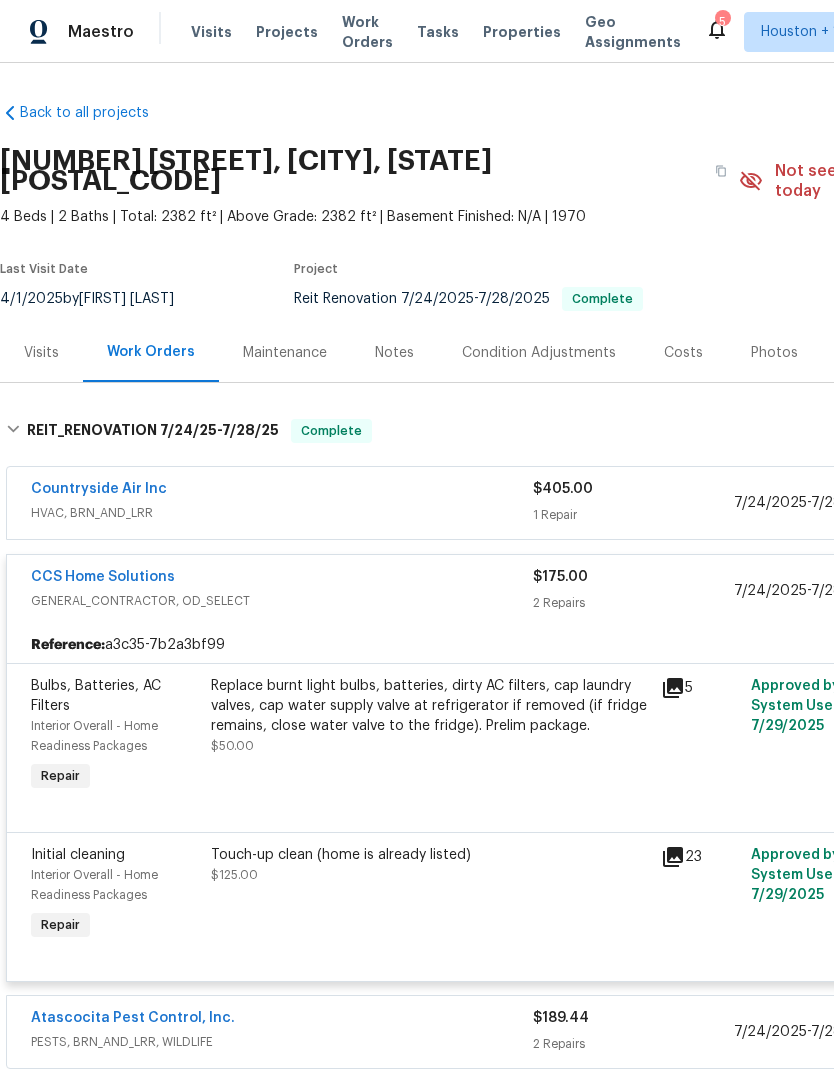 click on "Atascocita Pest Control, Inc." at bounding box center [133, 1018] 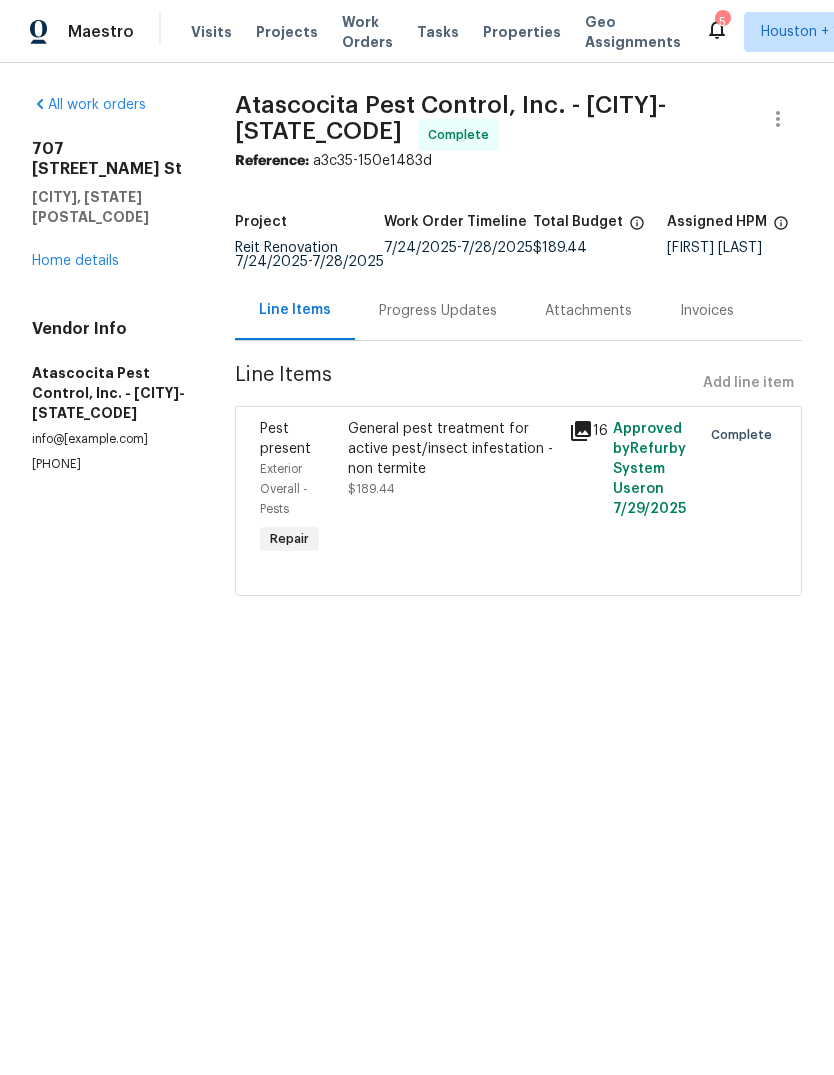 click on "Progress Updates" at bounding box center (438, 311) 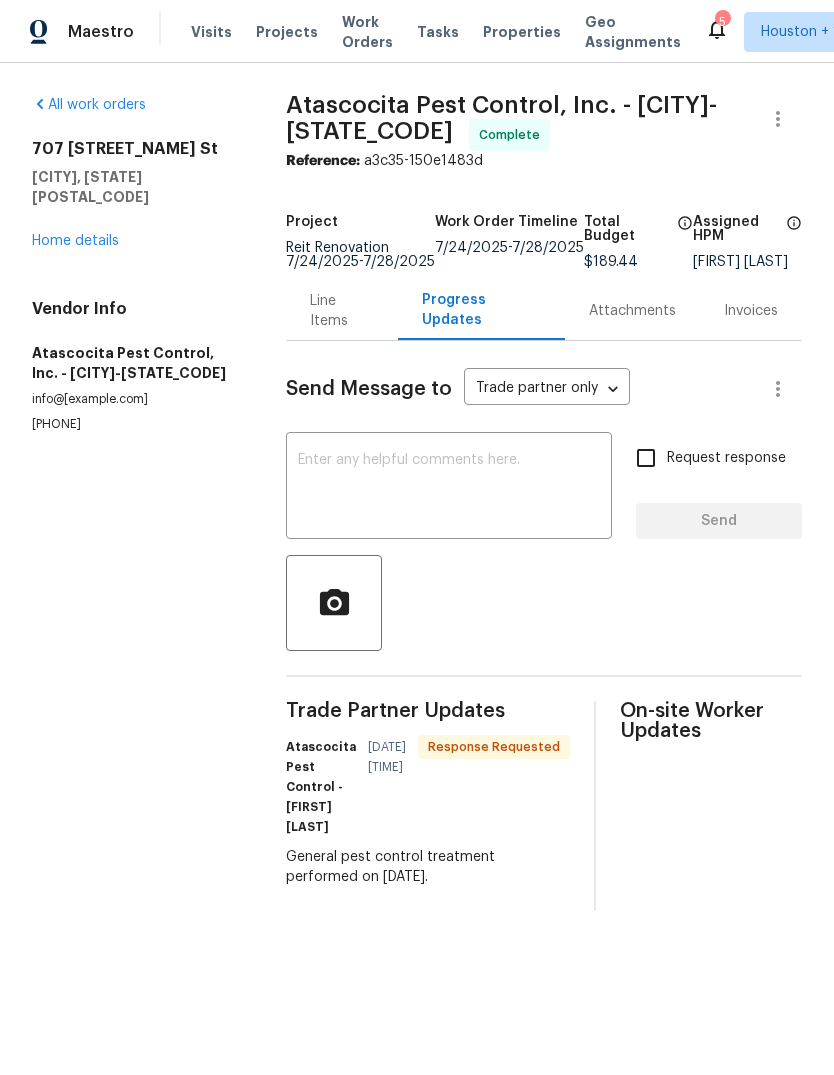 click on "Attachments" at bounding box center (632, 310) 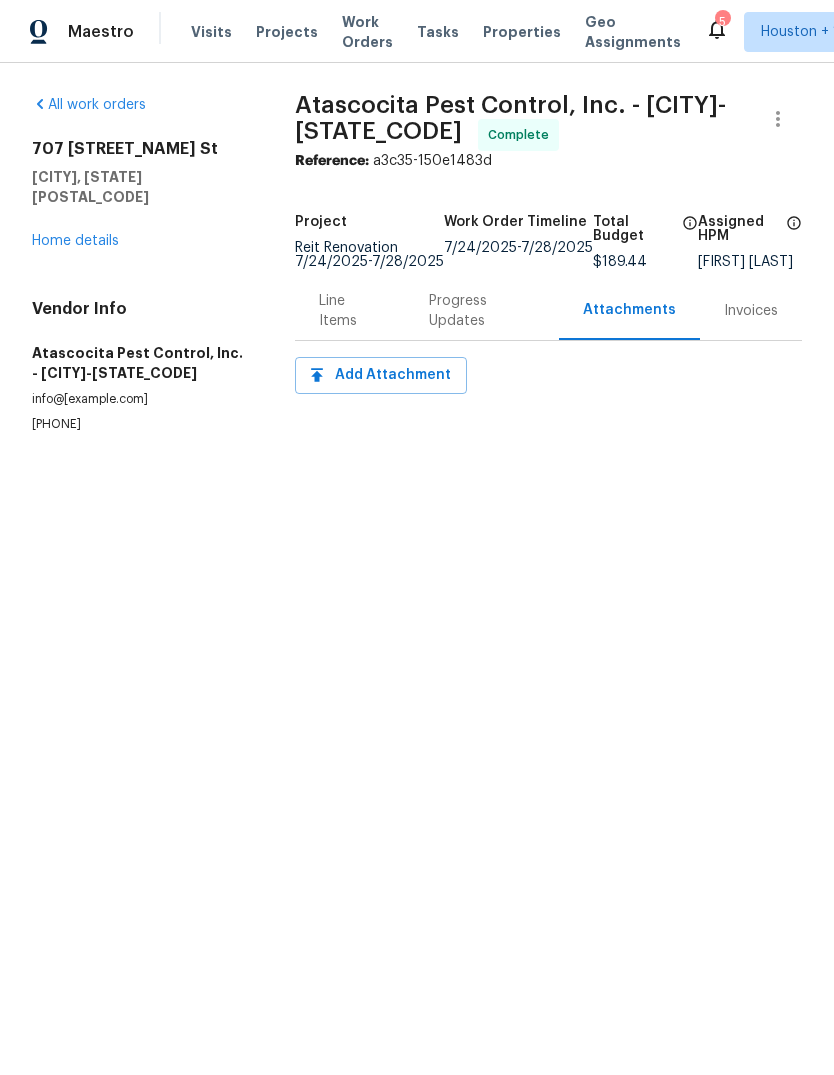 click on "Progress Updates" at bounding box center [482, 310] 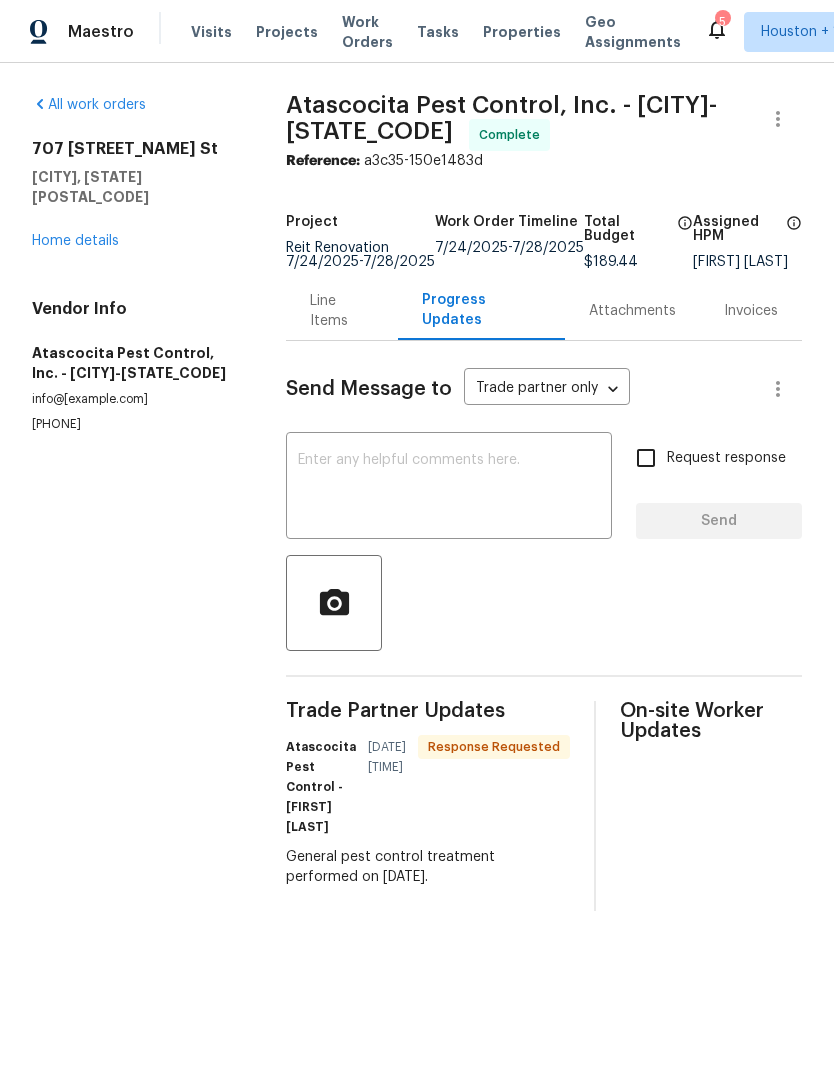 click on "Line Items" at bounding box center (342, 311) 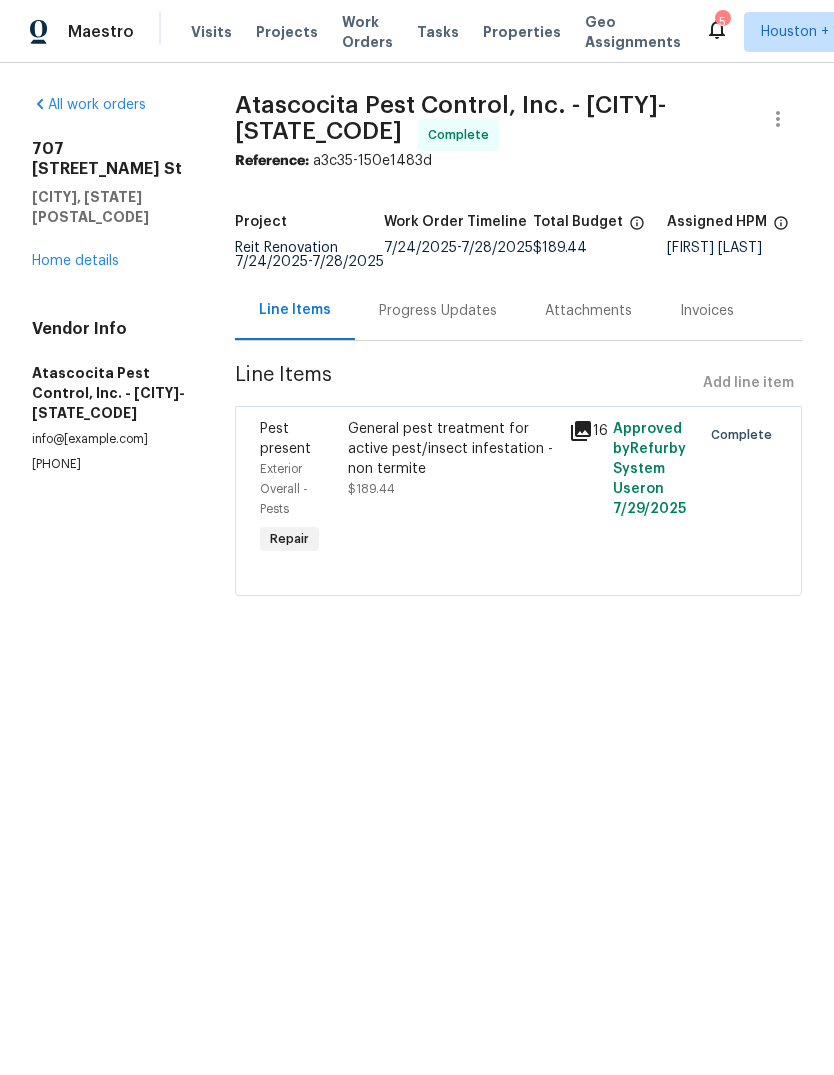 click on "Progress Updates" at bounding box center [438, 310] 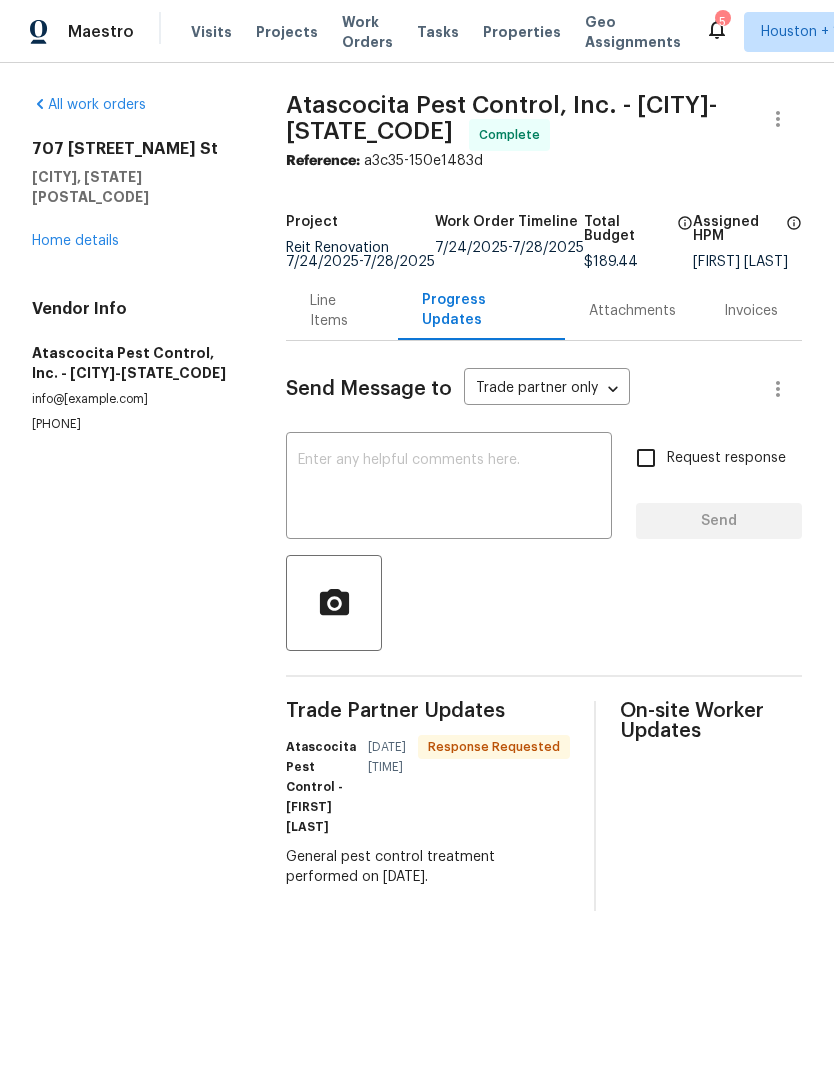 click on "Home details" at bounding box center (75, 241) 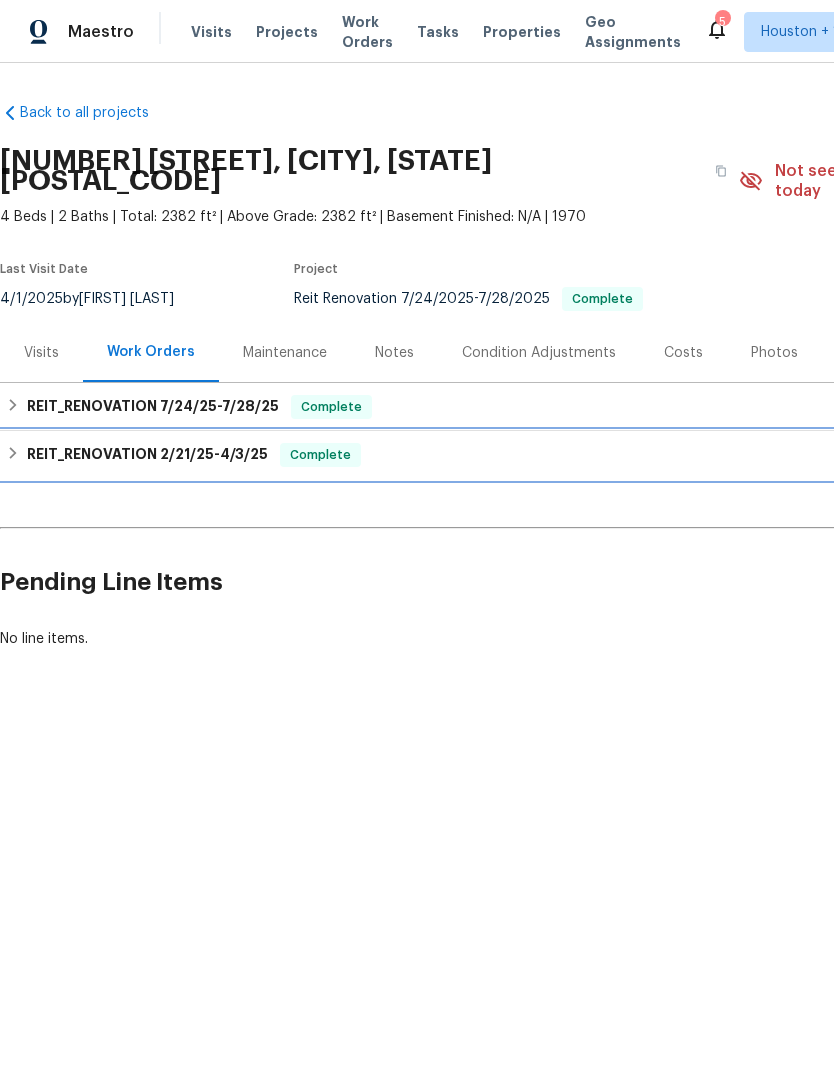 click on "REIT_RENOVATION   [DATE]  -  [DATE] Complete" at bounding box center [565, 455] 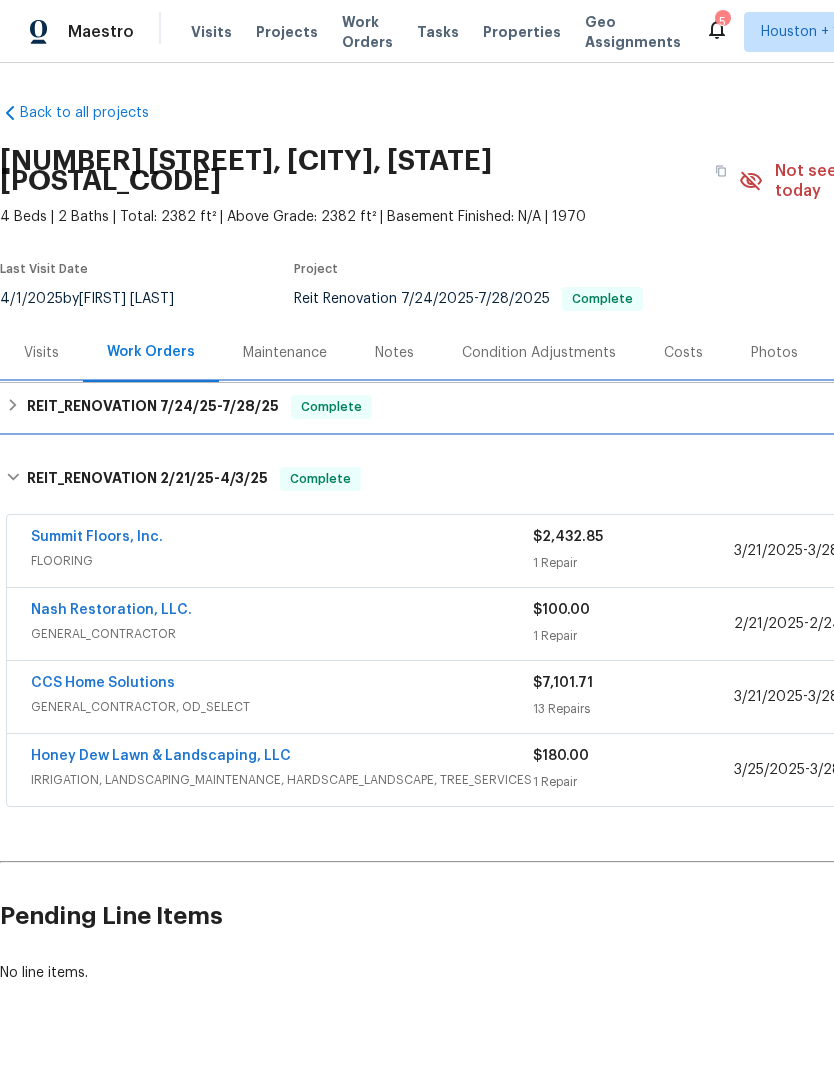click on "REIT_RENOVATION   [DATE]  -  [DATE] Complete" at bounding box center [565, 407] 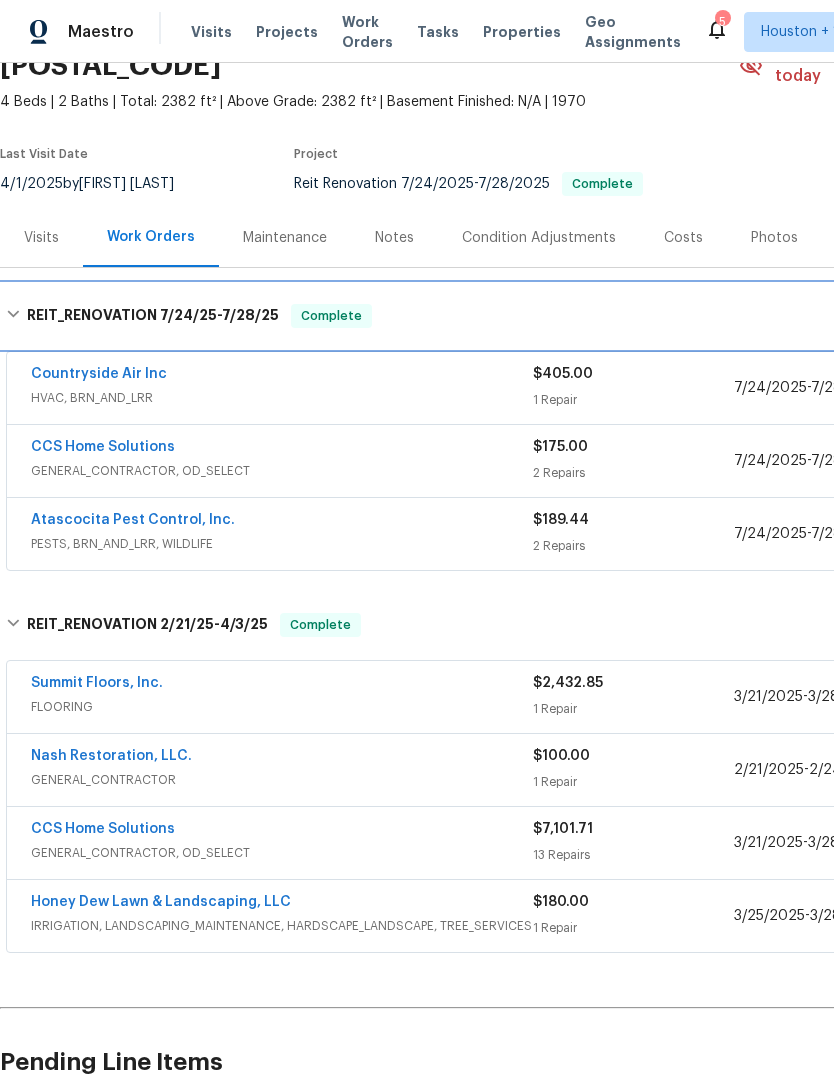 scroll, scrollTop: 122, scrollLeft: 0, axis: vertical 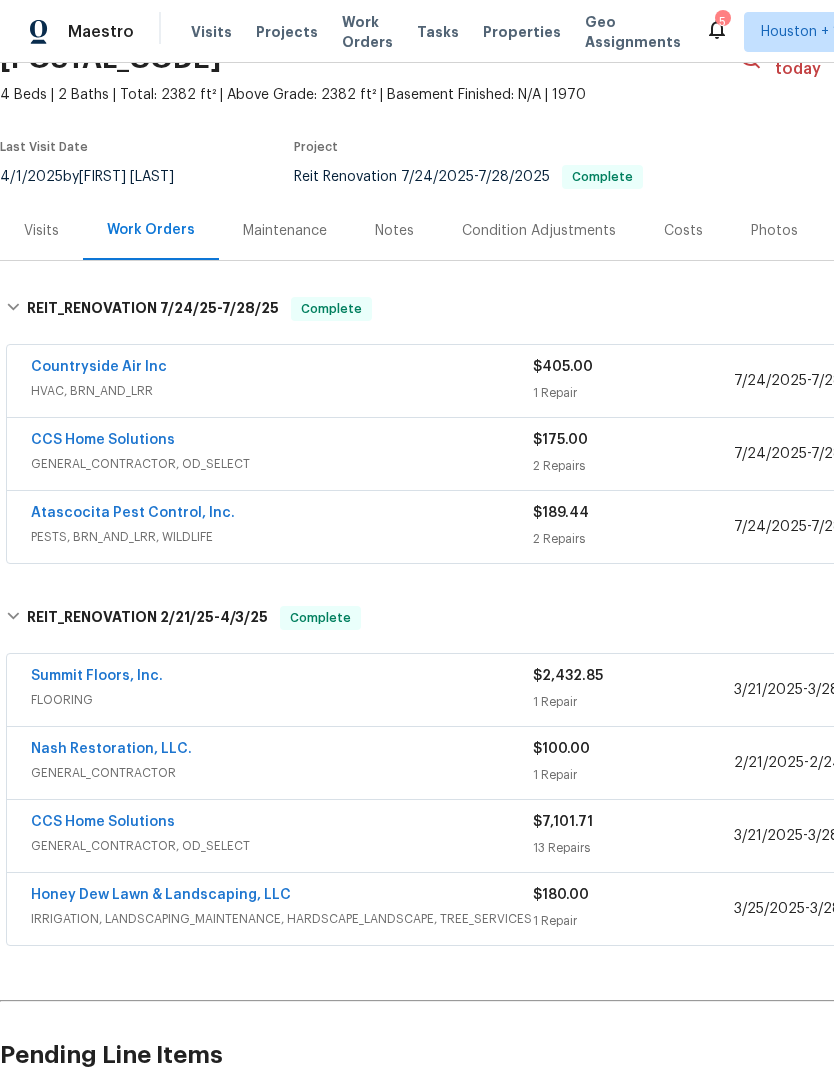 click on "2 Repairs" at bounding box center [633, 466] 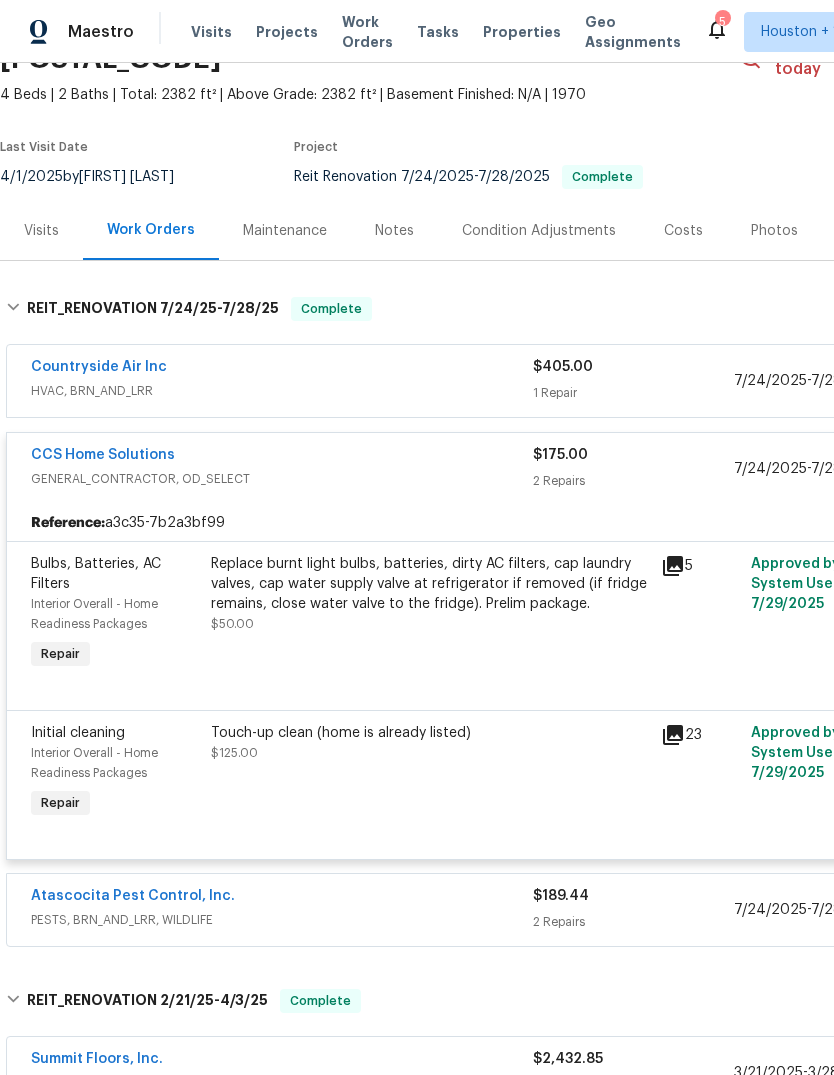 click on "$189.44" at bounding box center (633, 896) 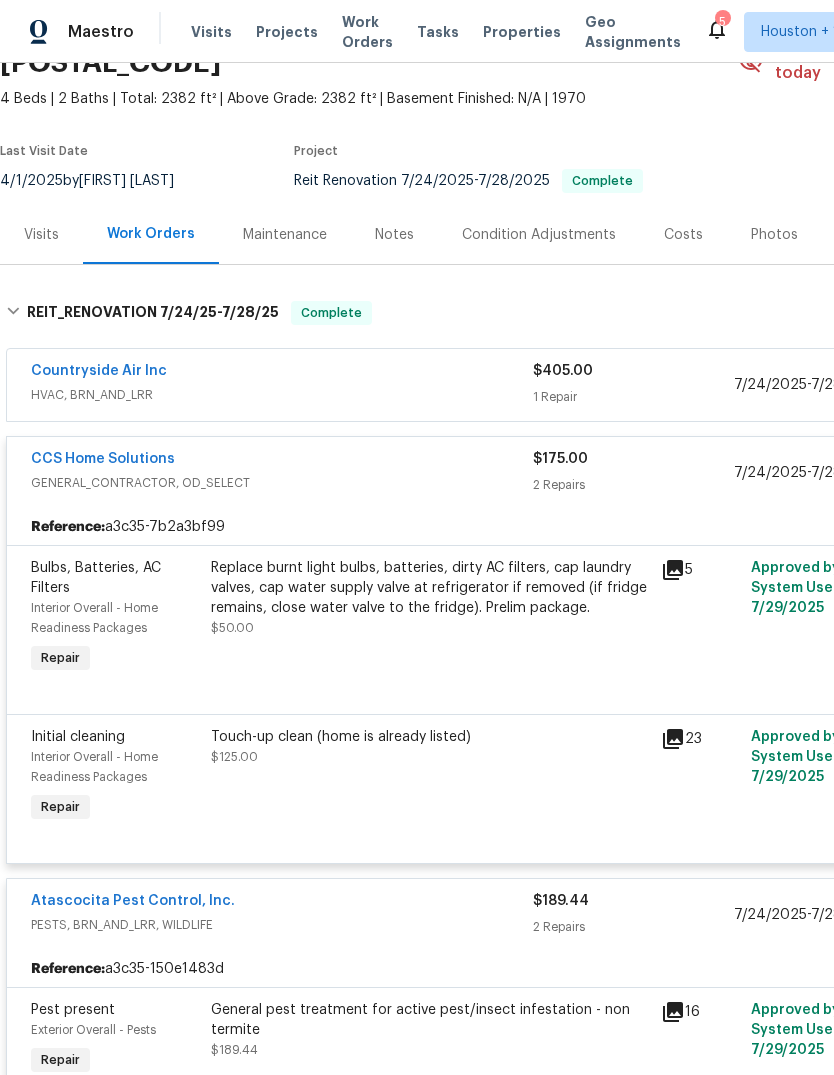 scroll, scrollTop: 118, scrollLeft: 0, axis: vertical 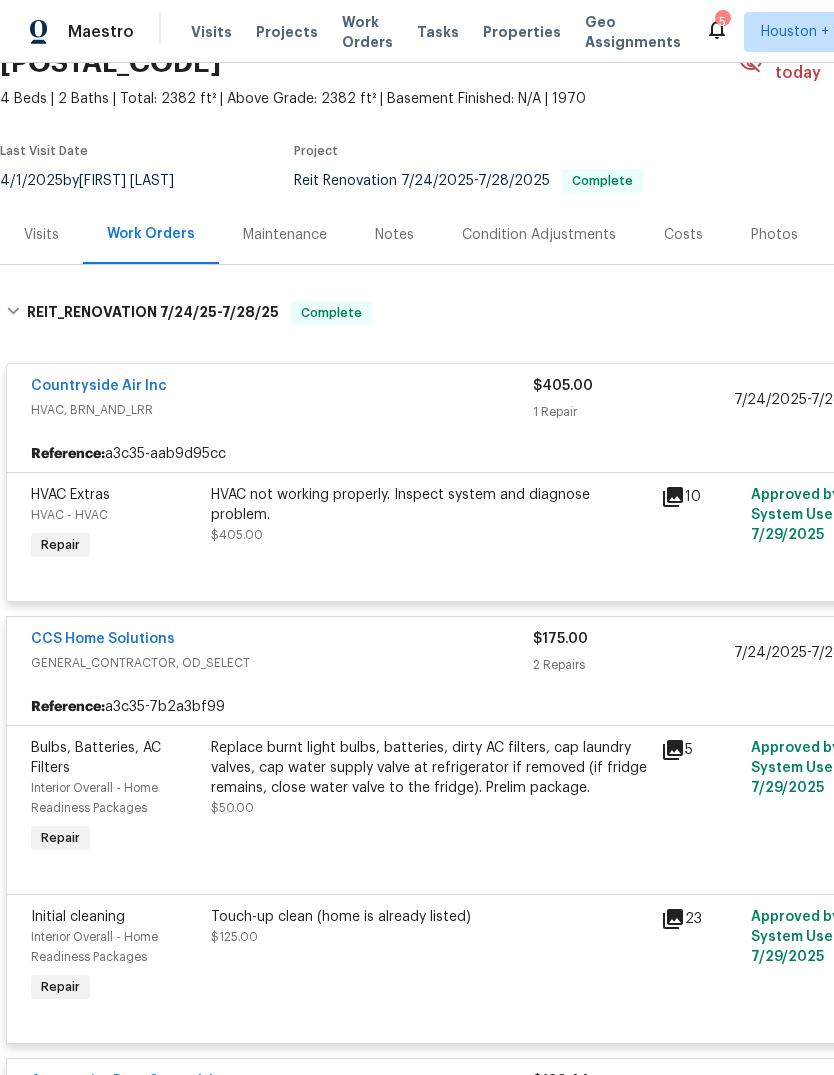 click on "Projects" at bounding box center (287, 32) 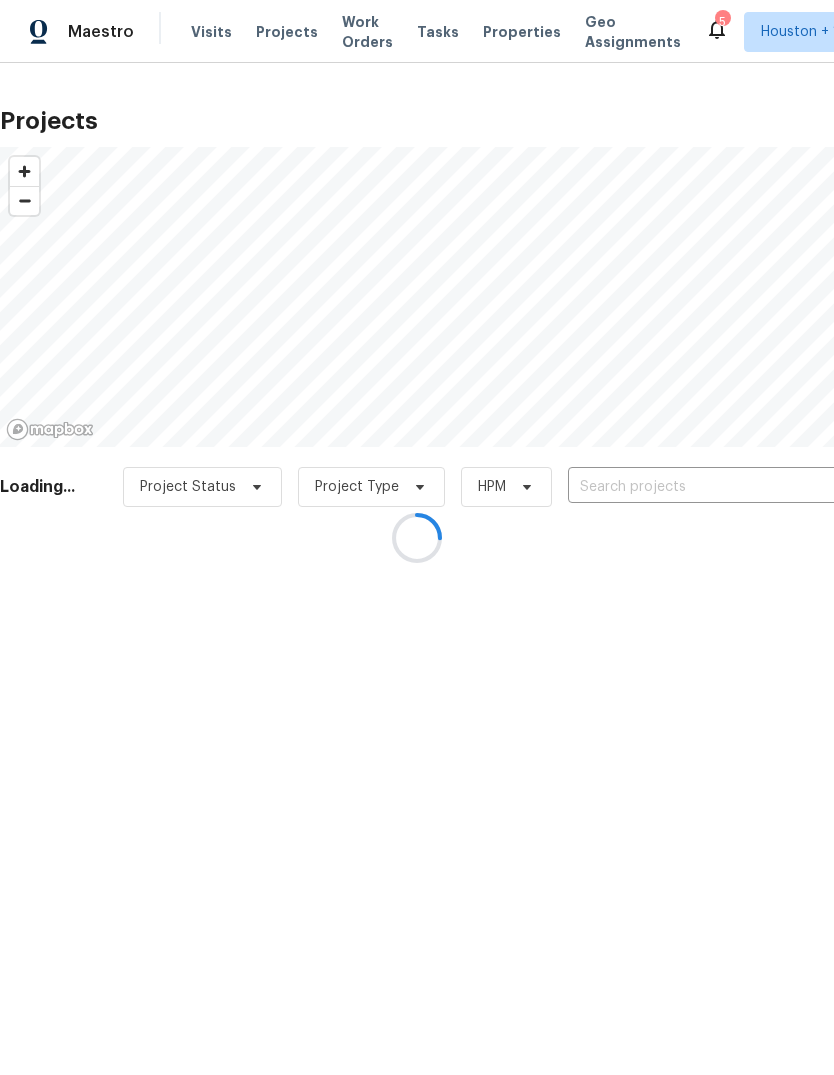 click at bounding box center (417, 537) 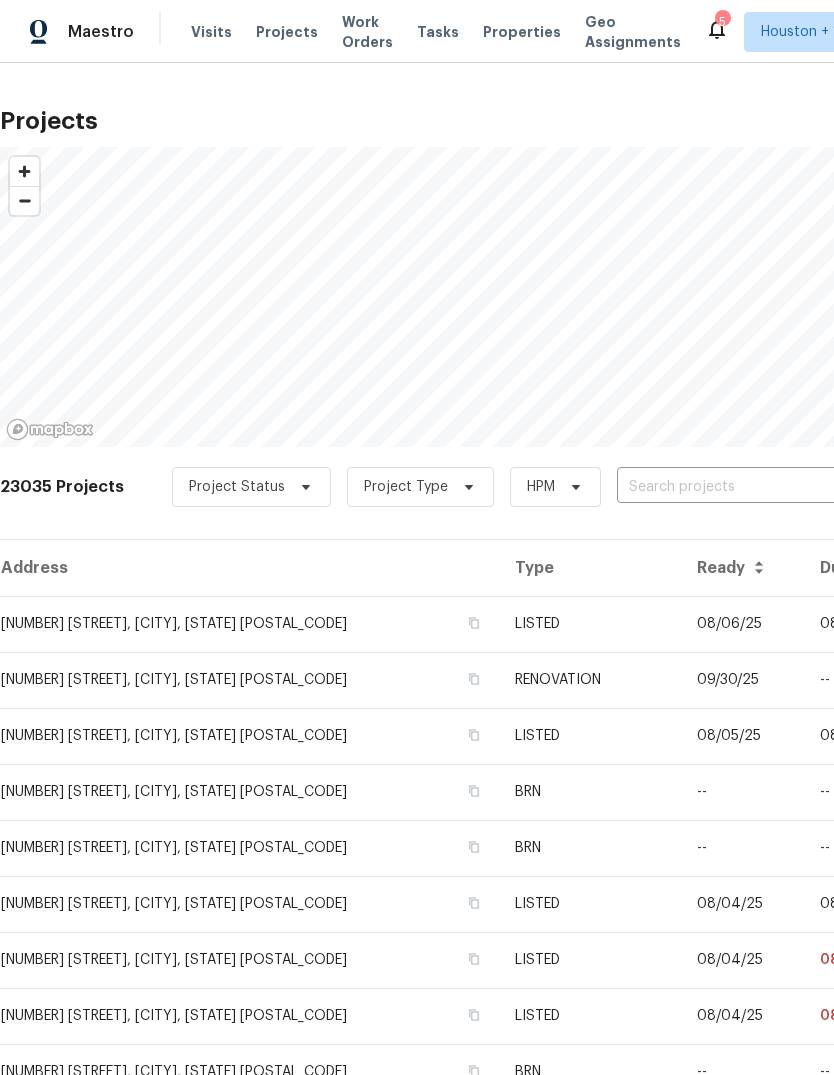 click at bounding box center [731, 487] 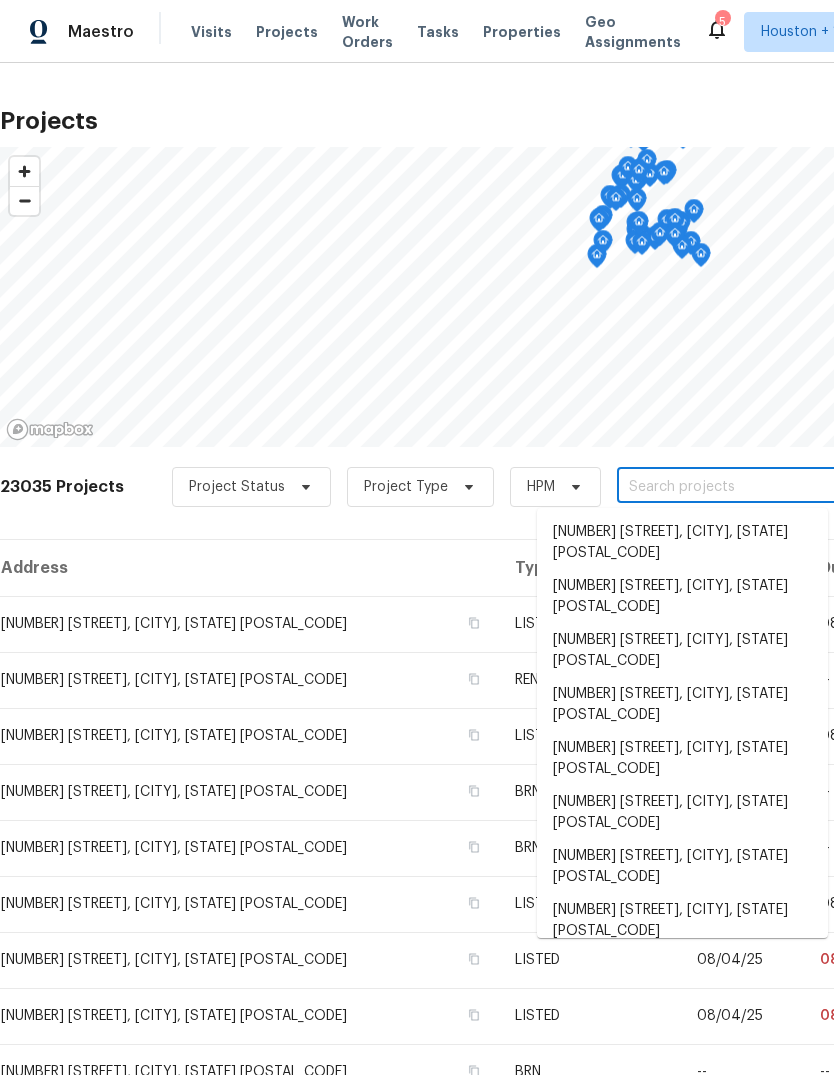 click at bounding box center (731, 487) 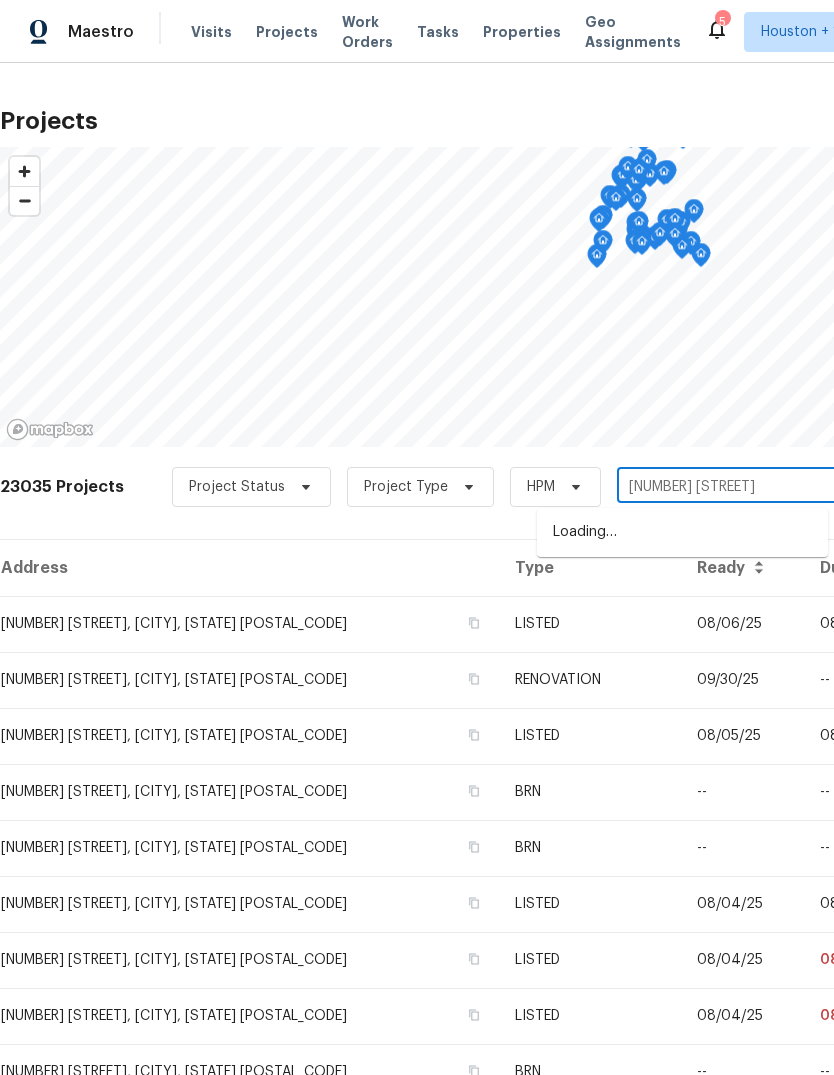type on "7007 [NAME]" 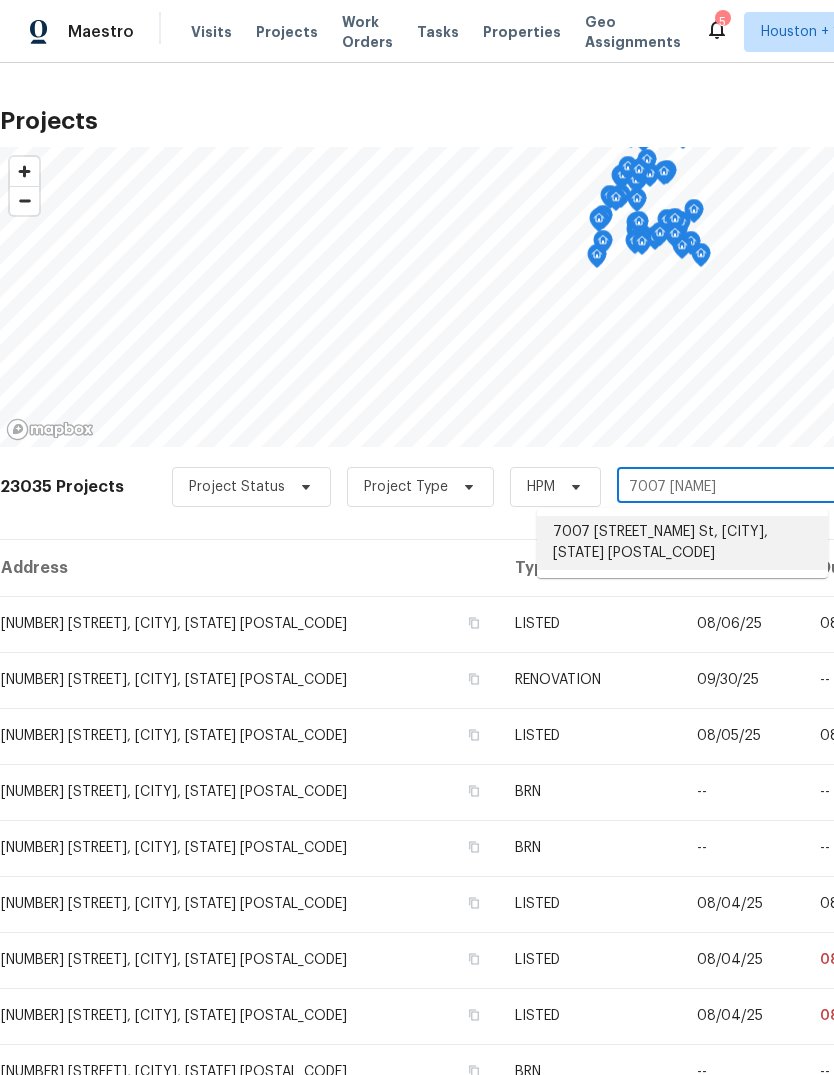 click on "7007 [STREET_NAME] St, [CITY], [STATE] [POSTAL_CODE]" at bounding box center (682, 543) 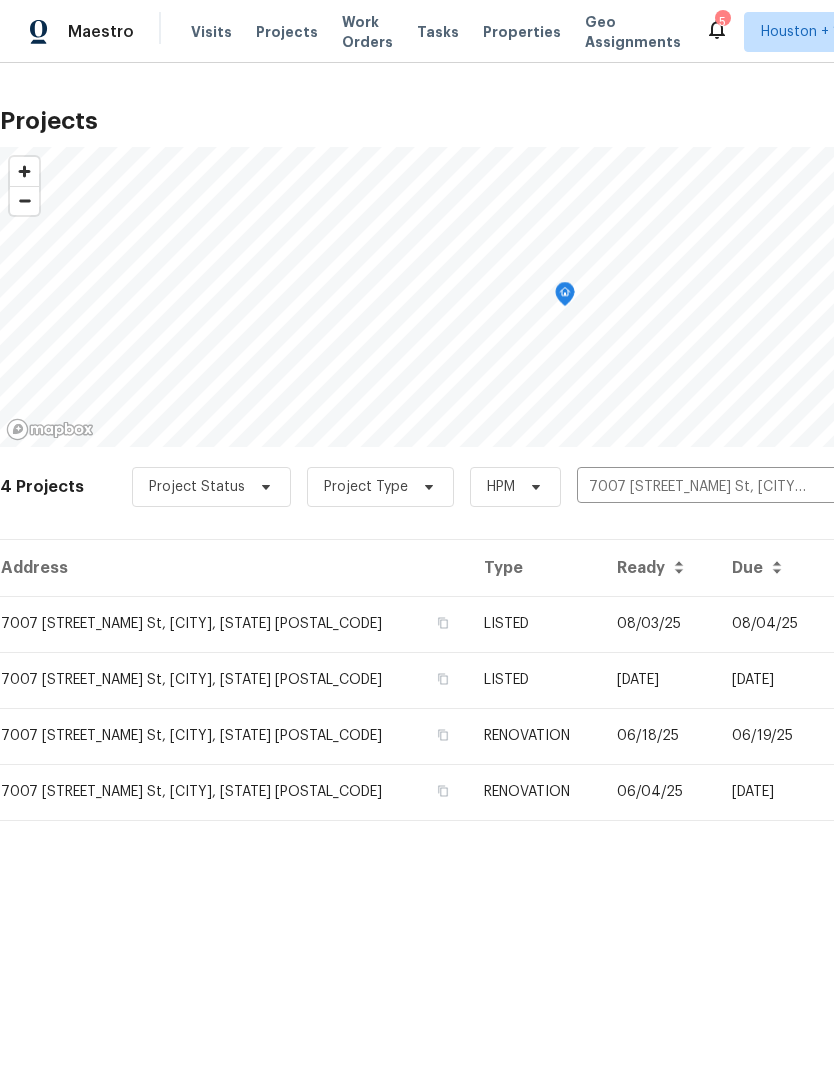 click on "7007 [STREET_NAME] St, [CITY], [STATE] [POSTAL_CODE]" at bounding box center (234, 680) 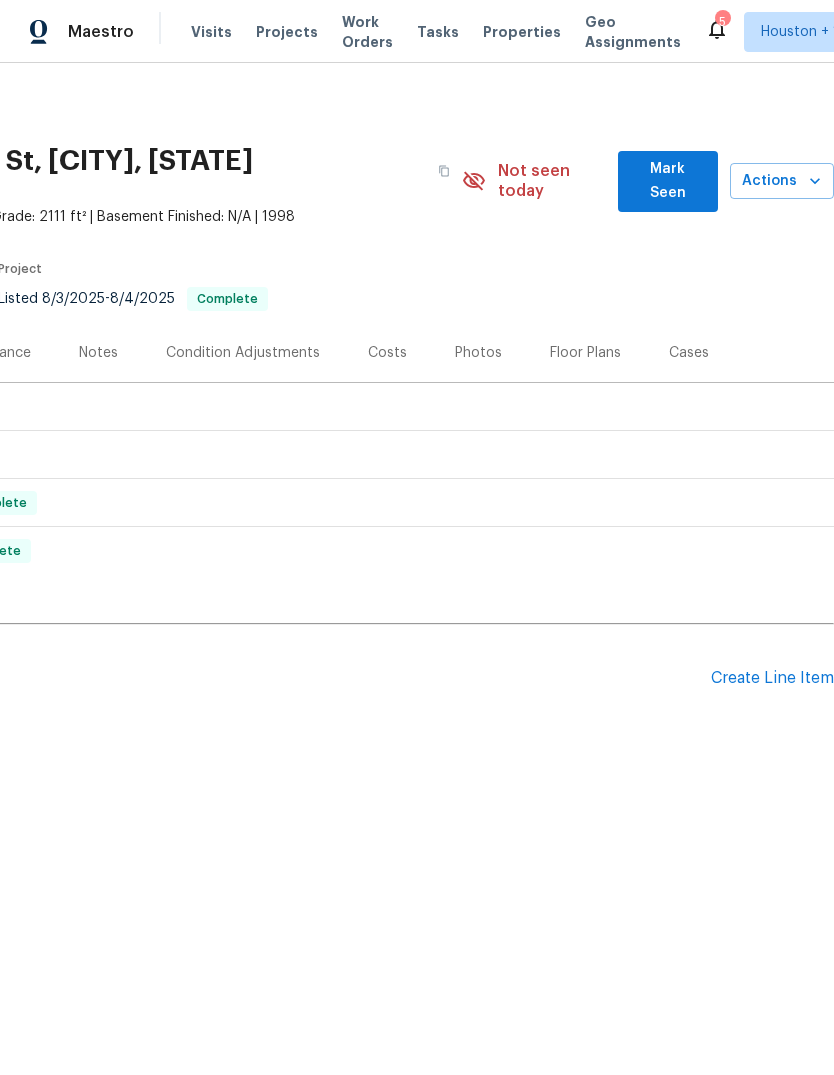 click on "Maestro Visits Projects Work Orders Tasks Properties Geo Assignments 5 [CITY] + 1 [FIRST] [LAST] Back to all projects [NUMBER] [STREET], [CITY], [STATE] [POSTAL_CODE] 3 Beds | 2 1/2 Baths | Total: 2111 ft² | Above Grade: 2111 ft² | Basement Finished: N/A | 1998 Not seen today Mark Seen Actions Last Visit Date [DATE] by [LAST] Project Listed [DATE] - [DATE] Complete Visits Work Orders Maintenance Notes Condition Adjustments Costs Photos Floor Plans Cases LISTED [DATE] - [DATE] Complete Surface Innovations Services LLC 1 GENERAL_CONTRACTOR, OD_SELECT [PRICE] 1 Repair [DATE] - [DATE] Paid RENOVATION [DATE] - [DATE] Complete VRX Photography PHOTOGRAPHY [PRICE] 1 Repair [DATE] - [DATE] Paid RENOVATION [DATE] - [DATE] Complete NC solutions llc GENERAL_CONTRACTOR, OD_SELECT [PRICE] 2 Repairs [DATE] - [DATE] Paid RENOVATION [DATE] - [DATE] Complete NC solutions llc GENERAL_CONTRACTOR, OD_SELECT [PRICE] 41 Repairs | 3 Upgrade [DATE] - [DATE] Paid -" at bounding box center [417, 440] 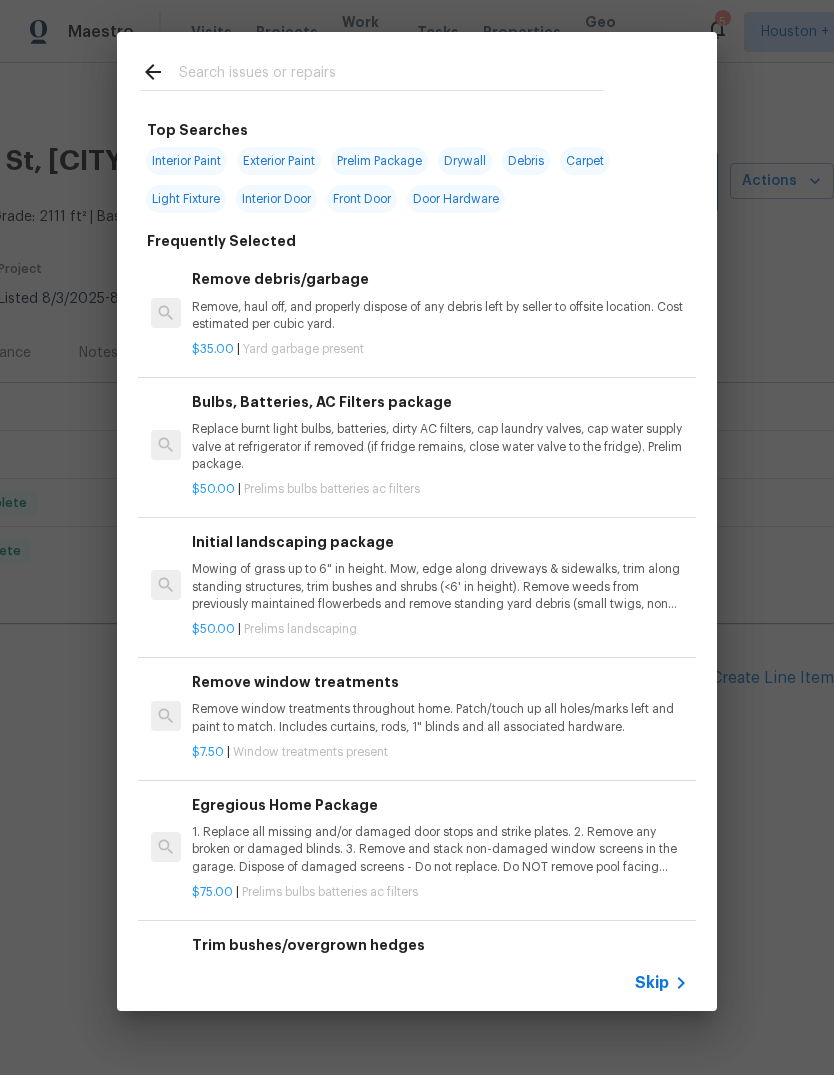 click on "Skip" at bounding box center [652, 983] 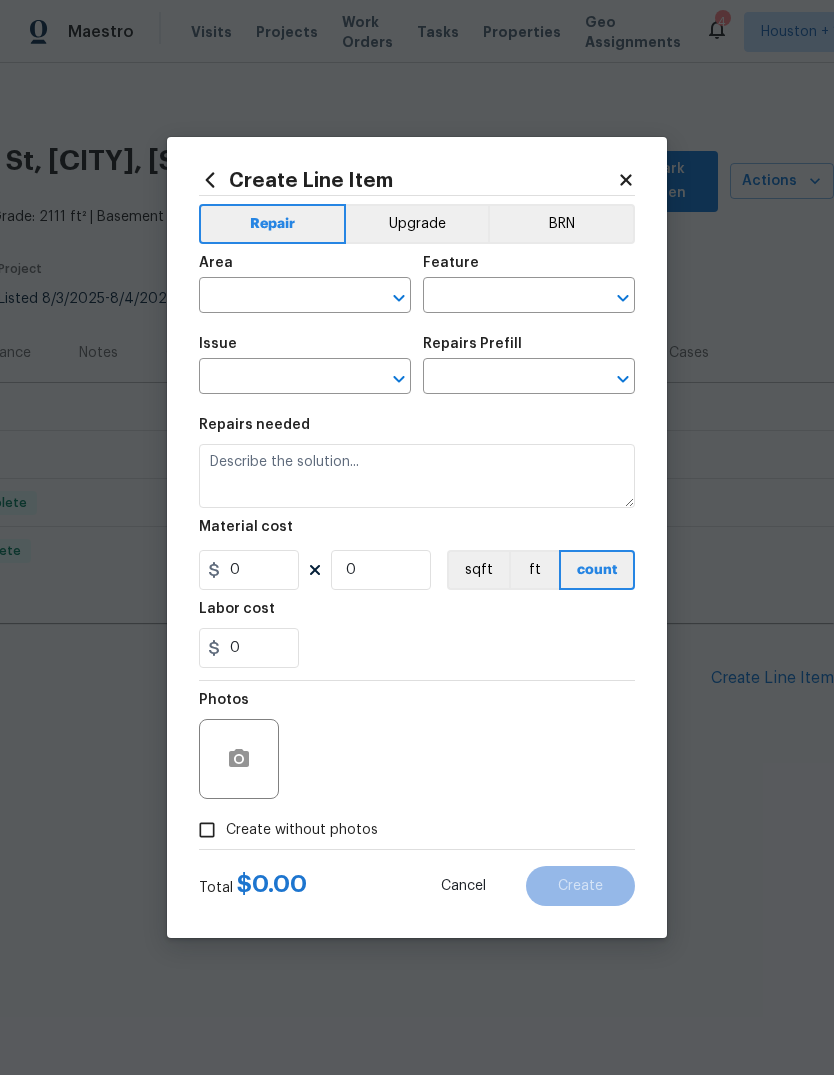 click at bounding box center (277, 297) 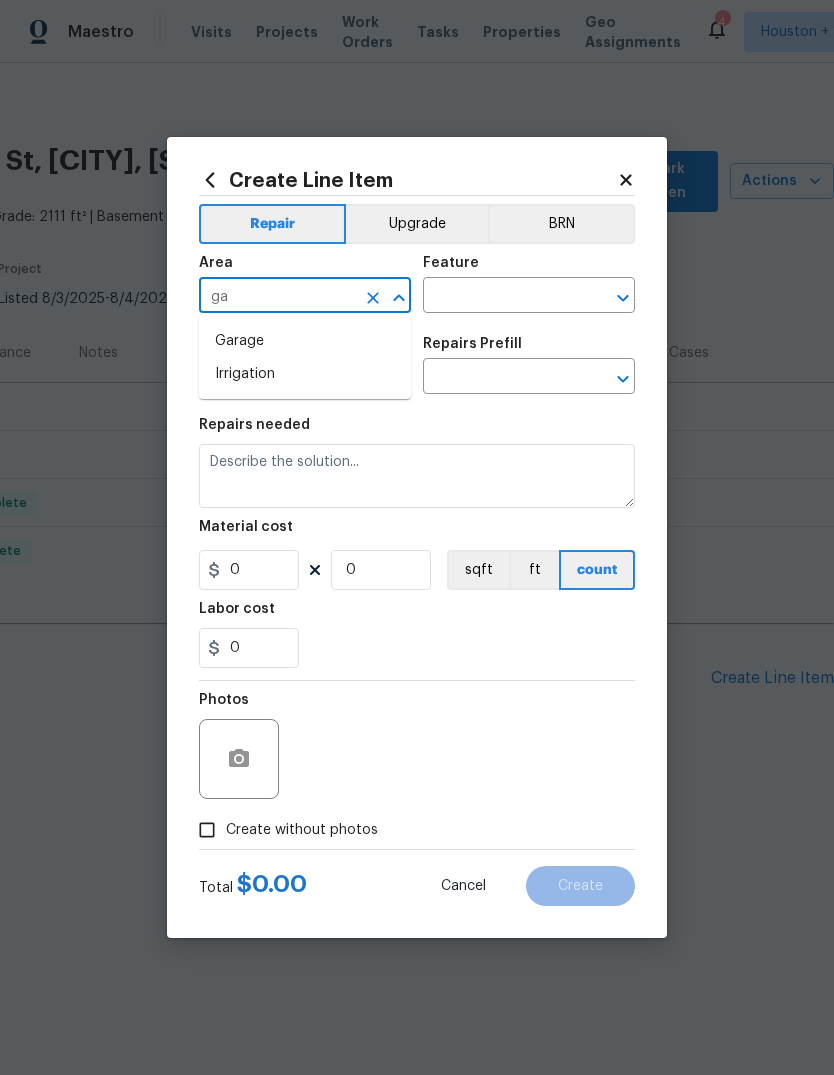 type on "g" 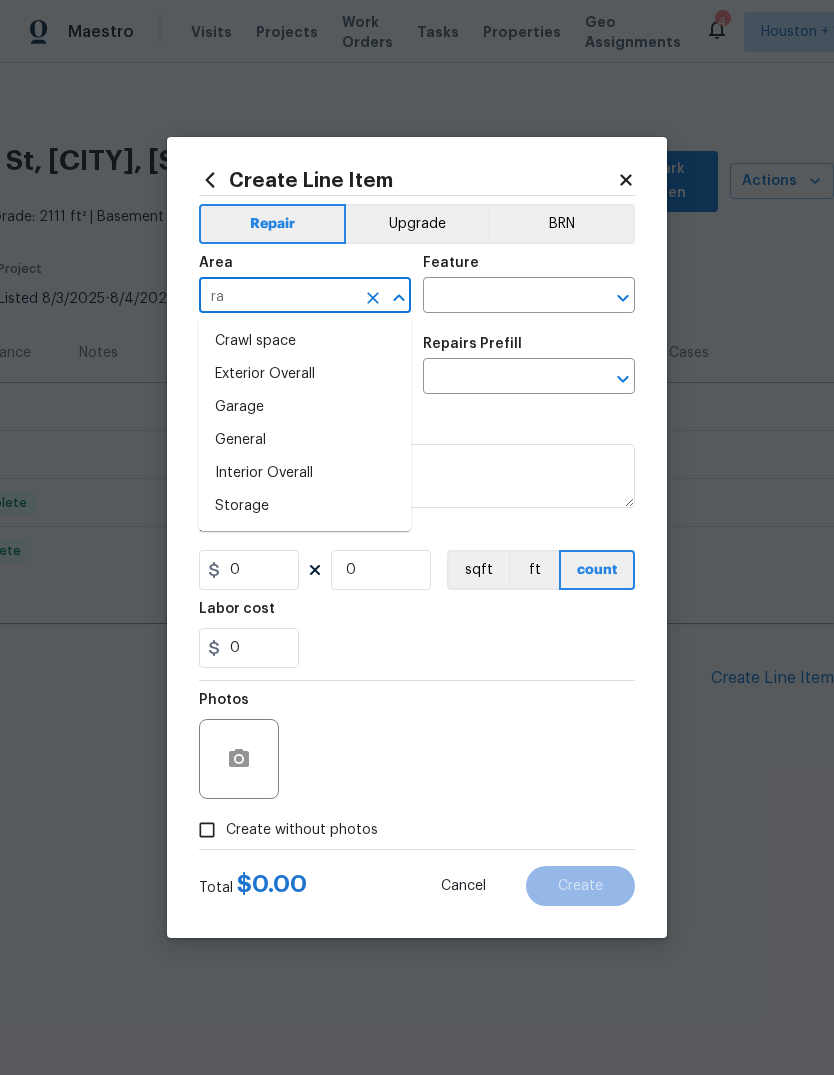 type on "r" 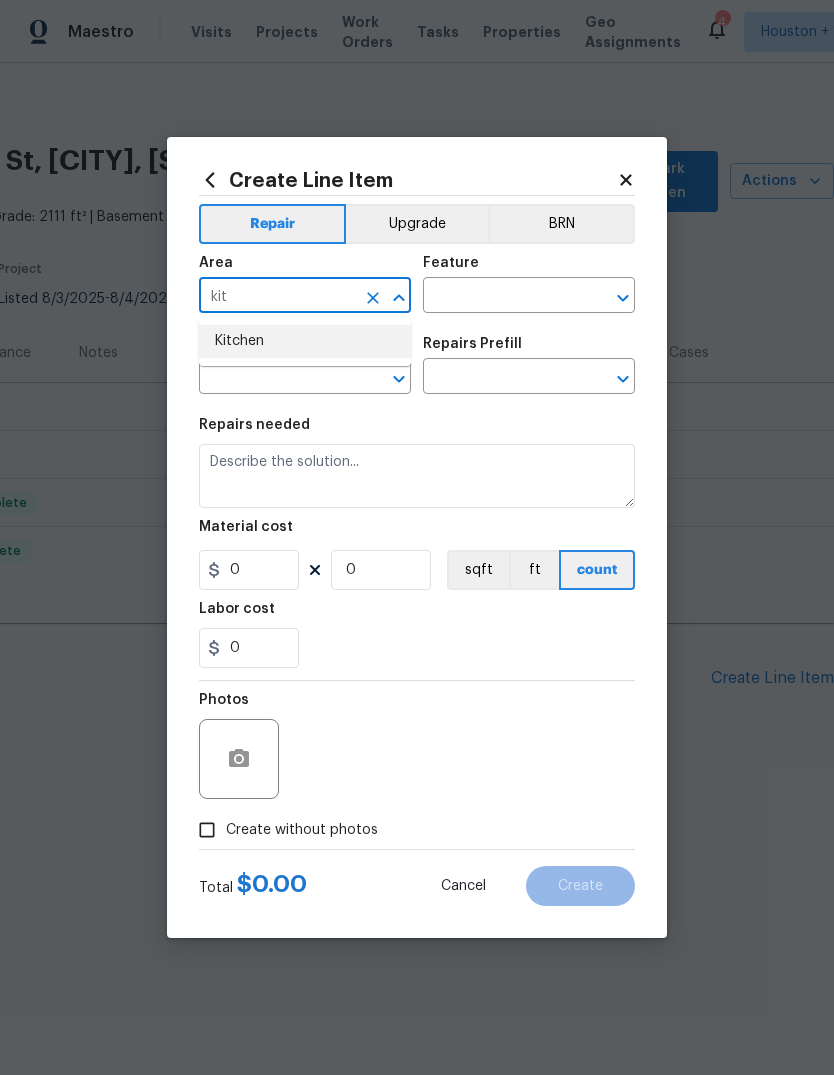 click on "Kitchen" at bounding box center (305, 341) 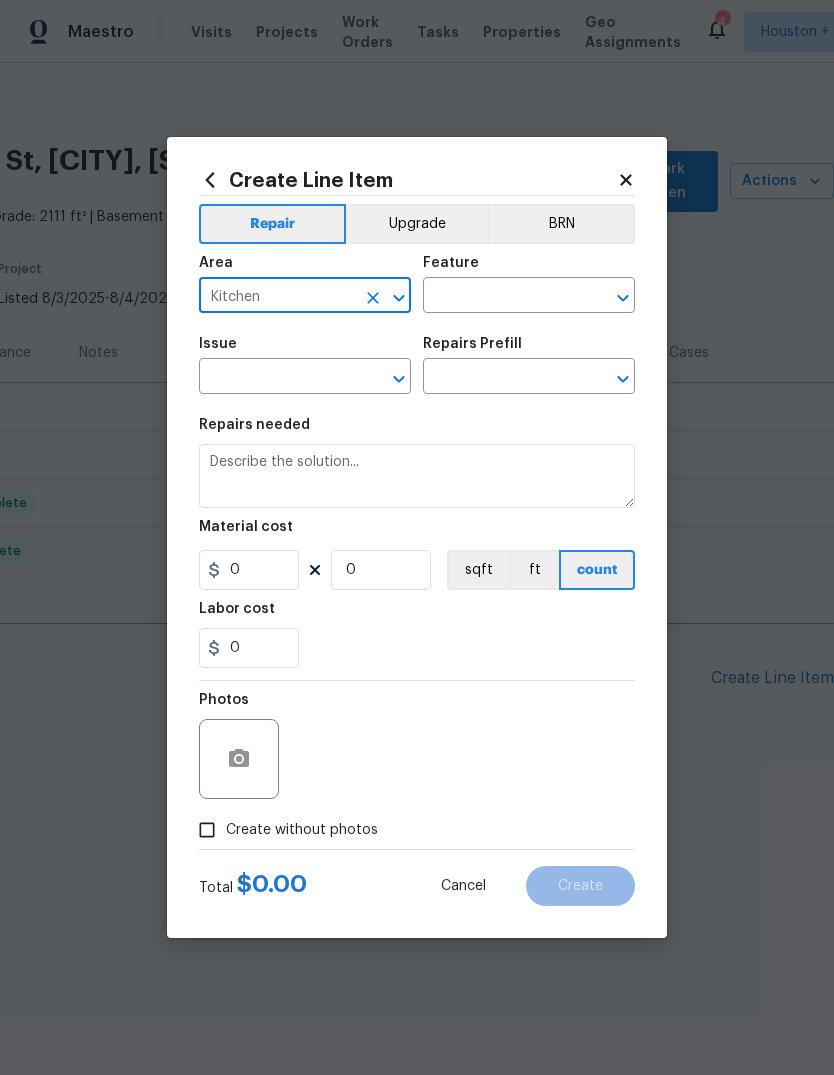 click at bounding box center [501, 297] 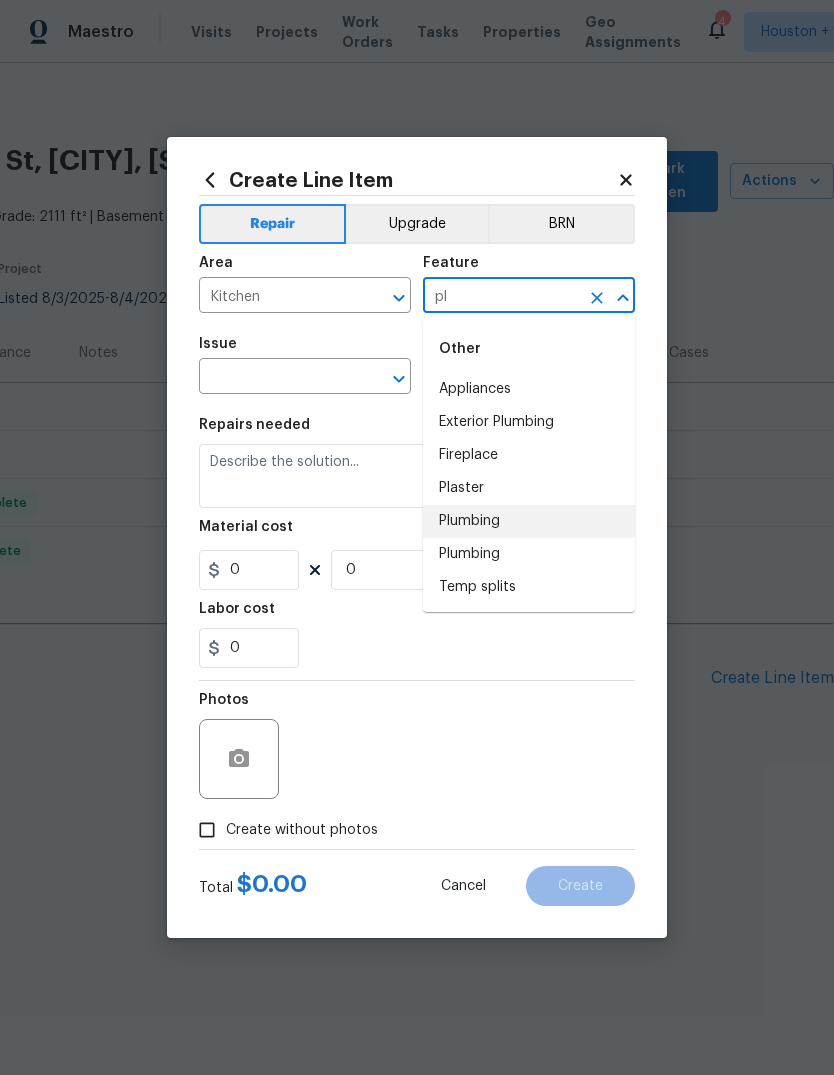 click on "Plumbing" at bounding box center [529, 521] 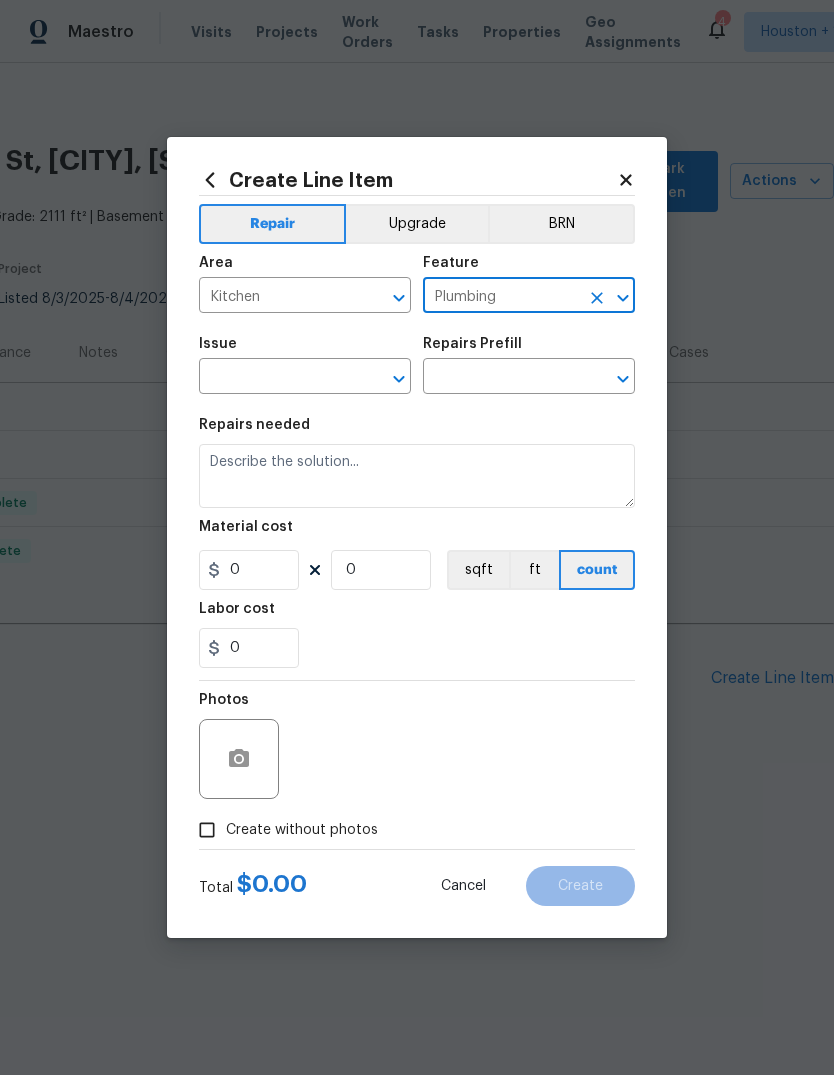 click on "Issue ​" at bounding box center (305, 365) 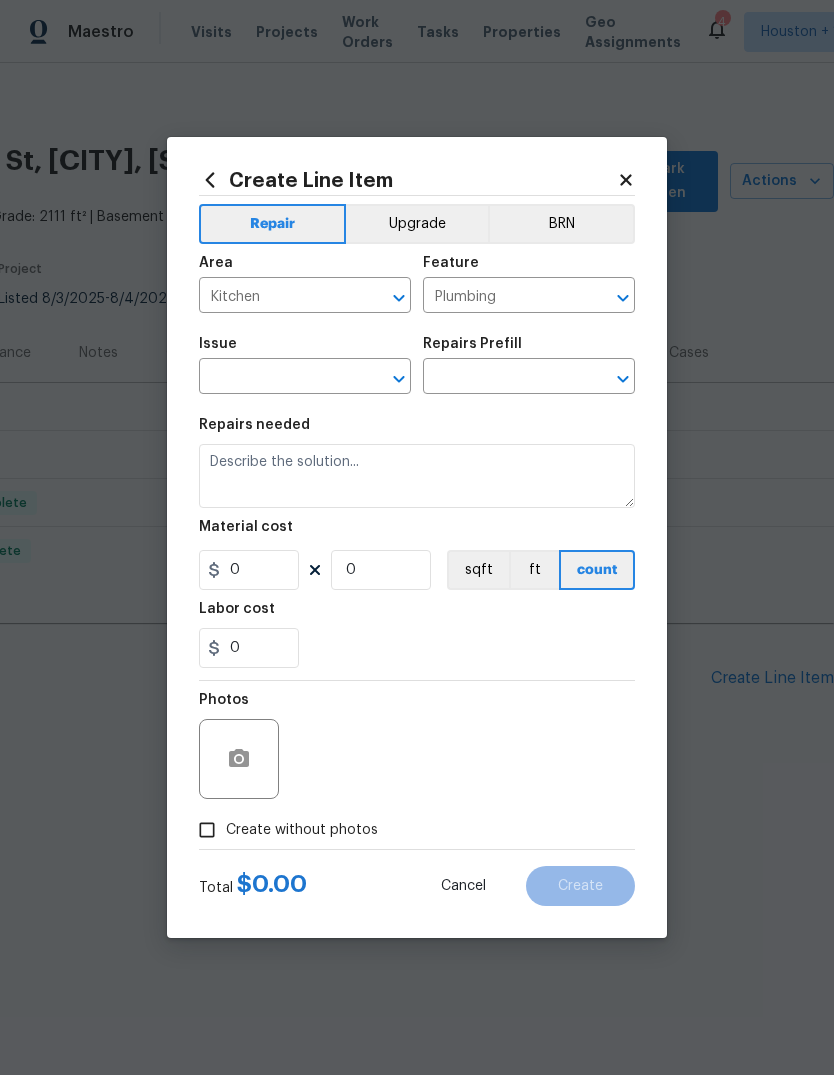 click at bounding box center (277, 378) 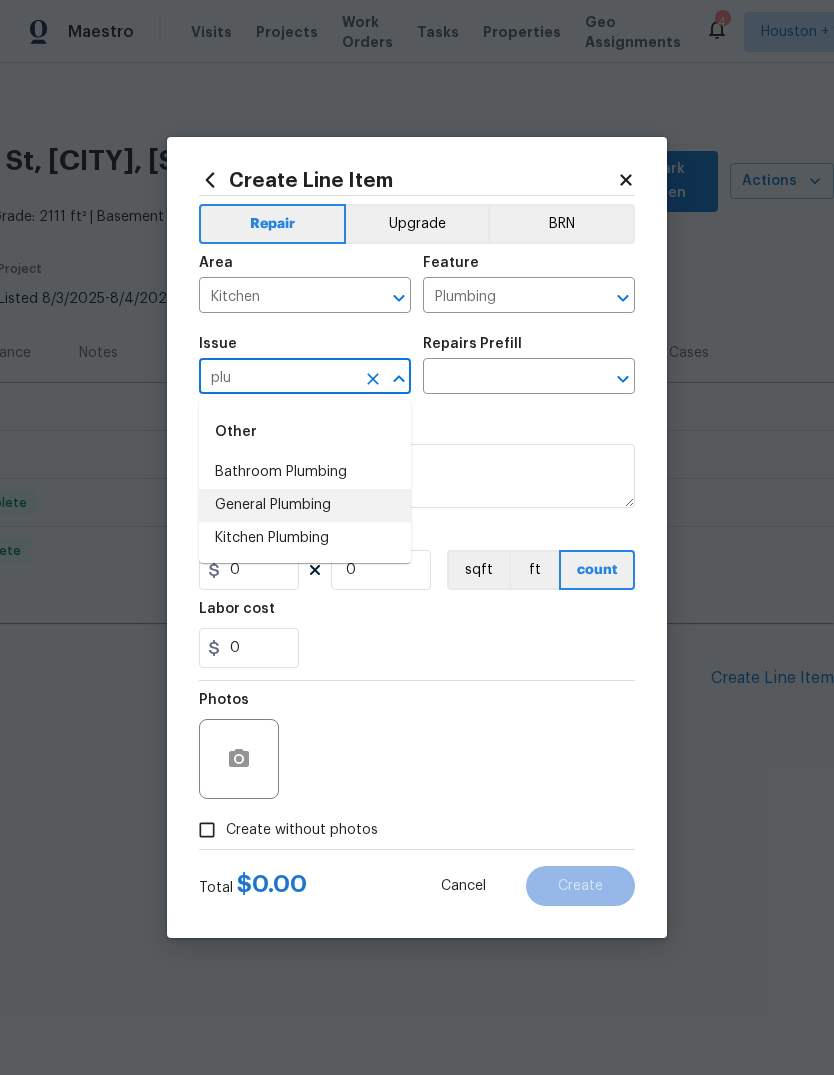click on "General Plumbing" at bounding box center [305, 505] 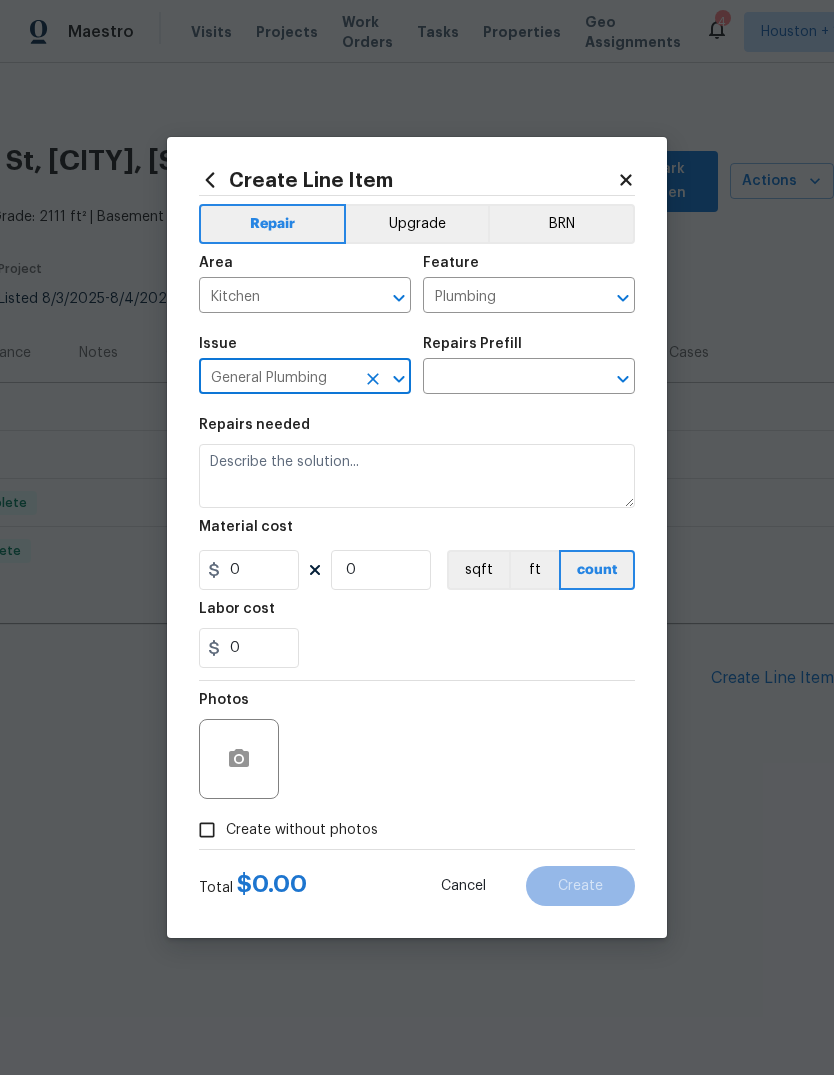 click at bounding box center [501, 378] 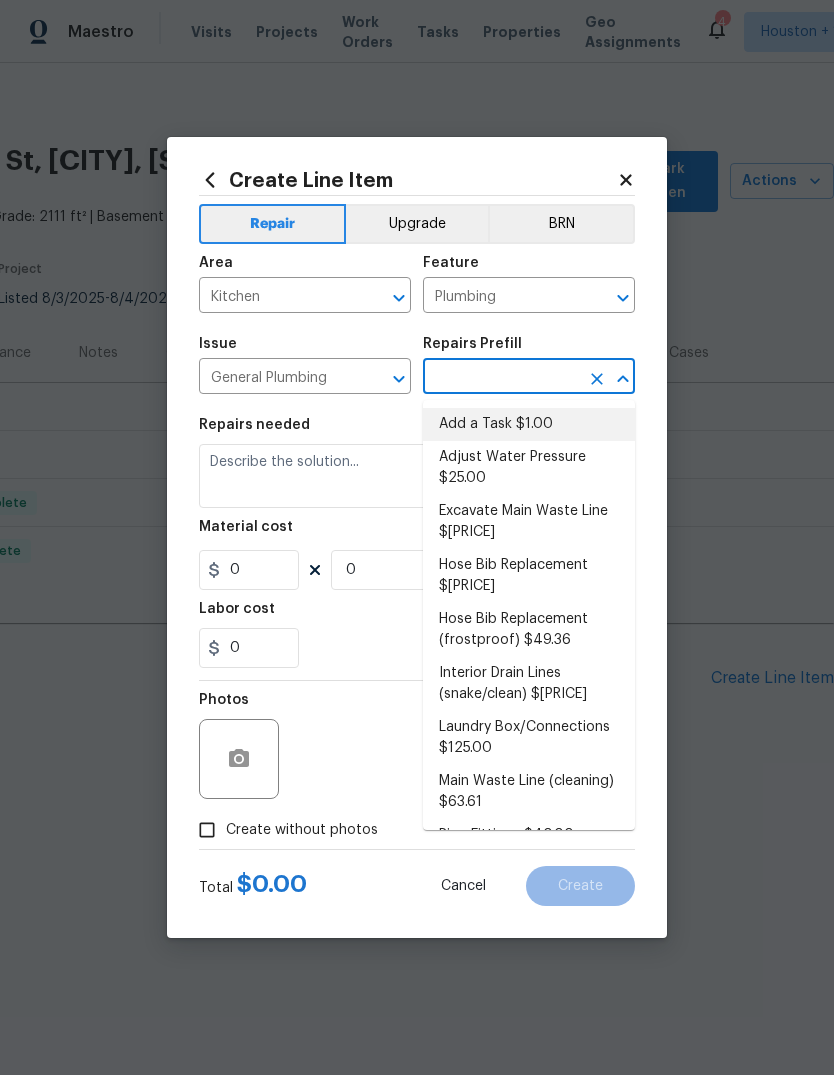 click on "Add a Task $1.00" at bounding box center [529, 424] 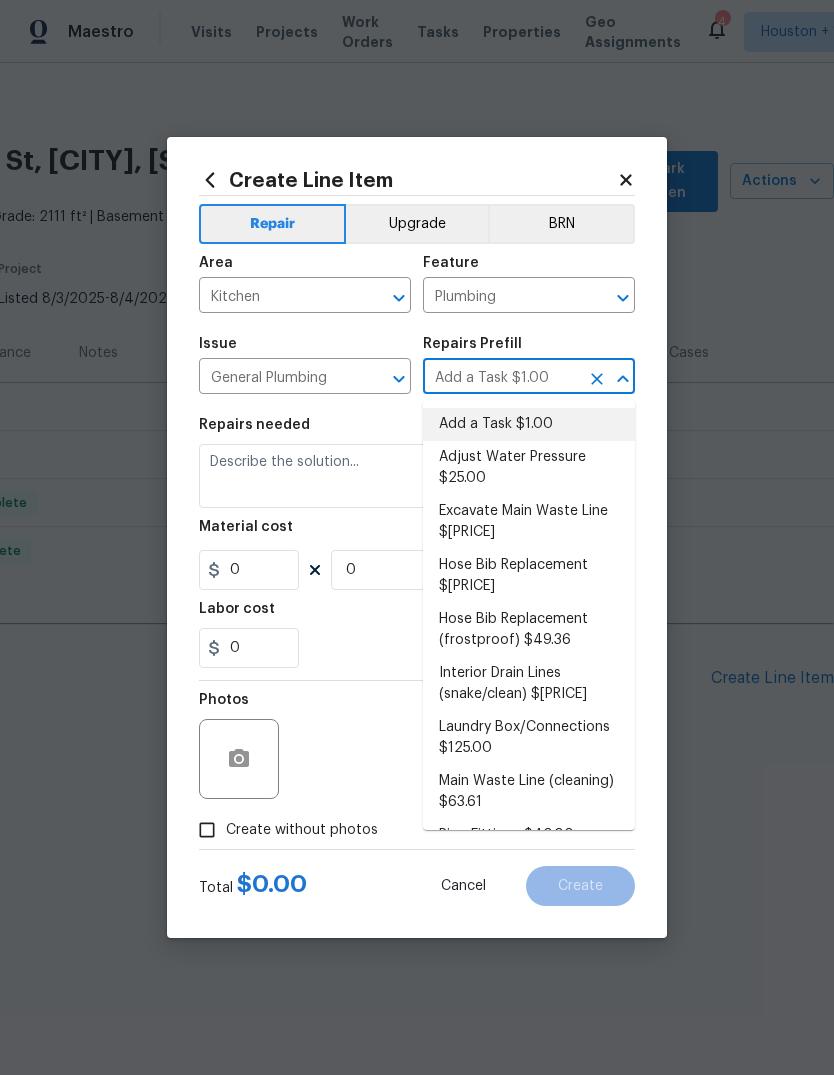 type 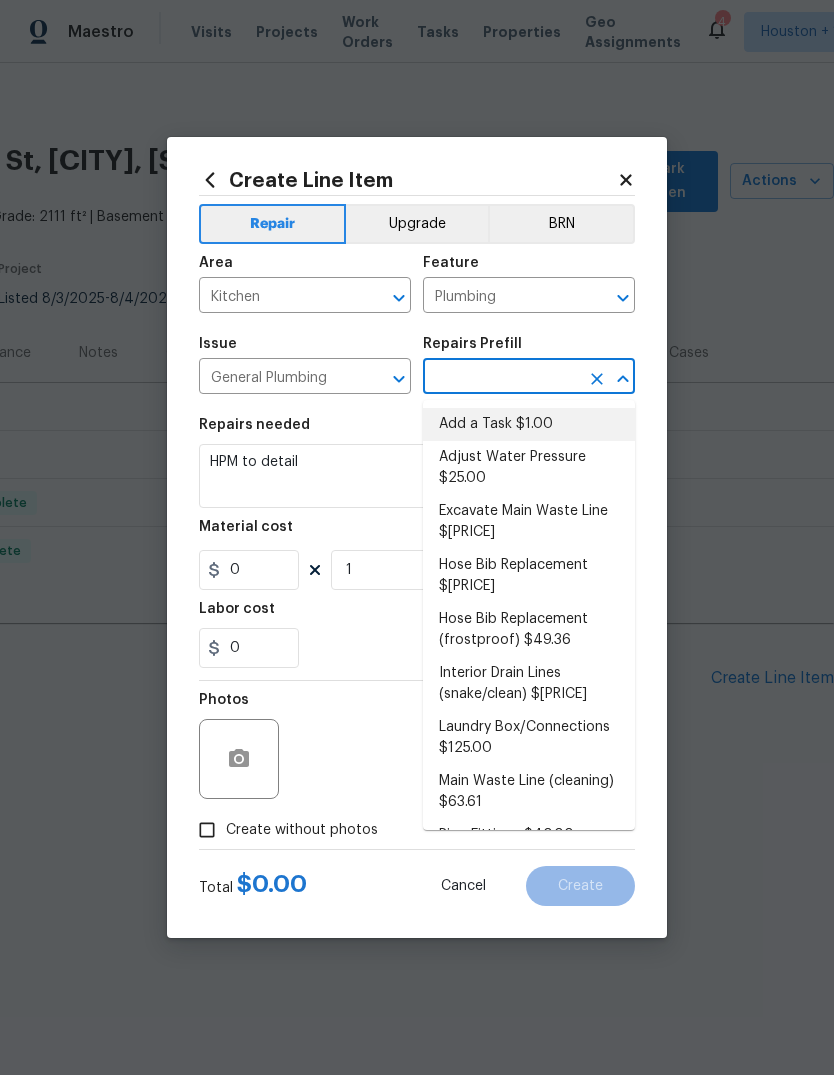 type on "Add a Task $1.00" 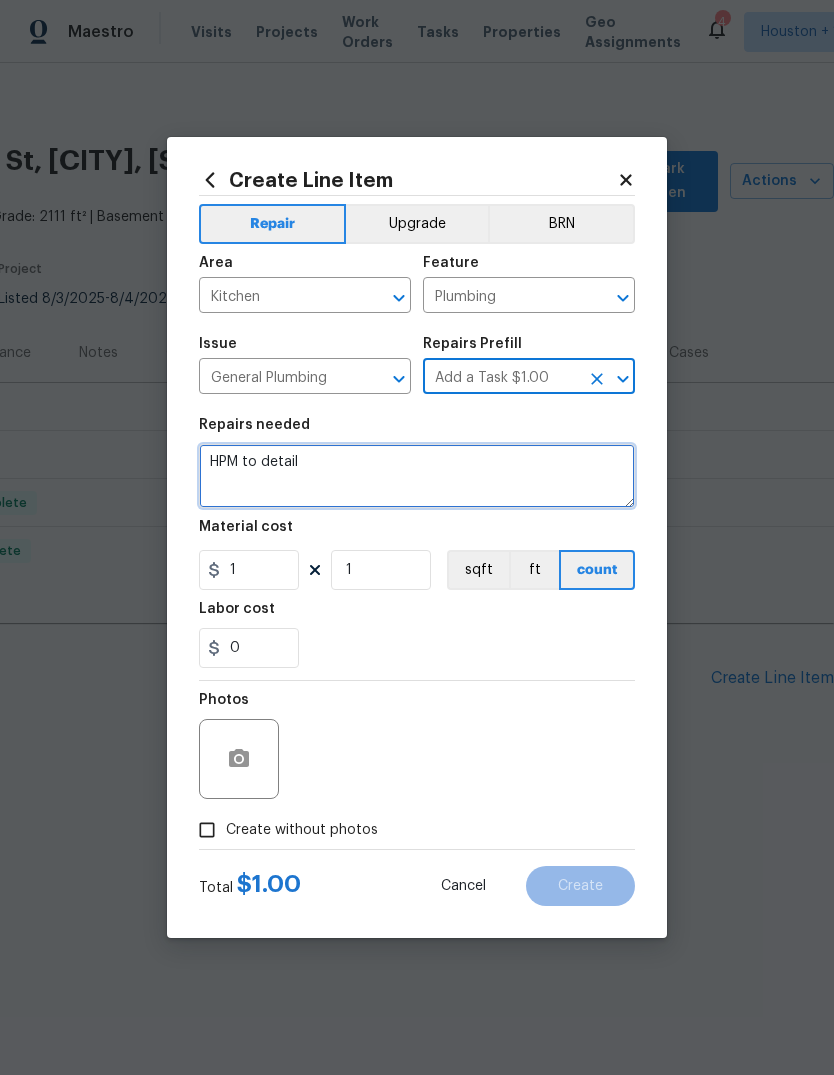 click on "HPM to detail" at bounding box center (417, 476) 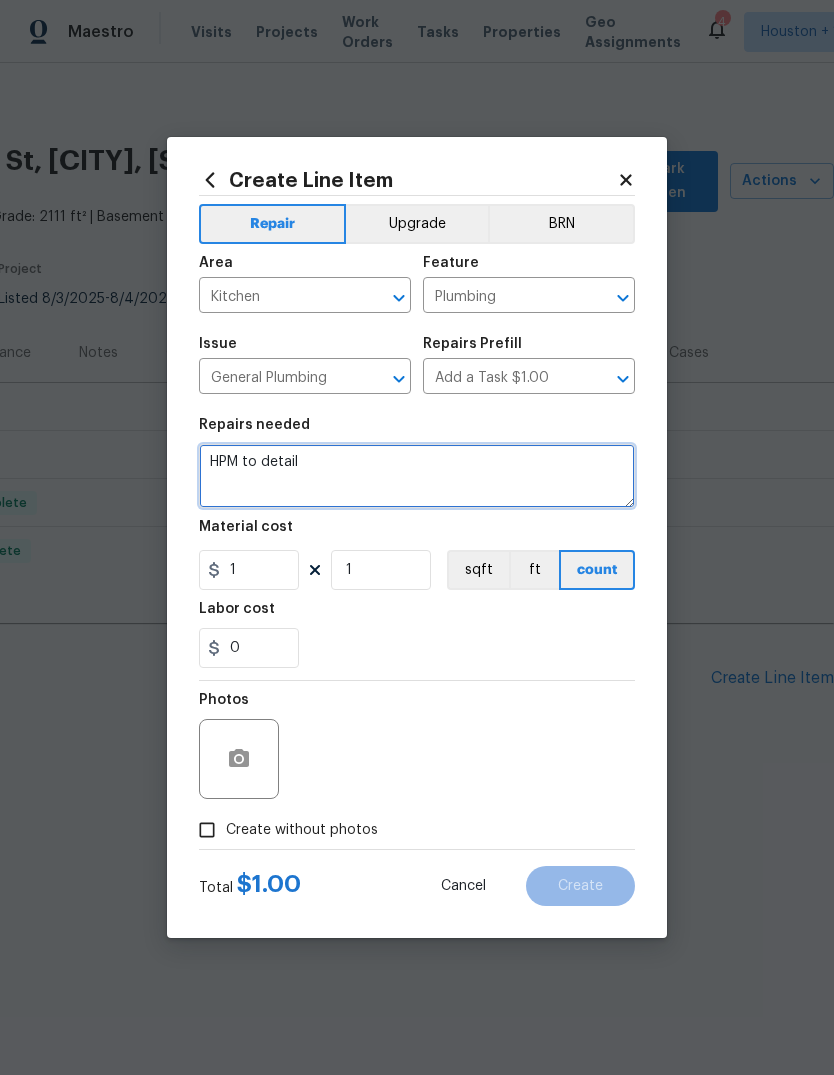 click on "HPM to detail" at bounding box center [417, 476] 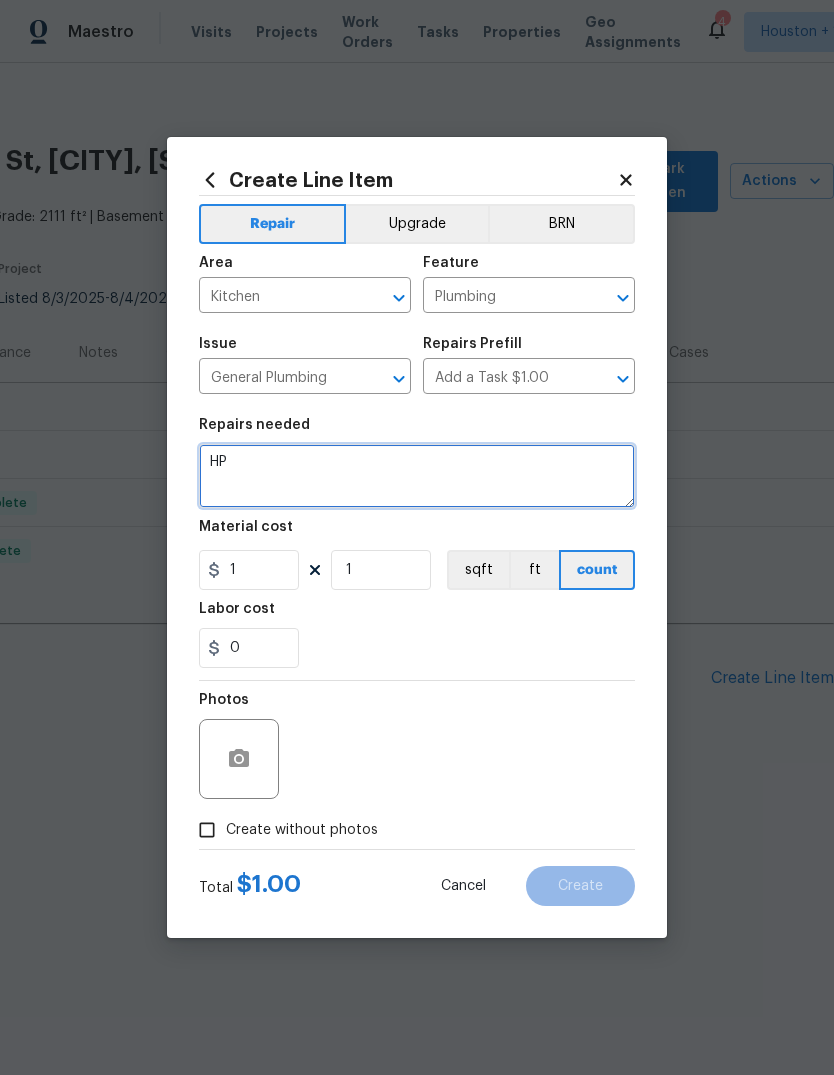 type on "H" 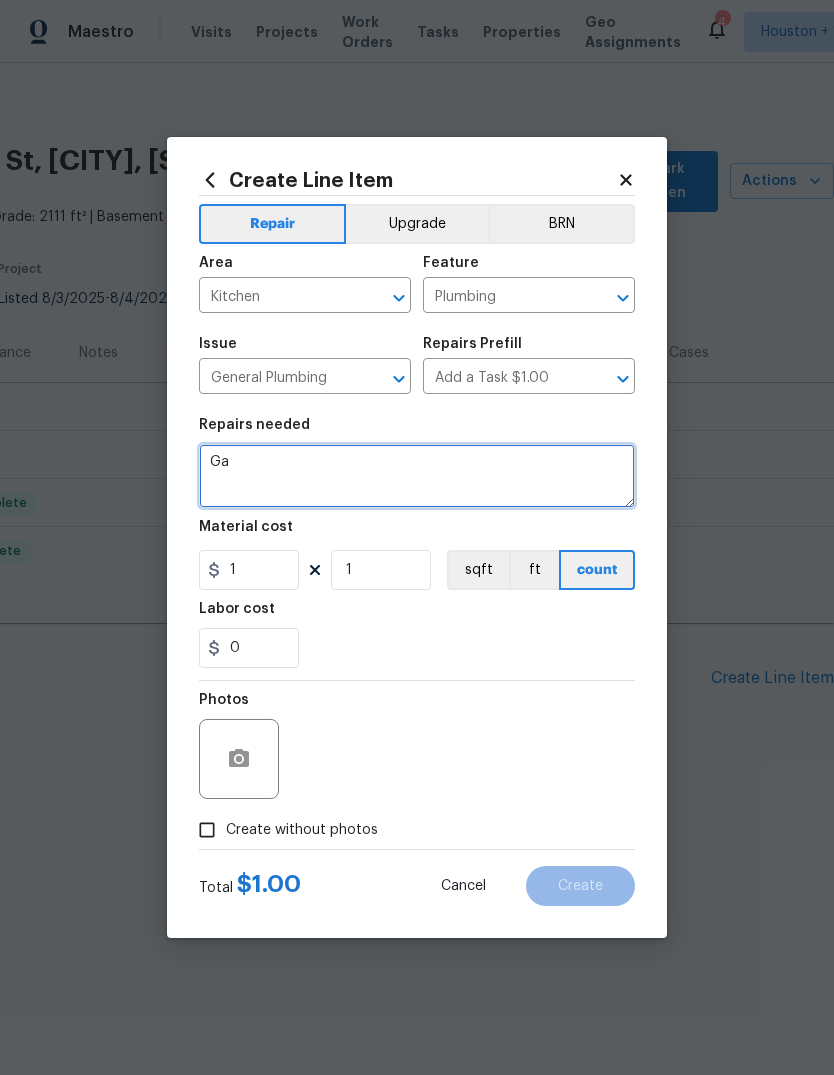 type on "G" 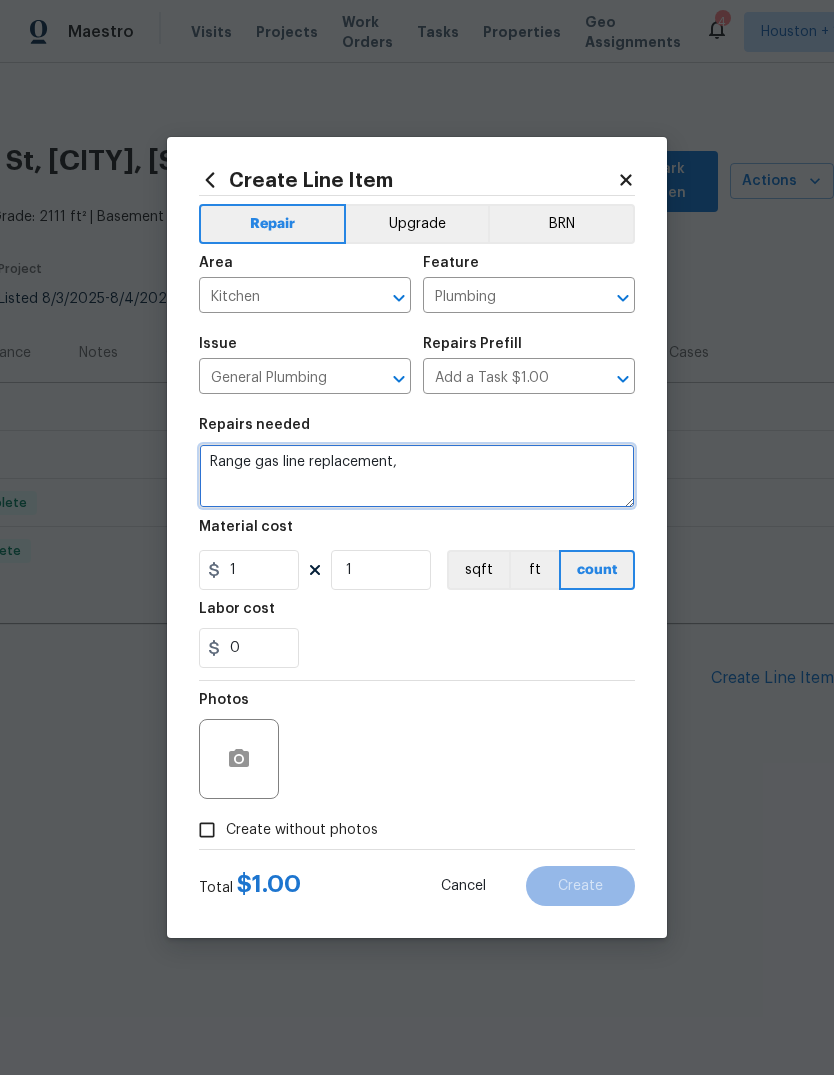 type on "Range gas line replacement," 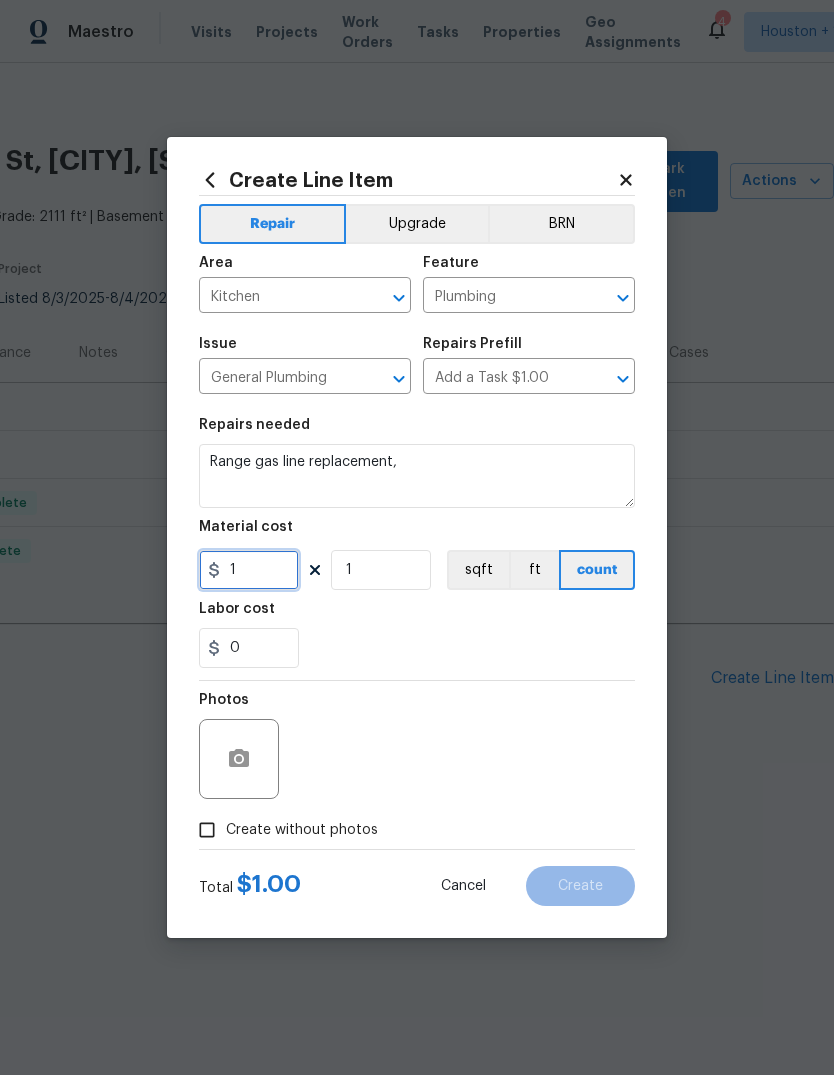 click on "1" at bounding box center (249, 570) 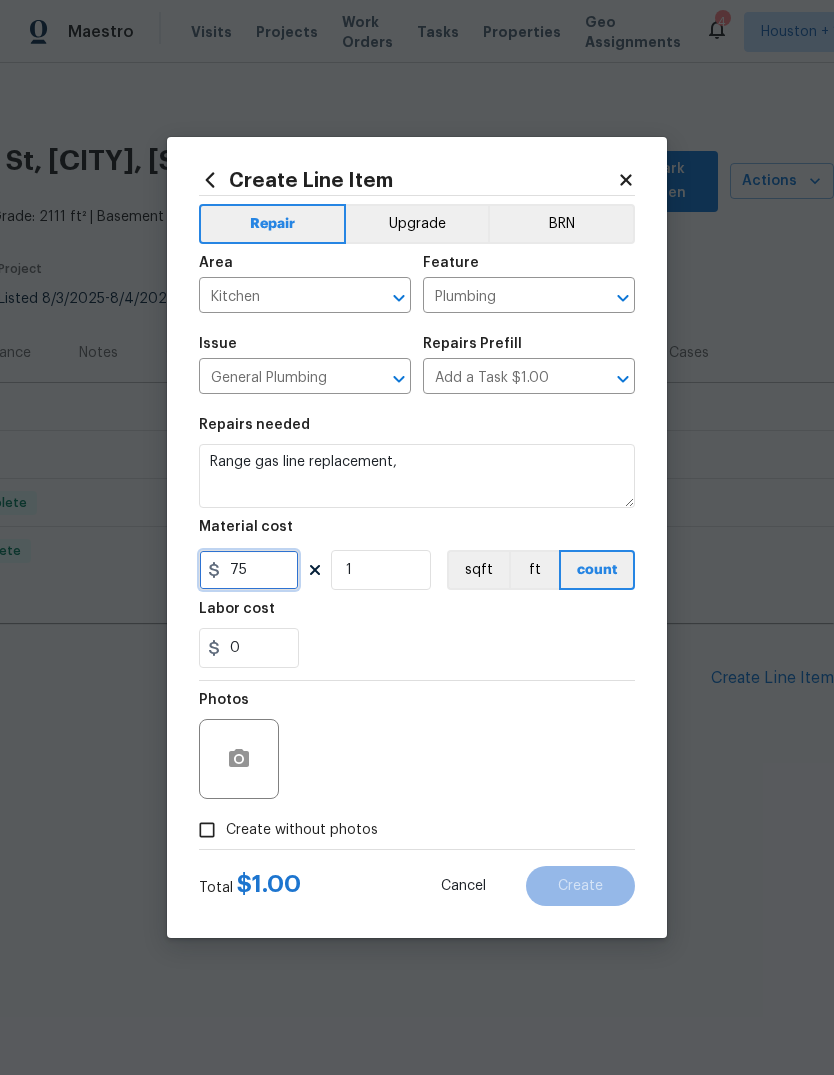 type on "75" 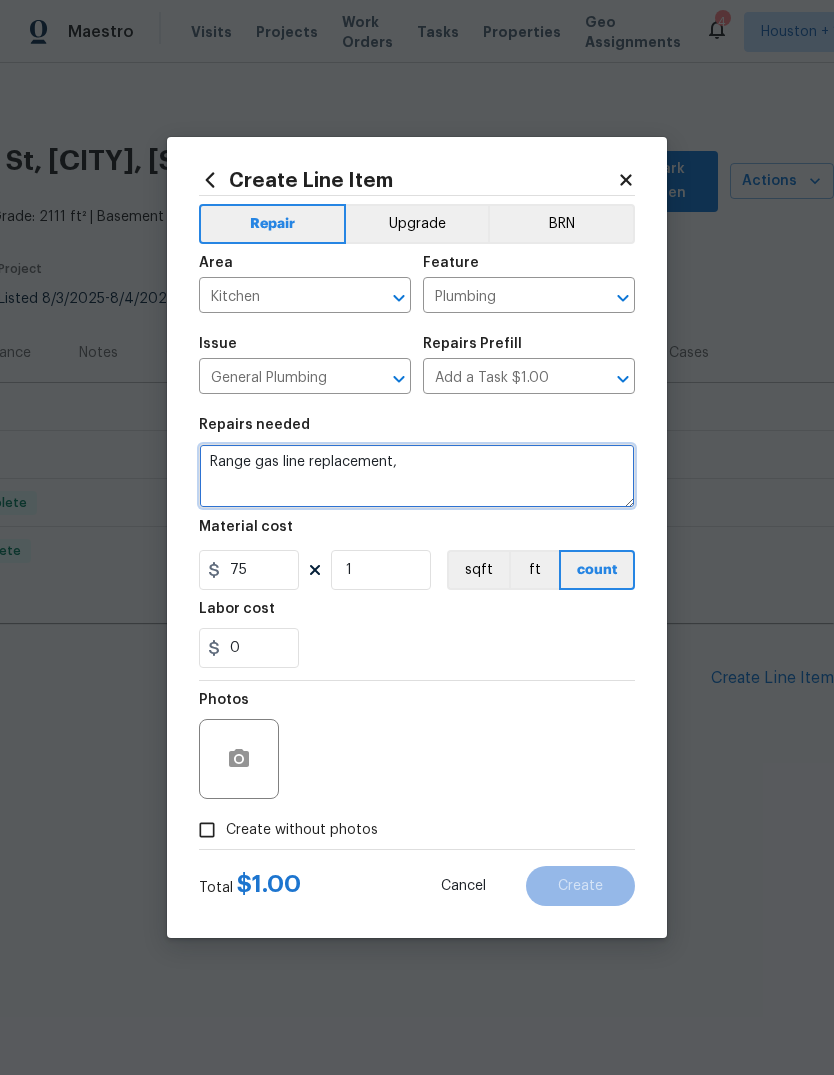 click on "Range gas line replacement," at bounding box center [417, 476] 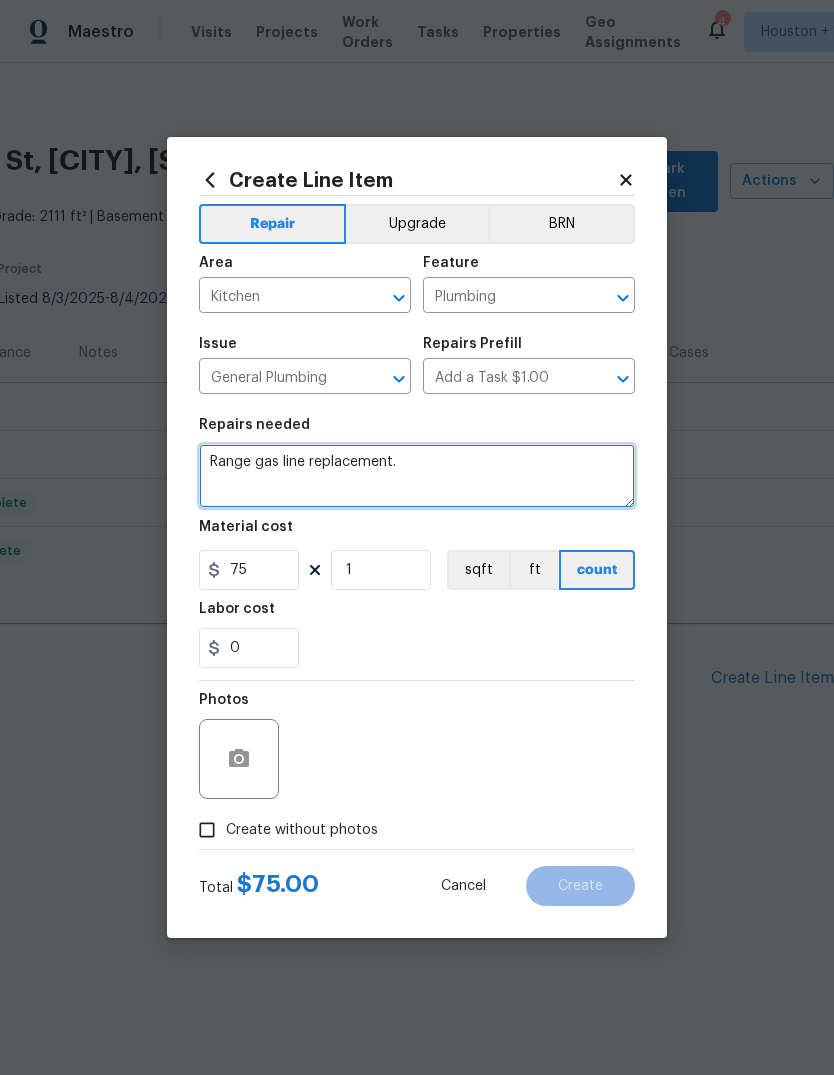 type on "Range gas line replacement." 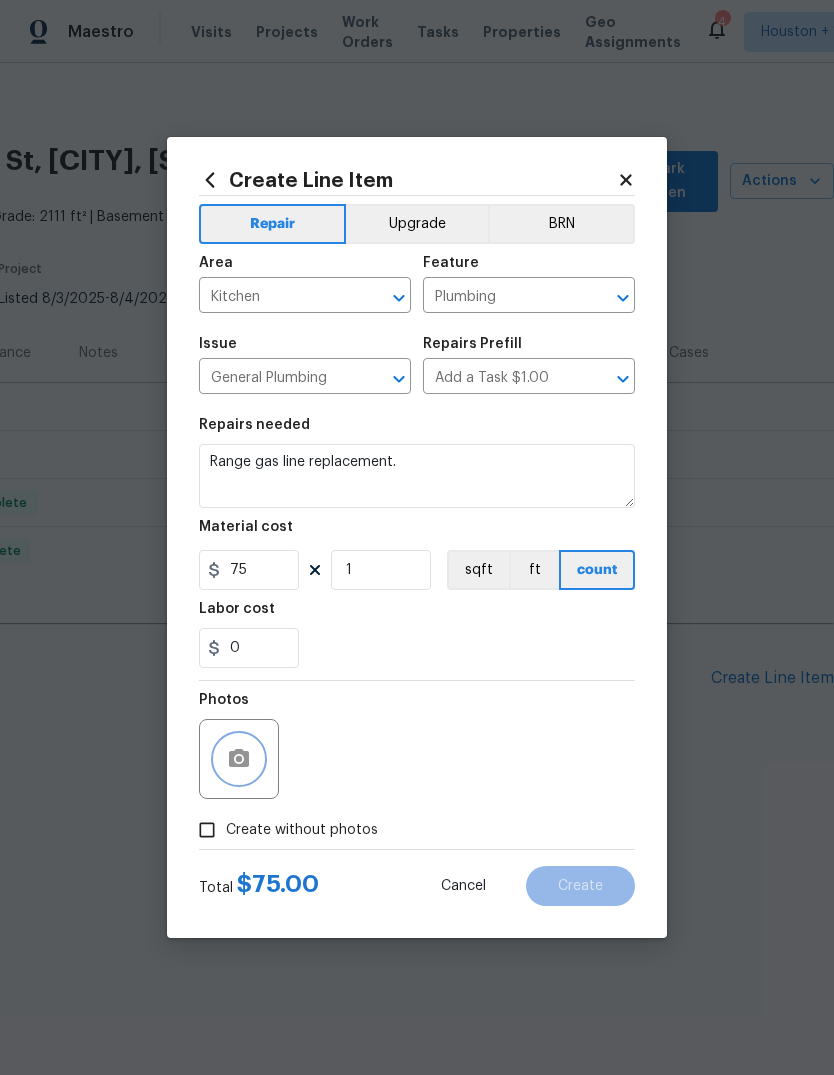 click at bounding box center [239, 759] 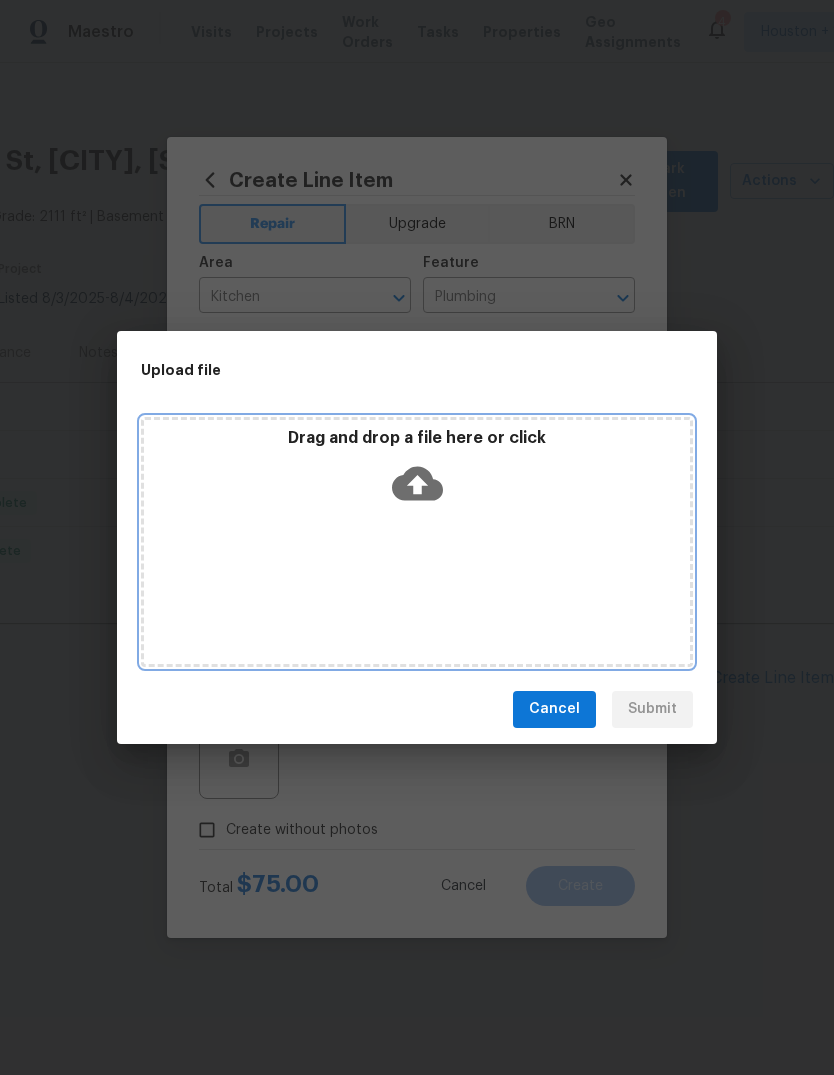 click on "Drag and drop a file here or click" at bounding box center [417, 471] 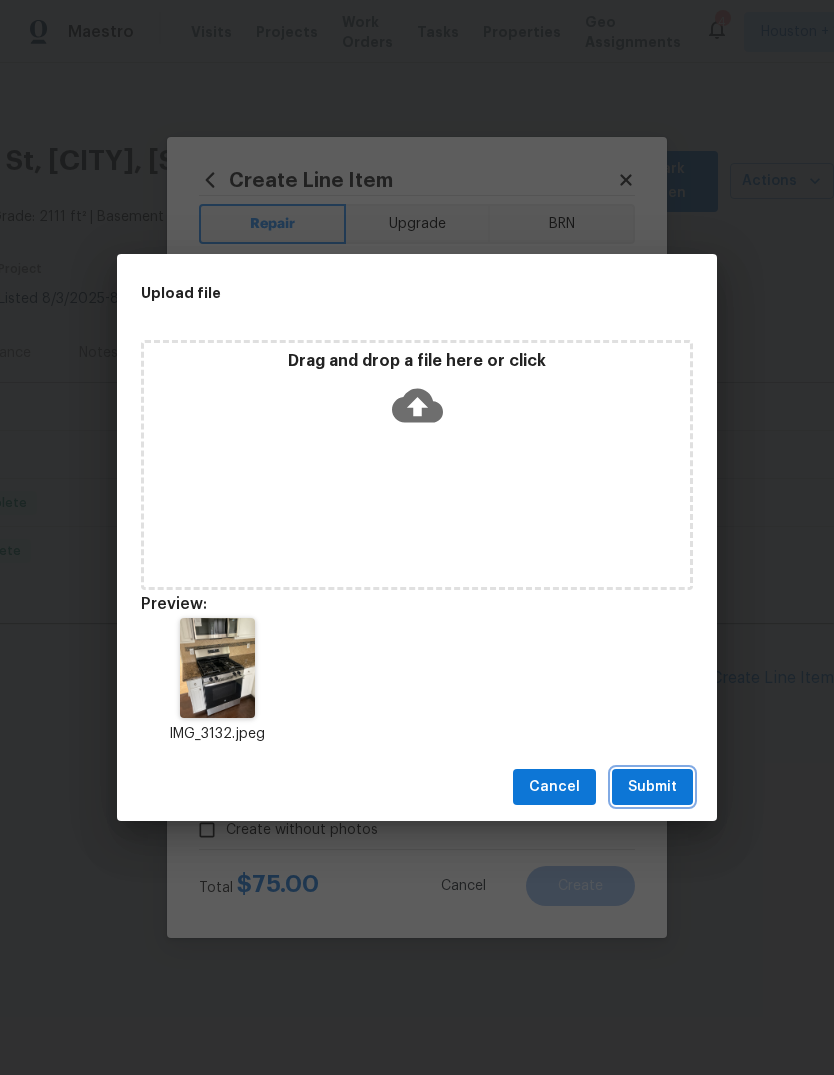 click on "Submit" at bounding box center [652, 787] 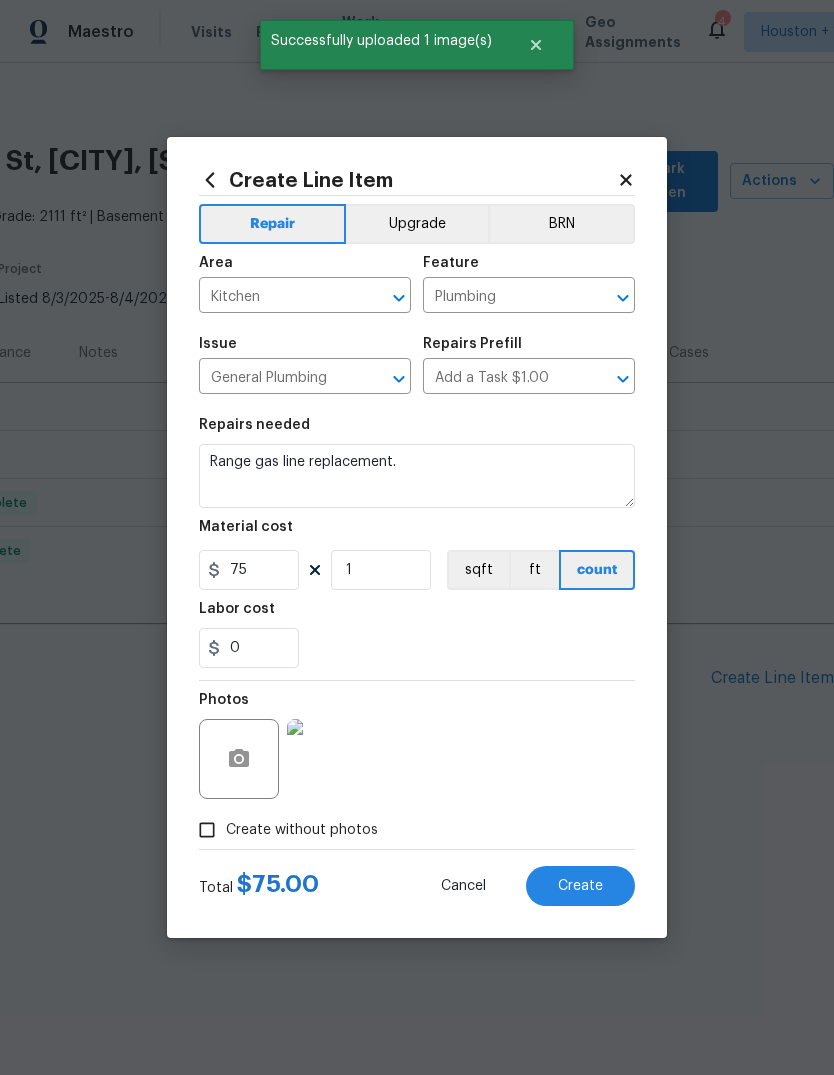 click on "Create" at bounding box center [580, 886] 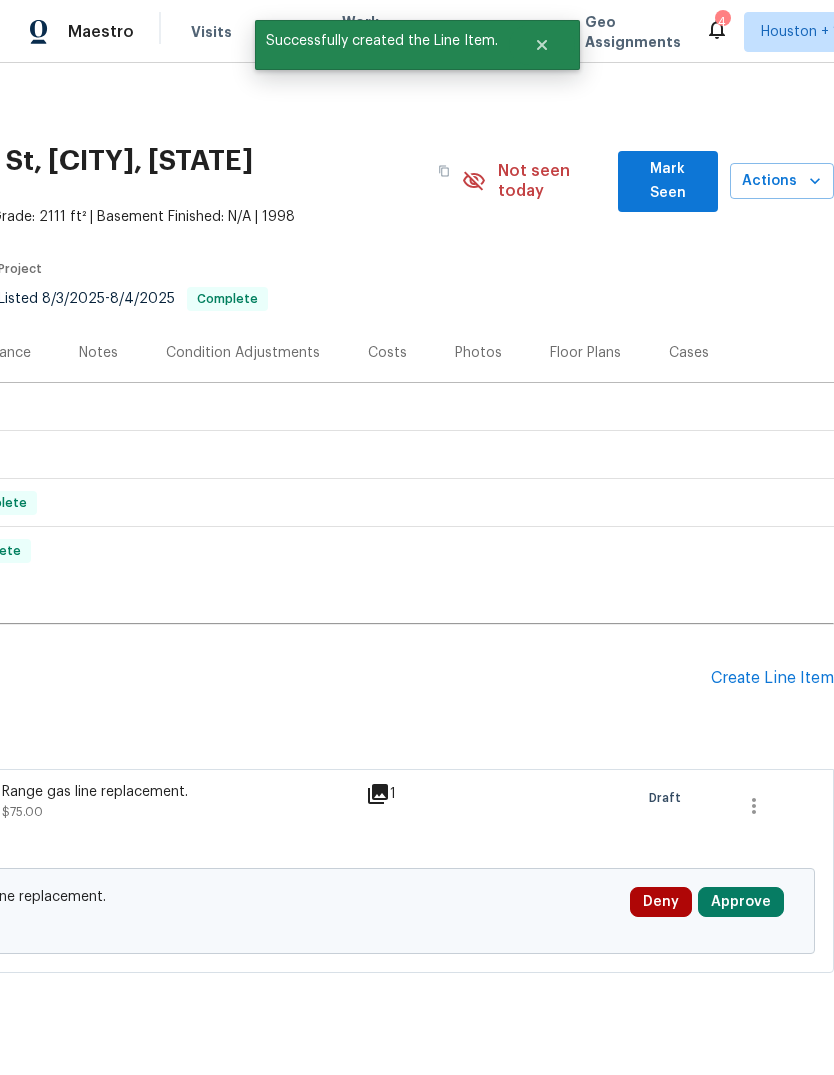click on "Approve" at bounding box center [741, 902] 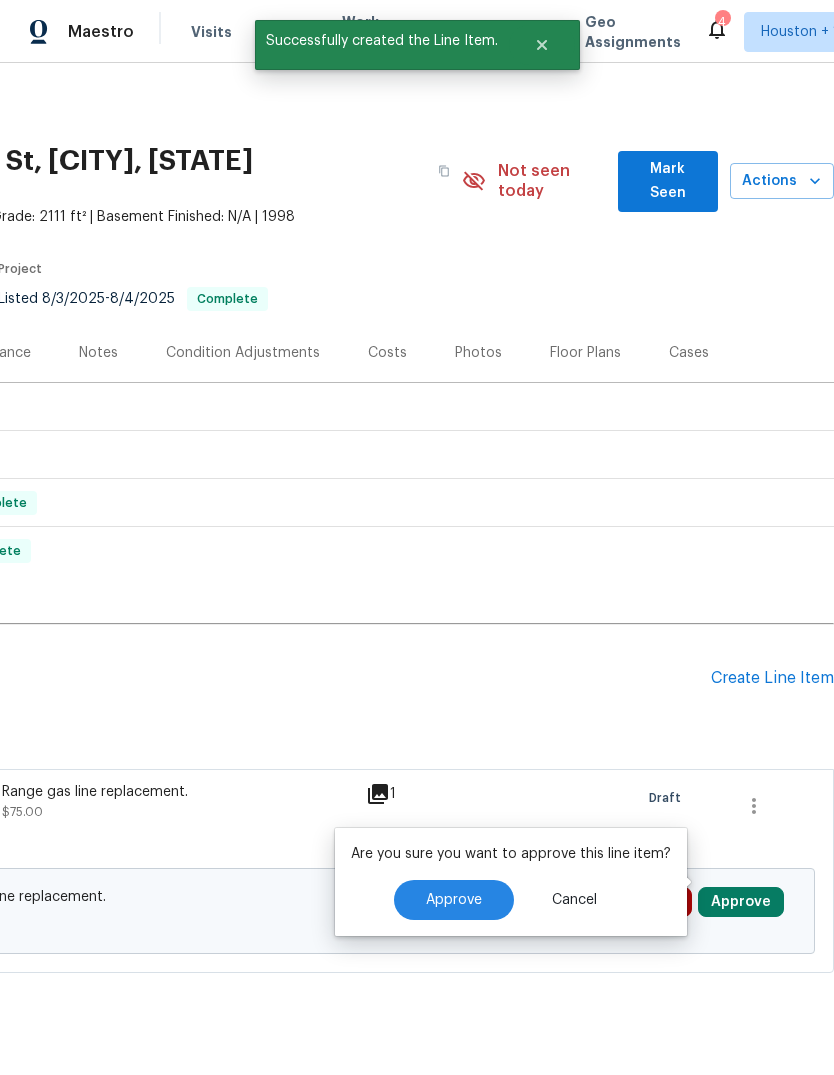 click on "Approve" at bounding box center (454, 900) 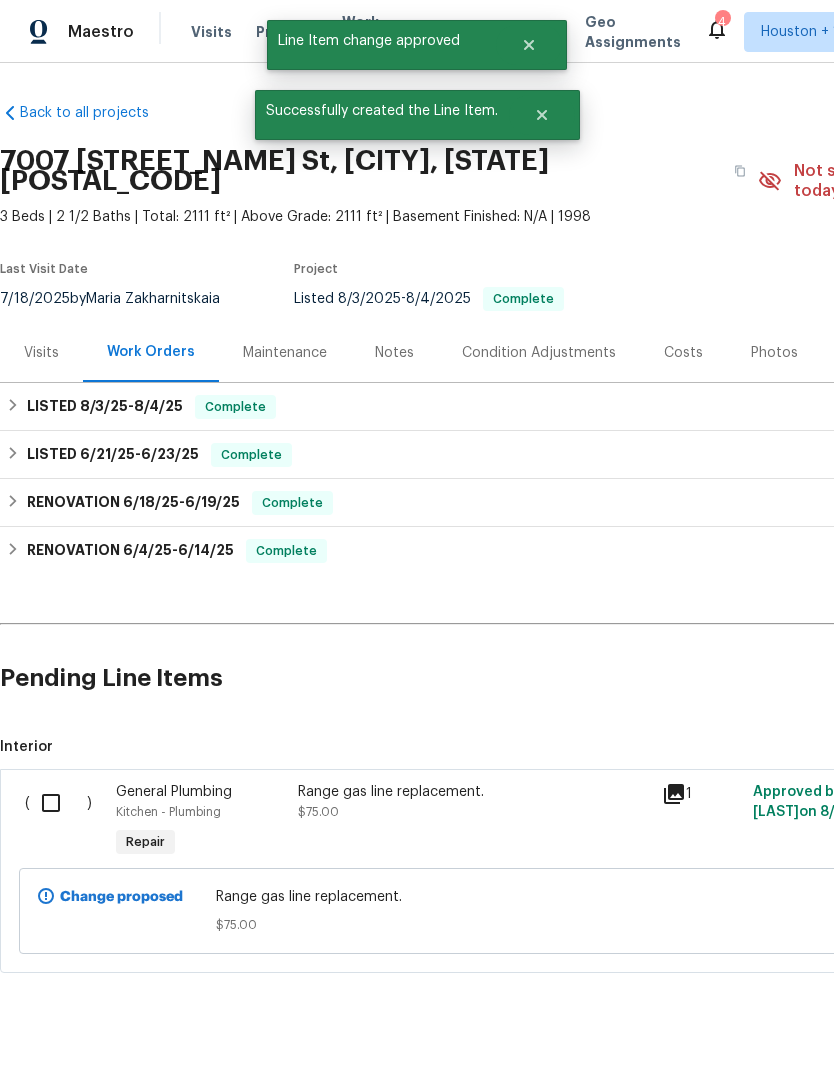 scroll, scrollTop: 0, scrollLeft: 0, axis: both 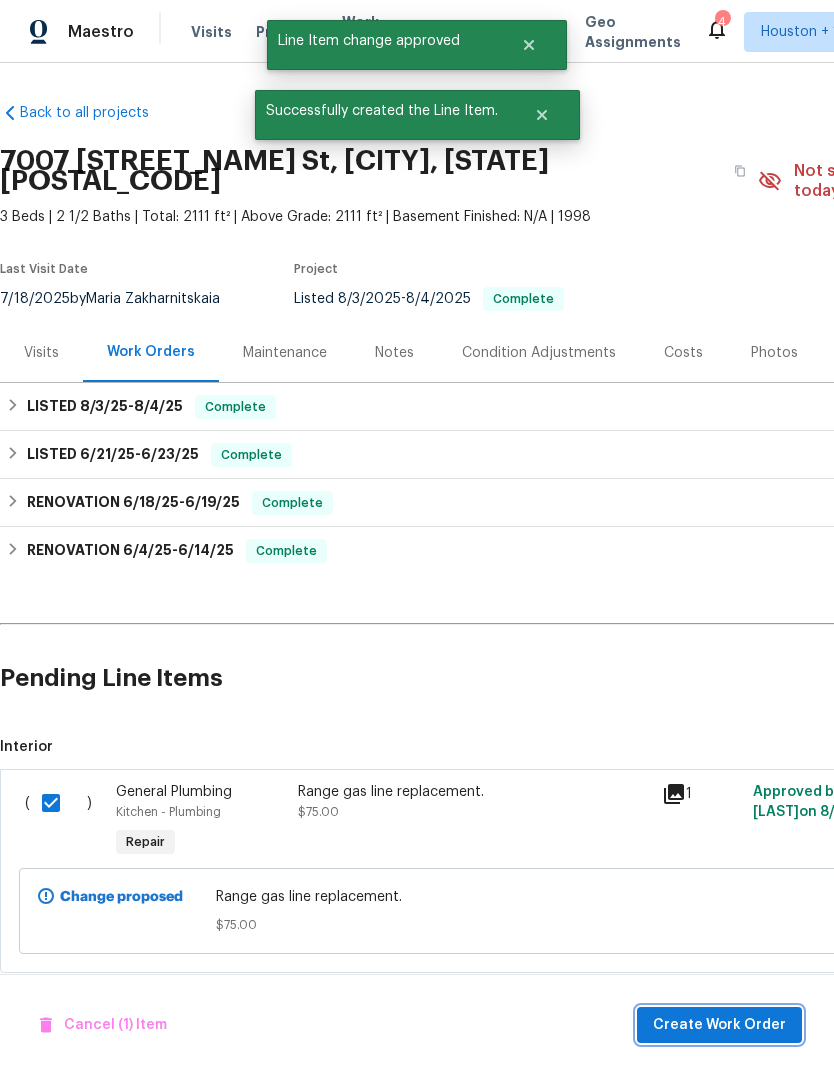 click on "Create Work Order" at bounding box center [719, 1025] 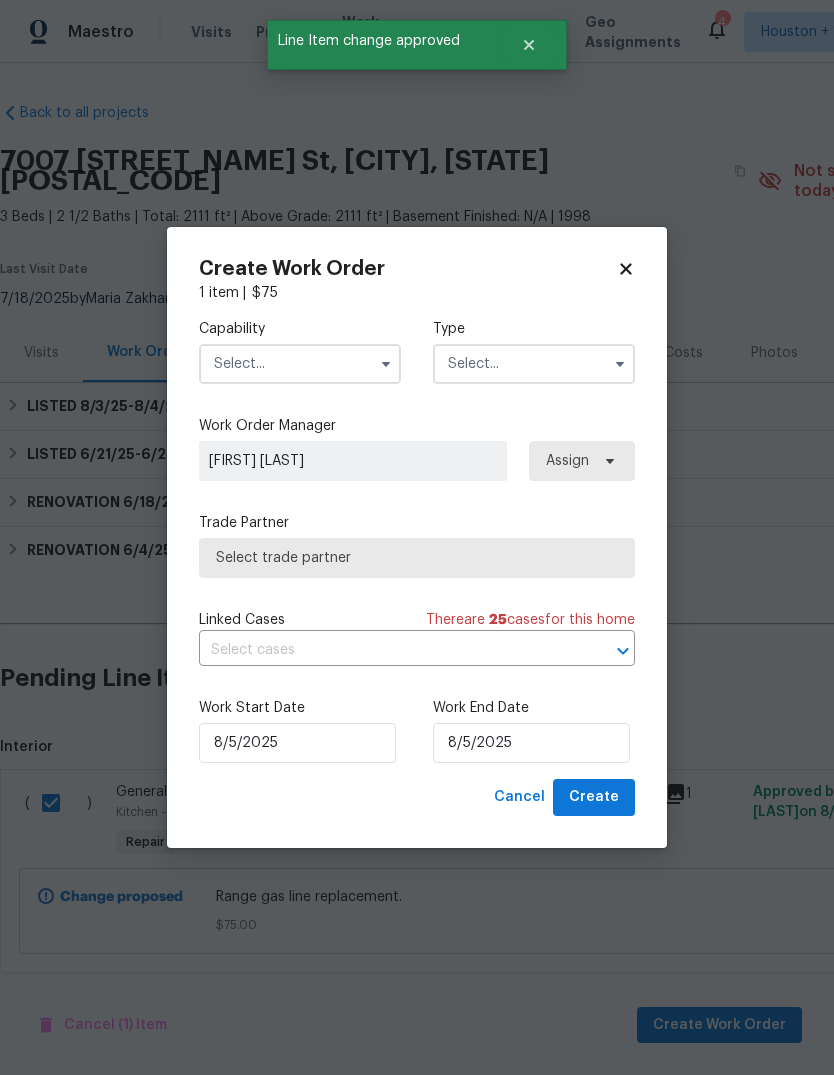 click at bounding box center (300, 364) 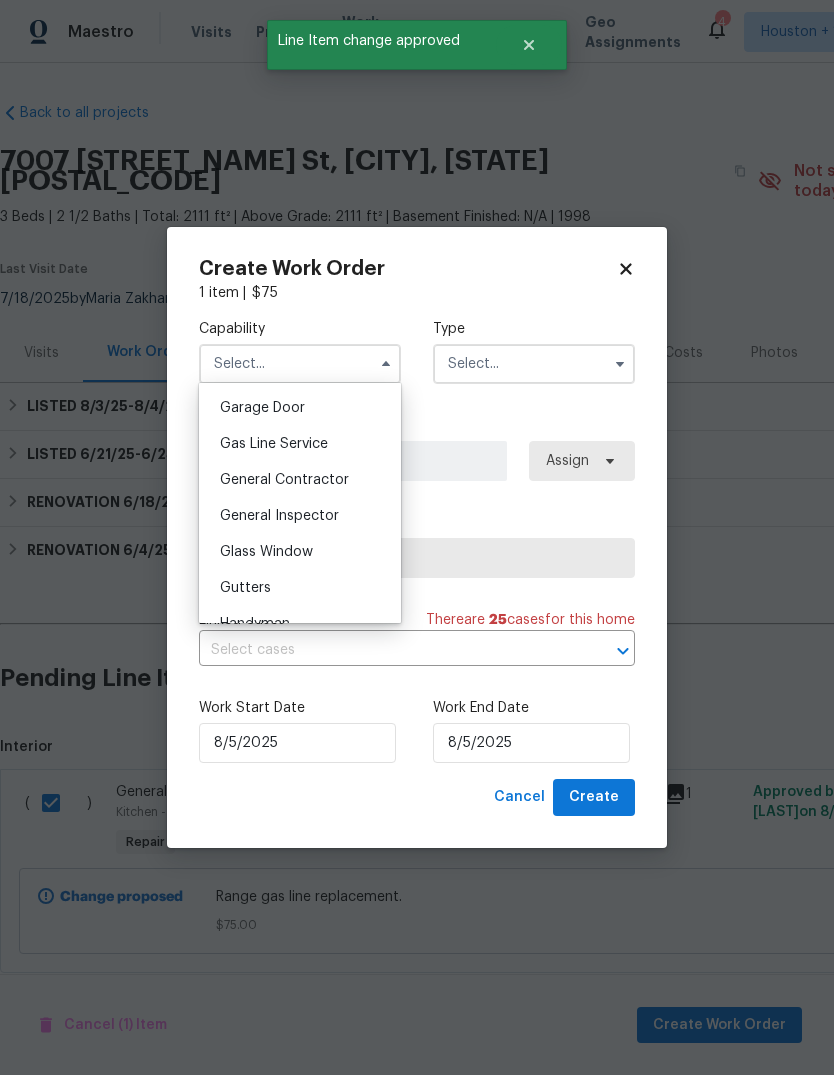 scroll, scrollTop: 879, scrollLeft: 0, axis: vertical 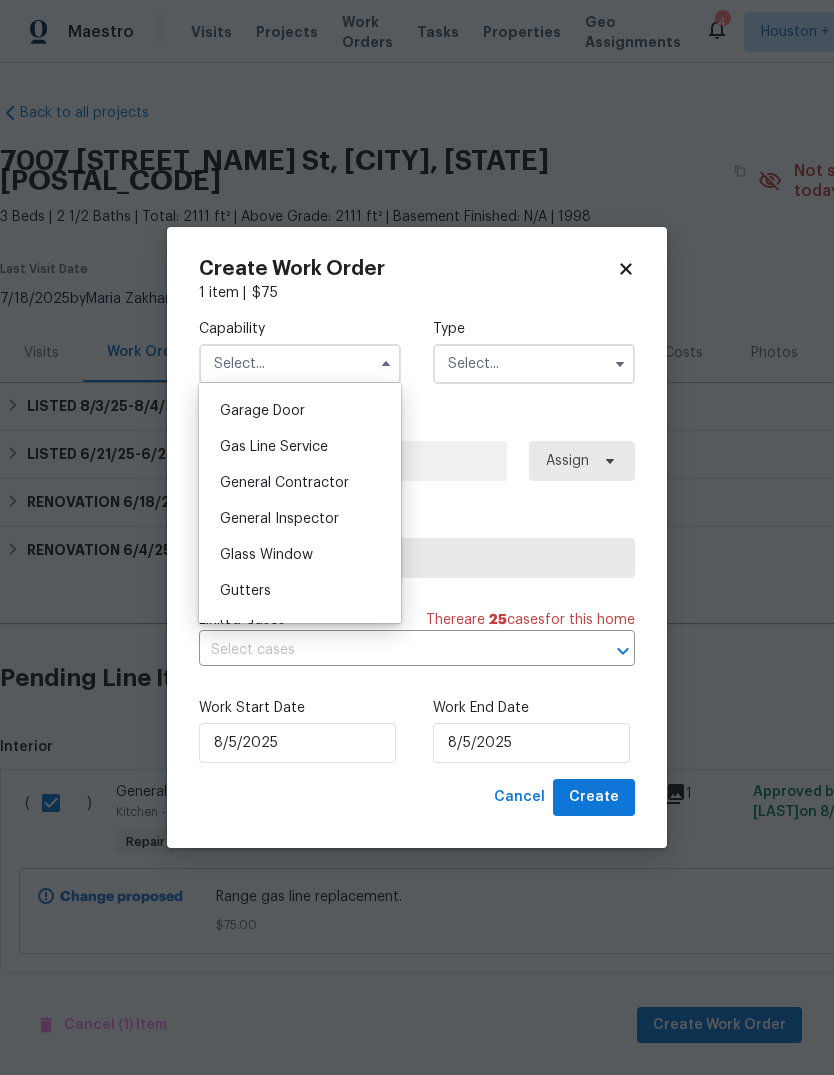 click on "General Contractor" at bounding box center [300, 483] 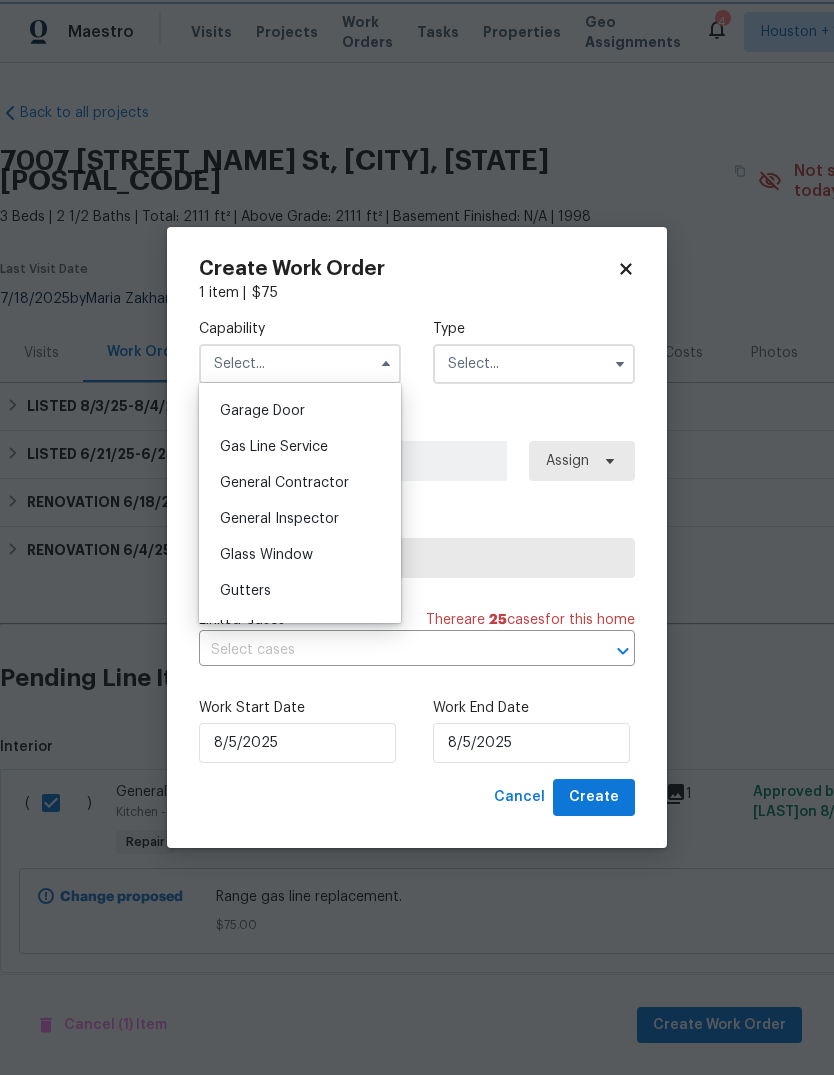 type on "General Contractor" 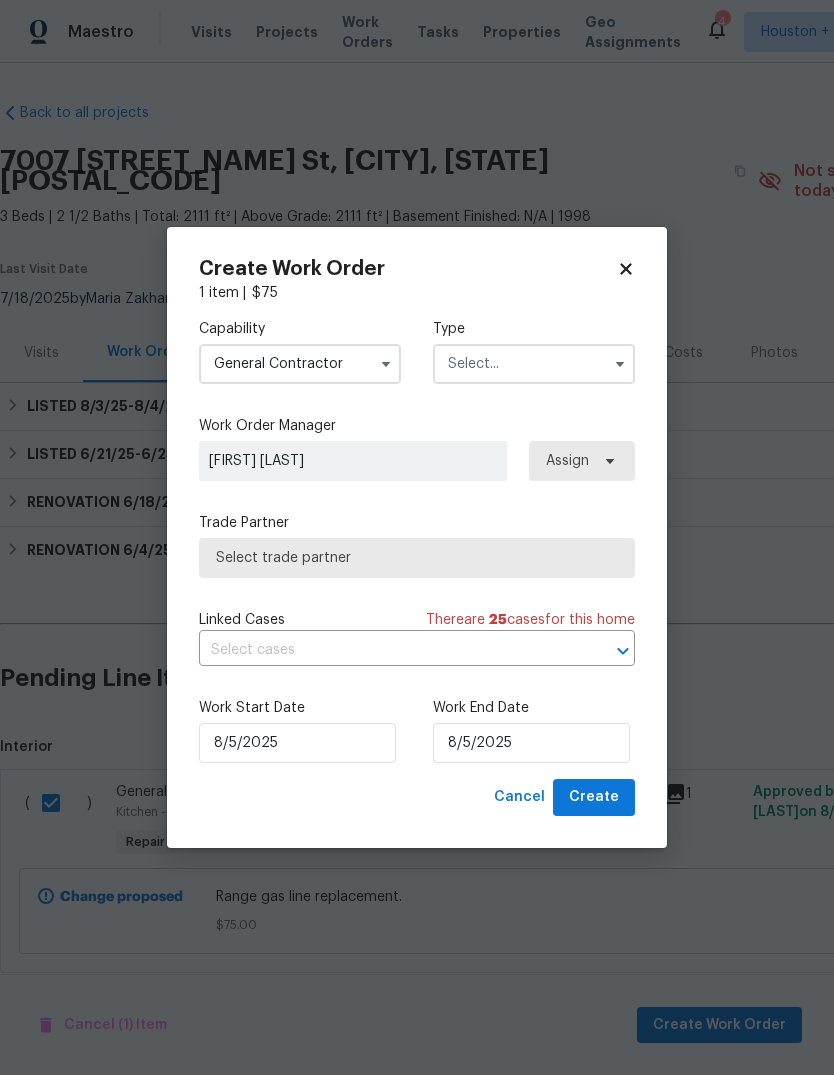 click at bounding box center (534, 364) 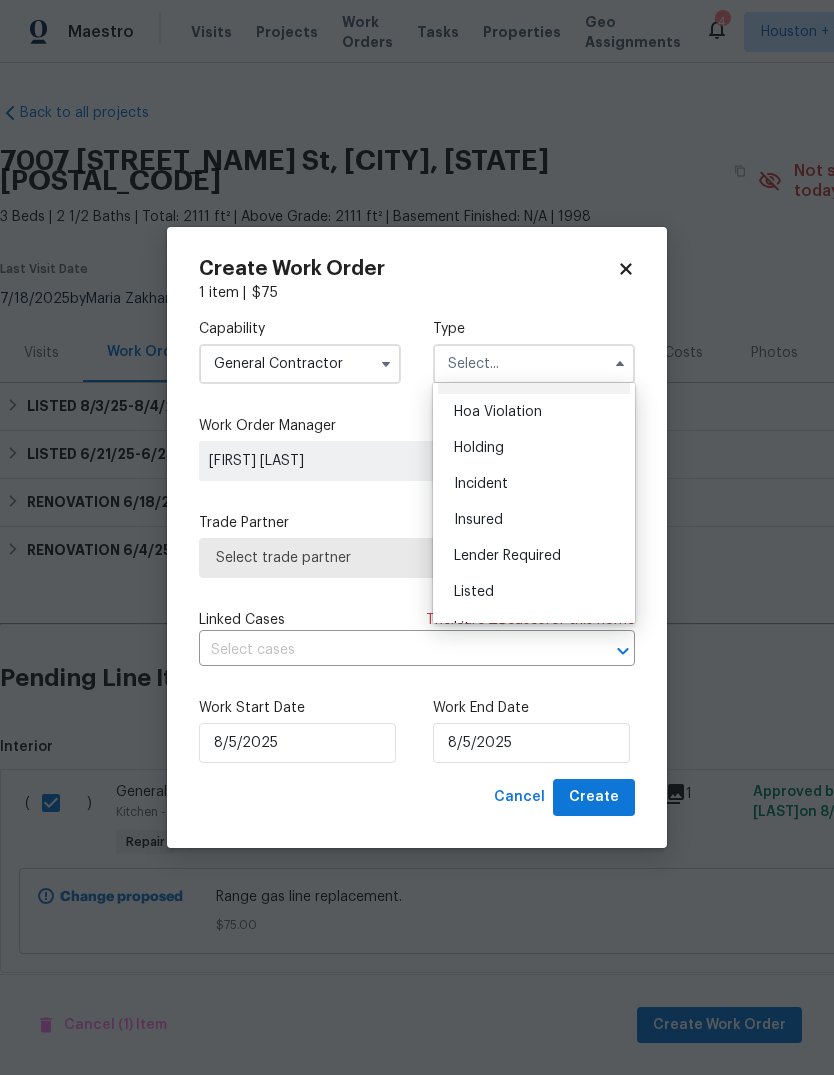 scroll, scrollTop: 32, scrollLeft: 0, axis: vertical 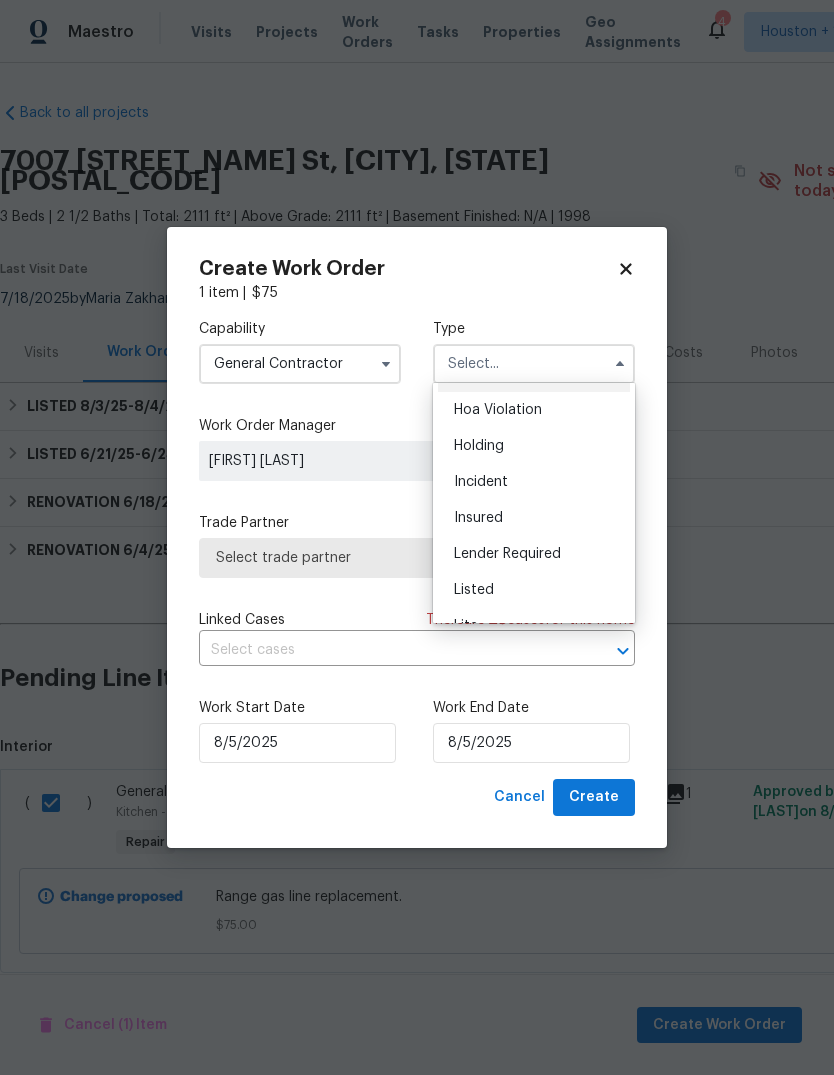 click on "Listed" at bounding box center [534, 590] 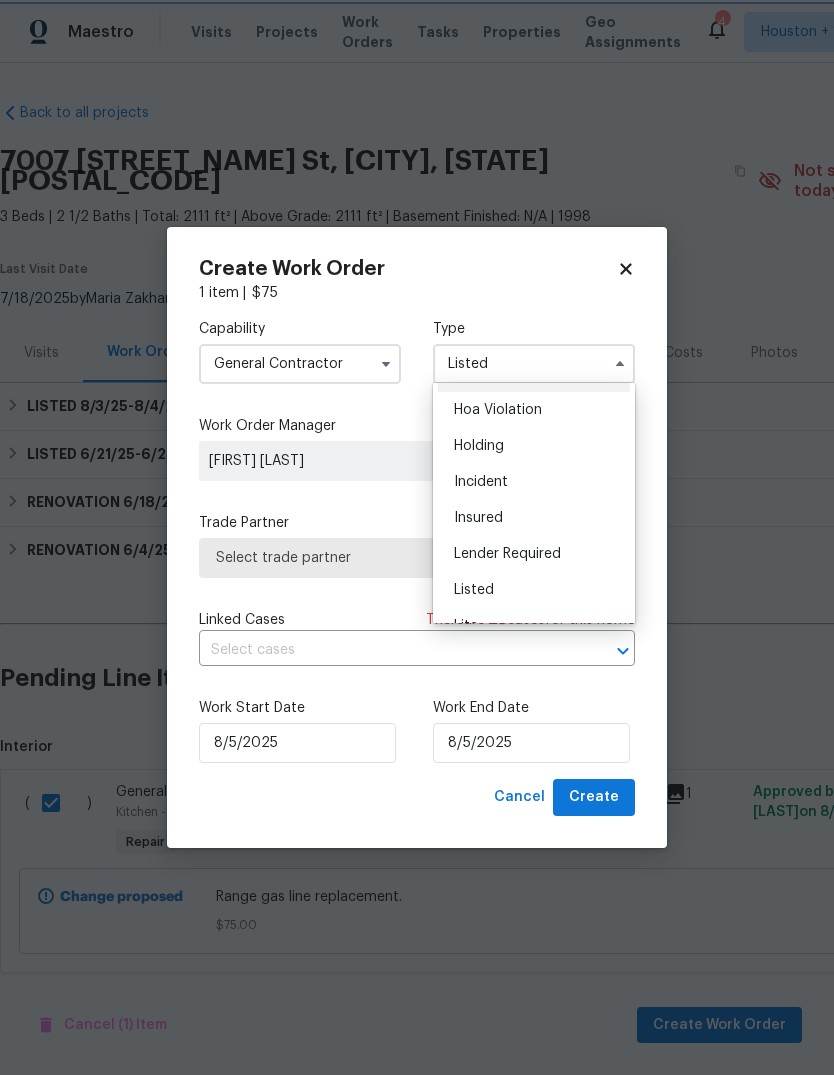 scroll, scrollTop: 0, scrollLeft: 0, axis: both 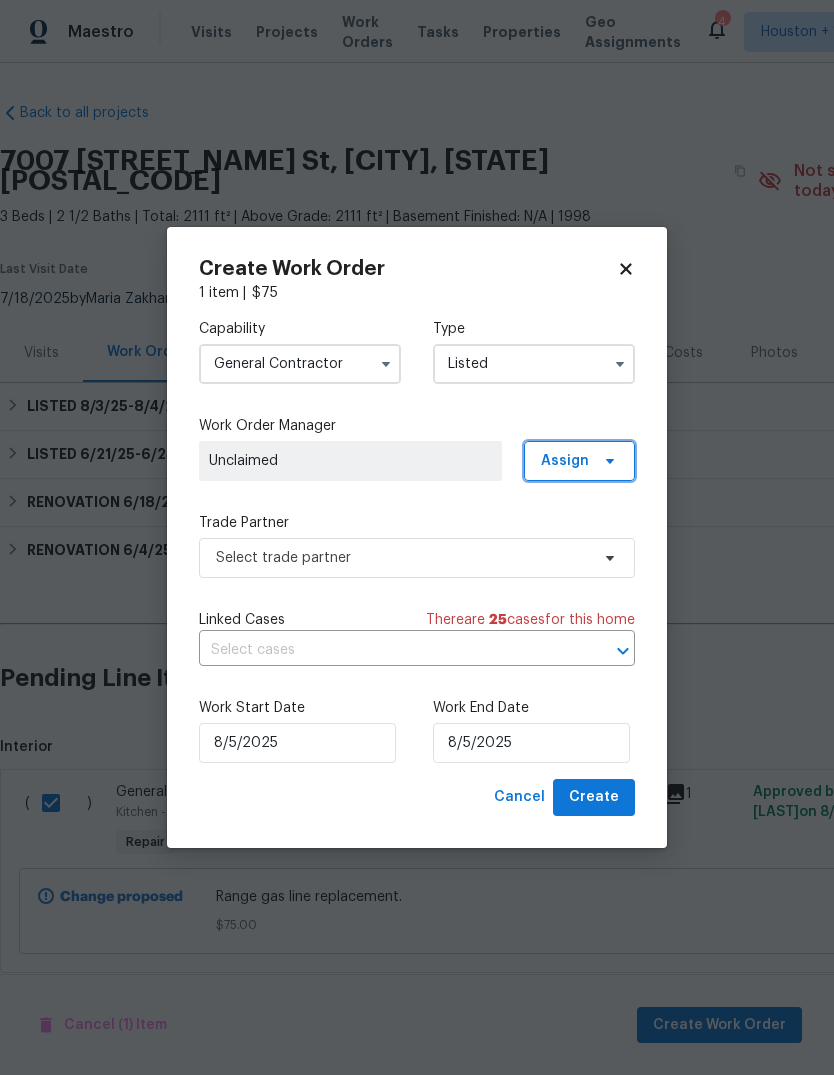 click on "Assign" at bounding box center (565, 461) 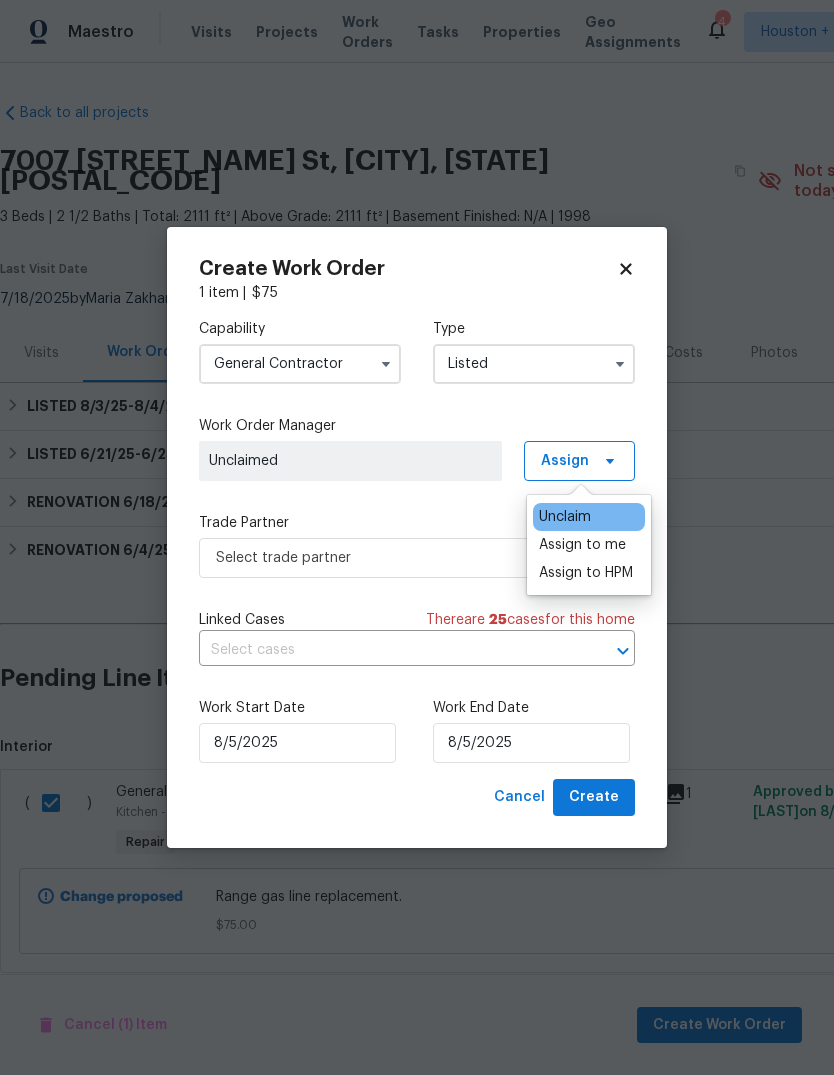 click on "Assign to me" at bounding box center (582, 545) 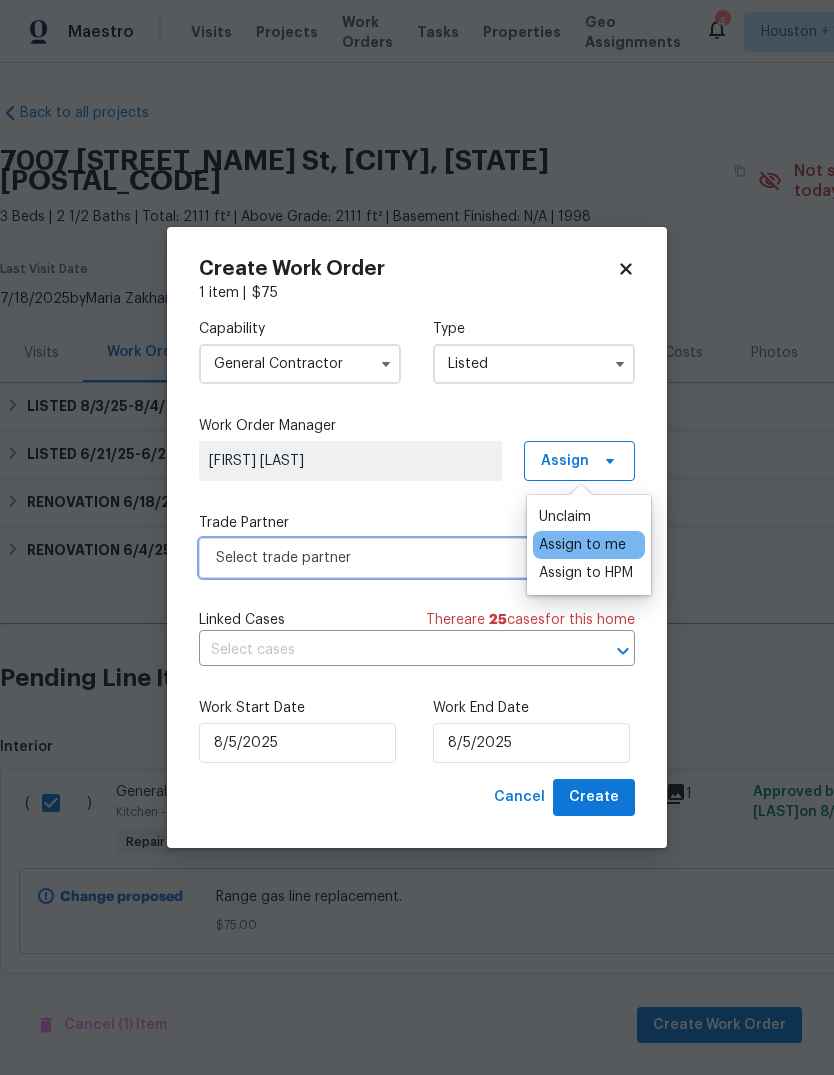 click on "Select trade partner" at bounding box center (417, 558) 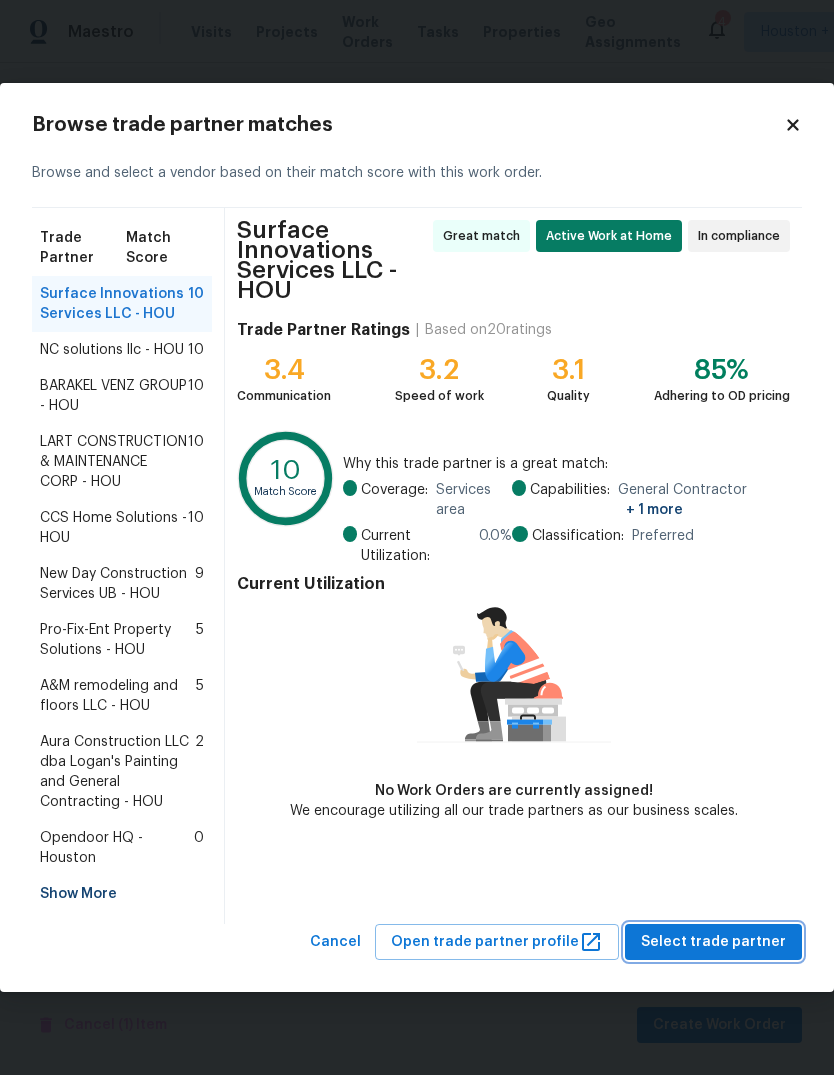 click on "Select trade partner" at bounding box center (713, 942) 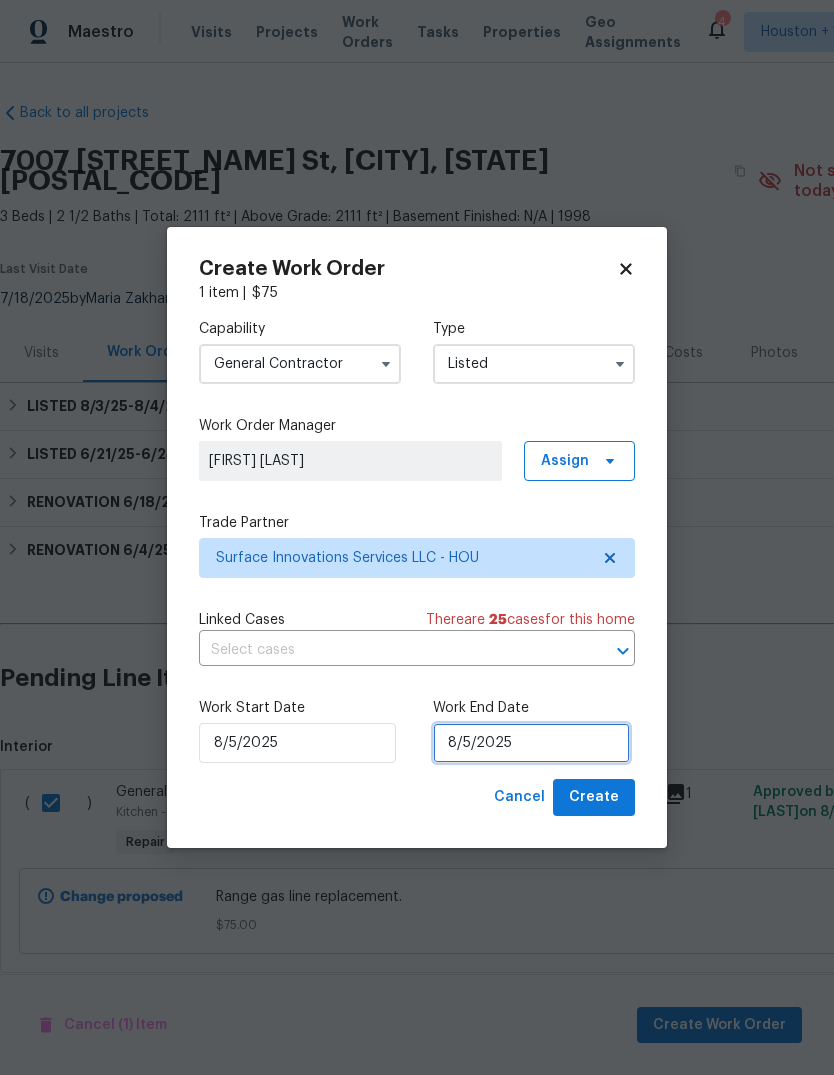 click on "8/5/2025" at bounding box center (531, 743) 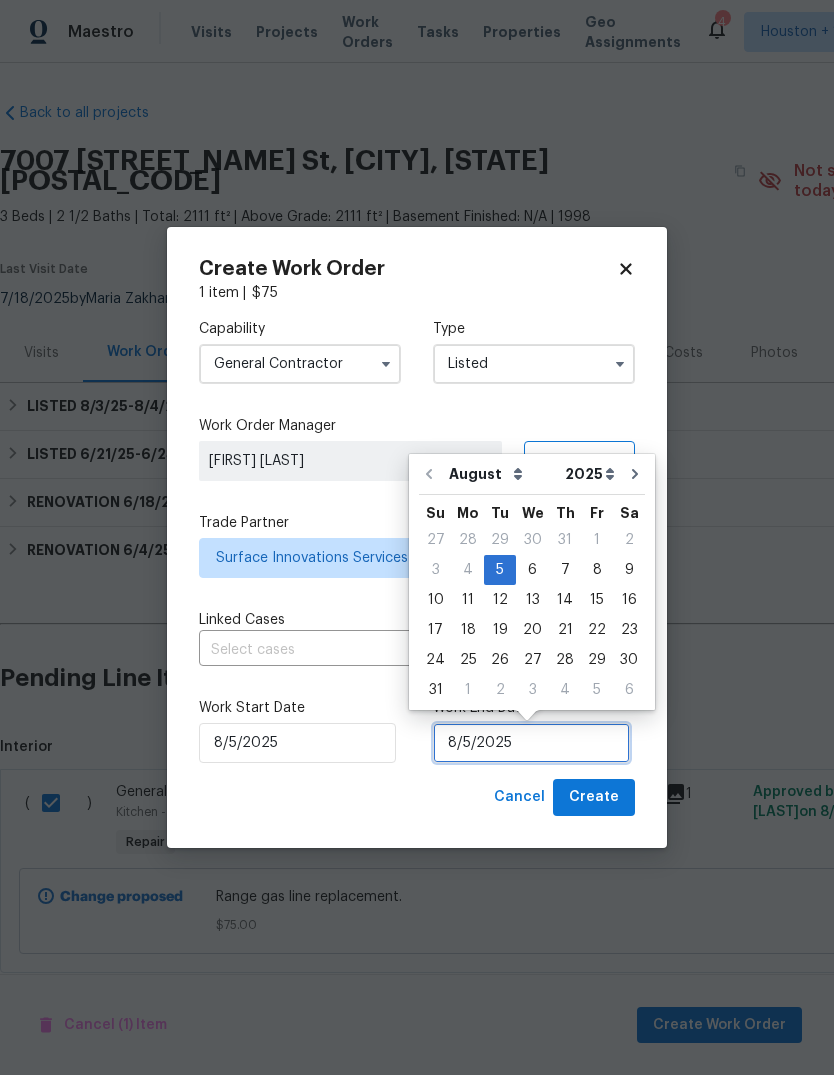 scroll, scrollTop: 14, scrollLeft: 0, axis: vertical 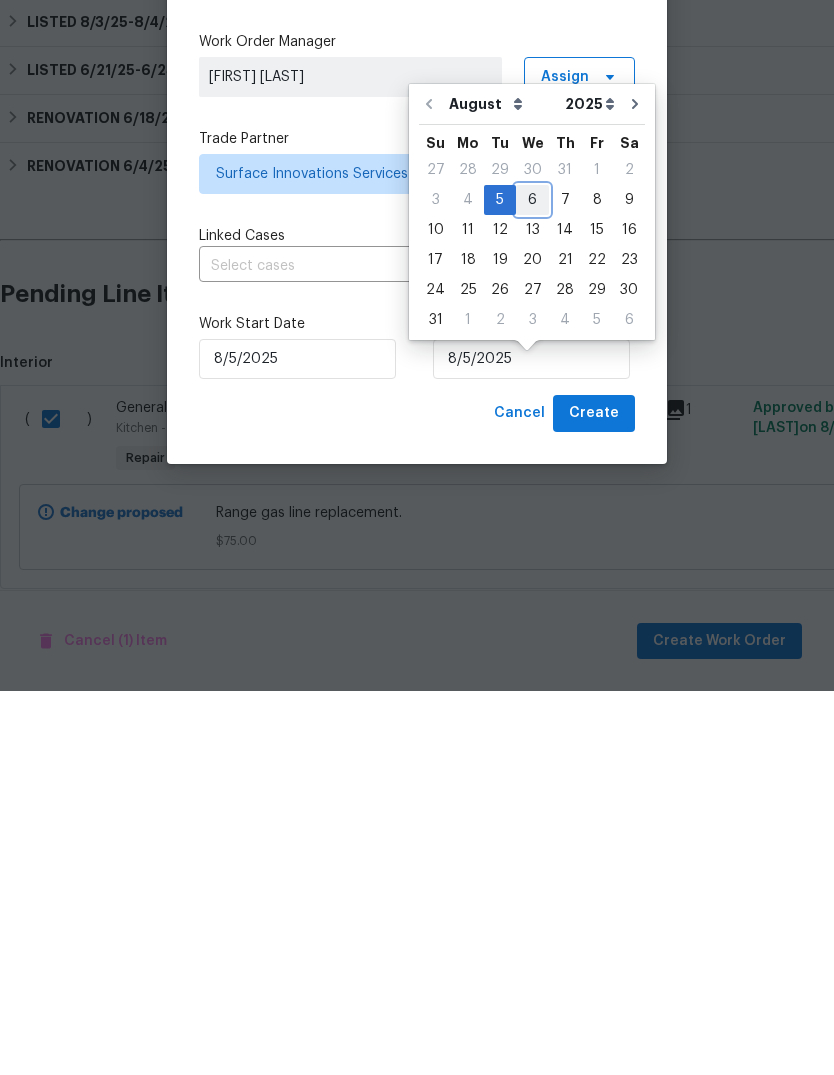 click on "6" at bounding box center [532, 584] 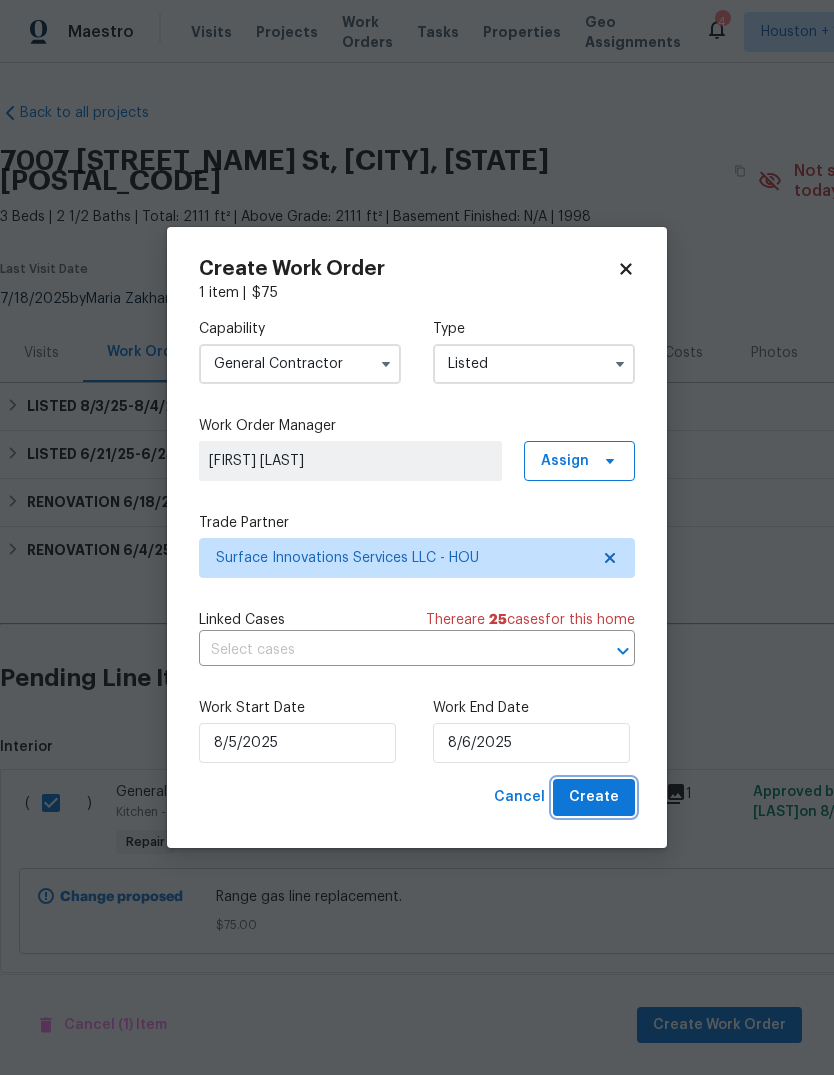 click on "Create" at bounding box center (594, 797) 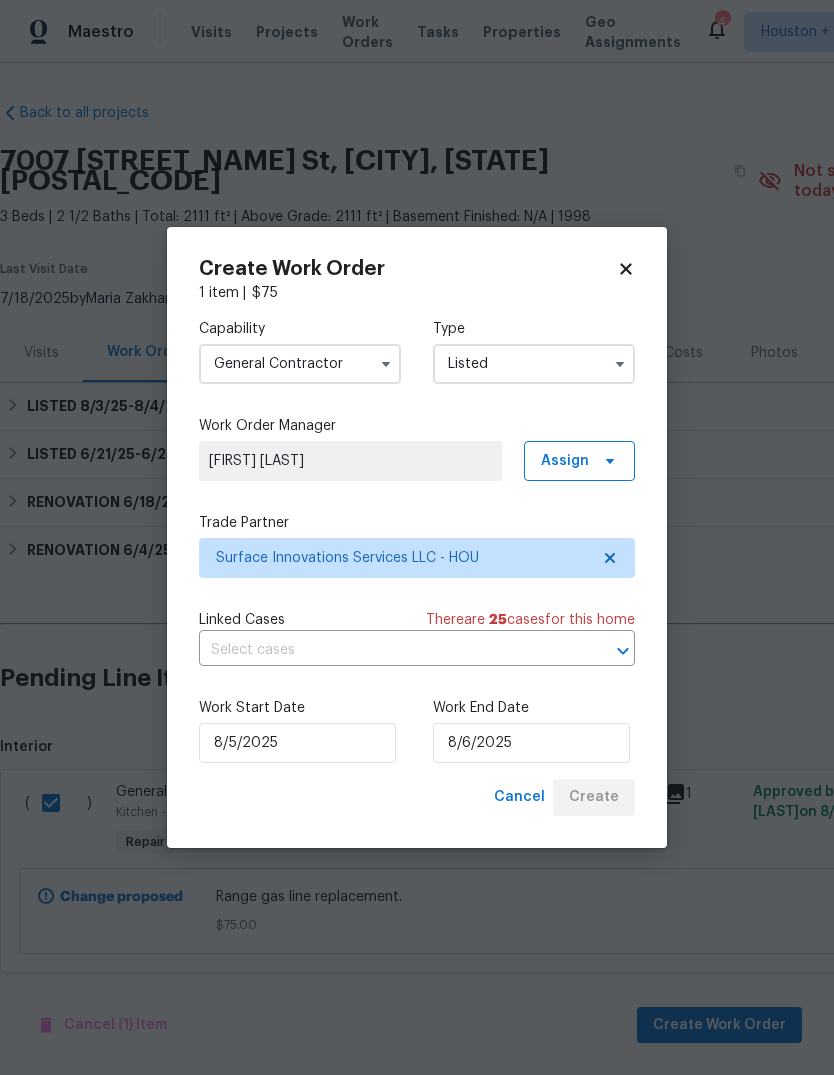 checkbox on "false" 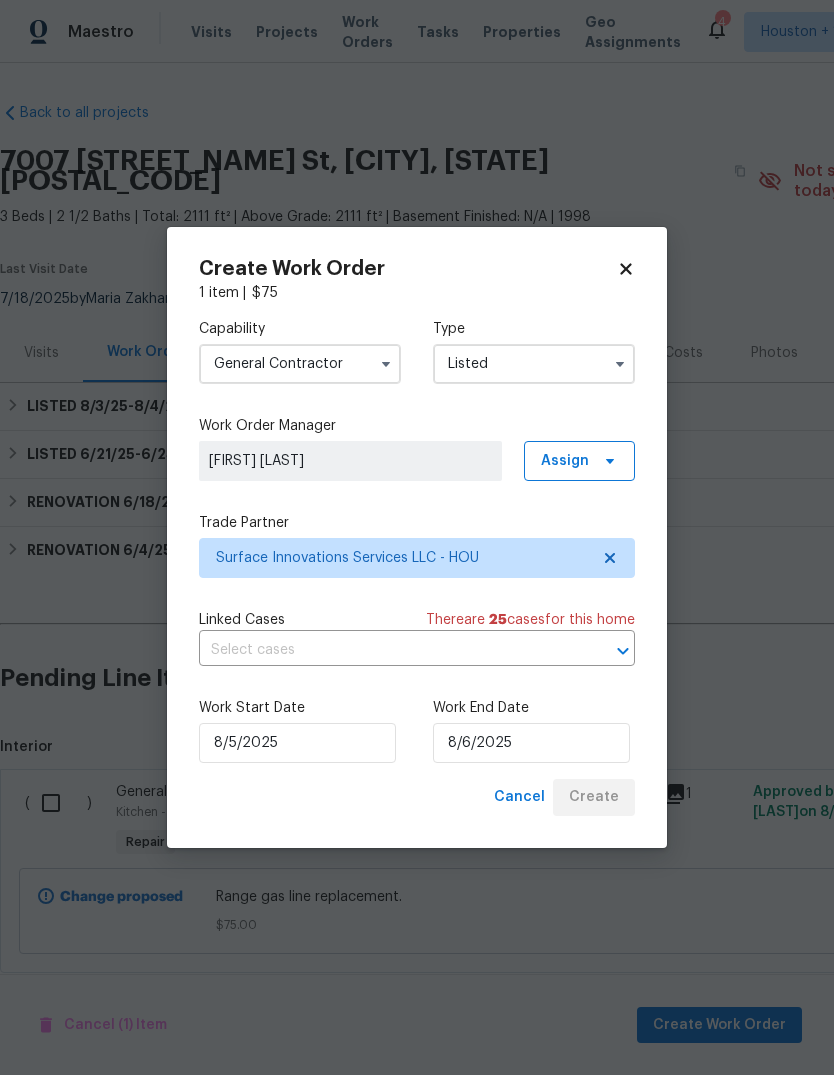 scroll, scrollTop: 0, scrollLeft: 0, axis: both 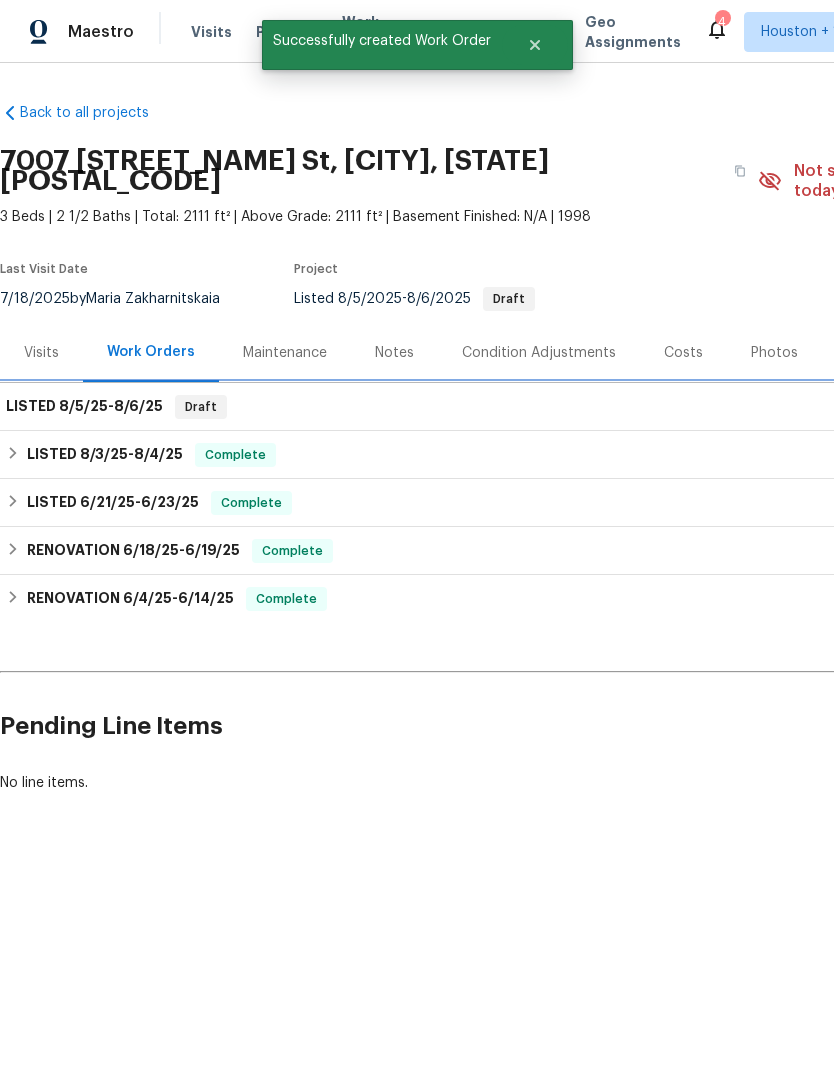 click on "LISTED   [DATE]  -  [DATE] Draft" at bounding box center (565, 407) 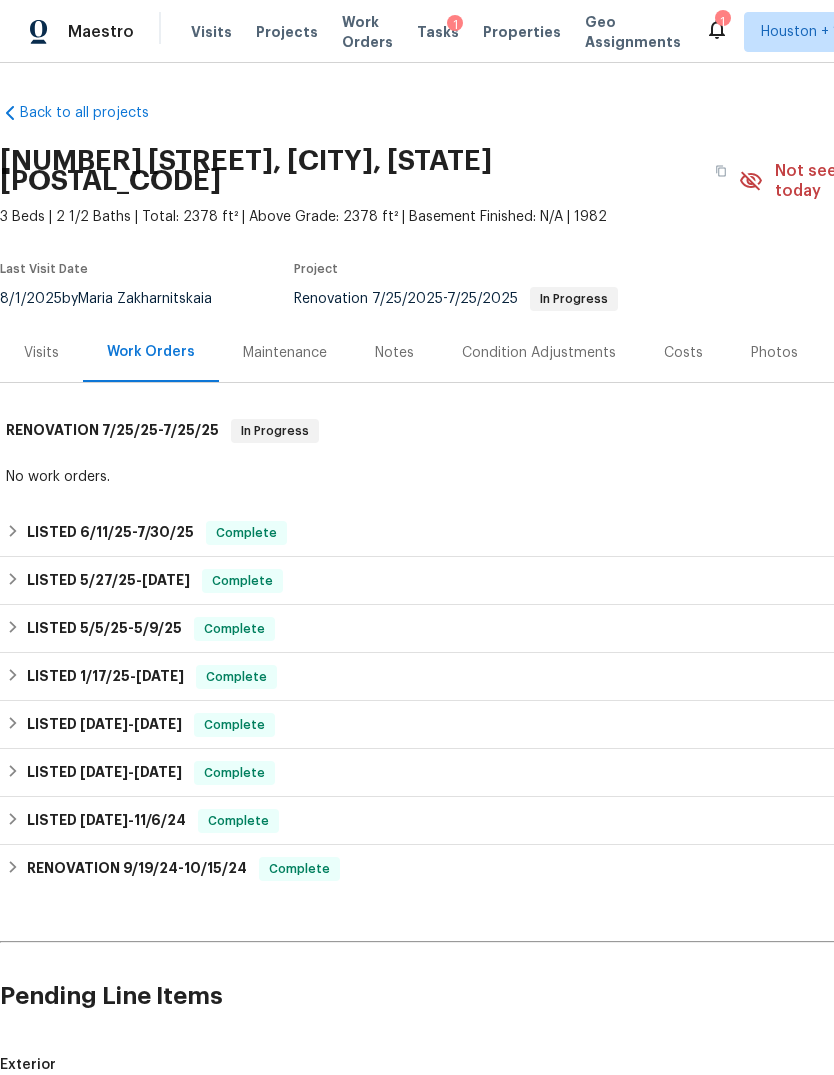 scroll, scrollTop: 0, scrollLeft: 0, axis: both 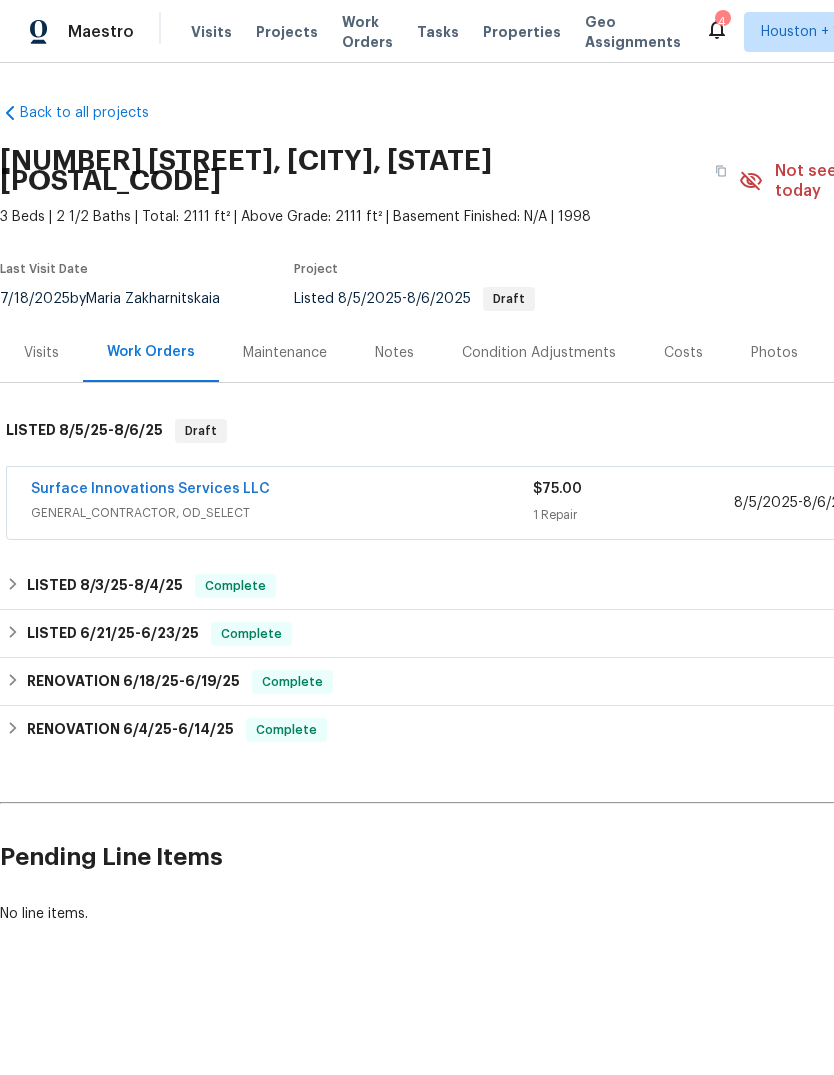 click on "Surface Innovations Services LLC" at bounding box center (150, 489) 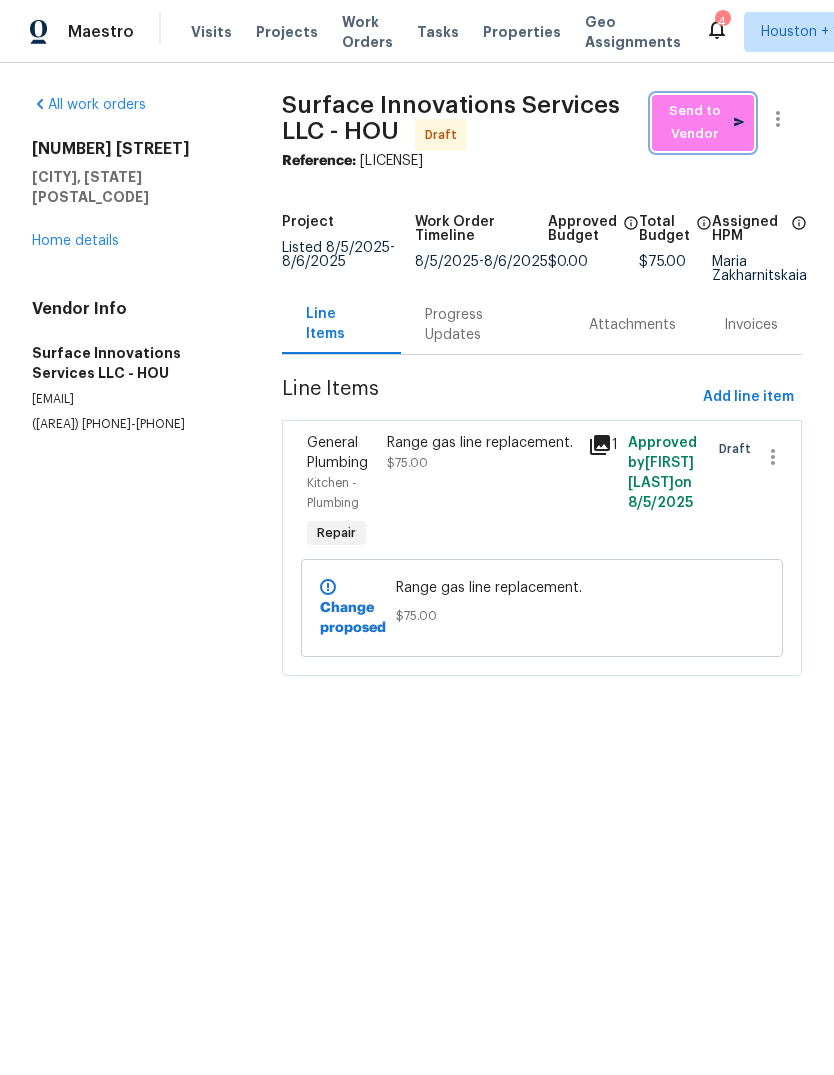 click on "Send to Vendor" at bounding box center [703, 123] 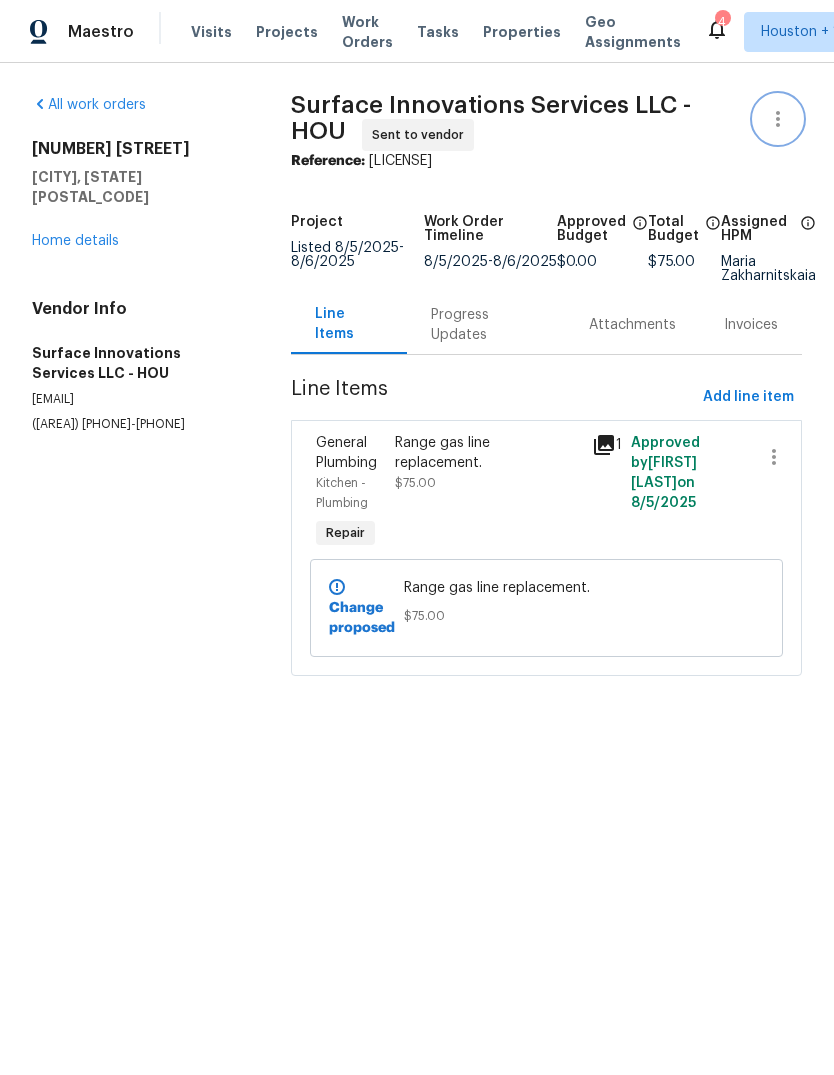 click at bounding box center [778, 119] 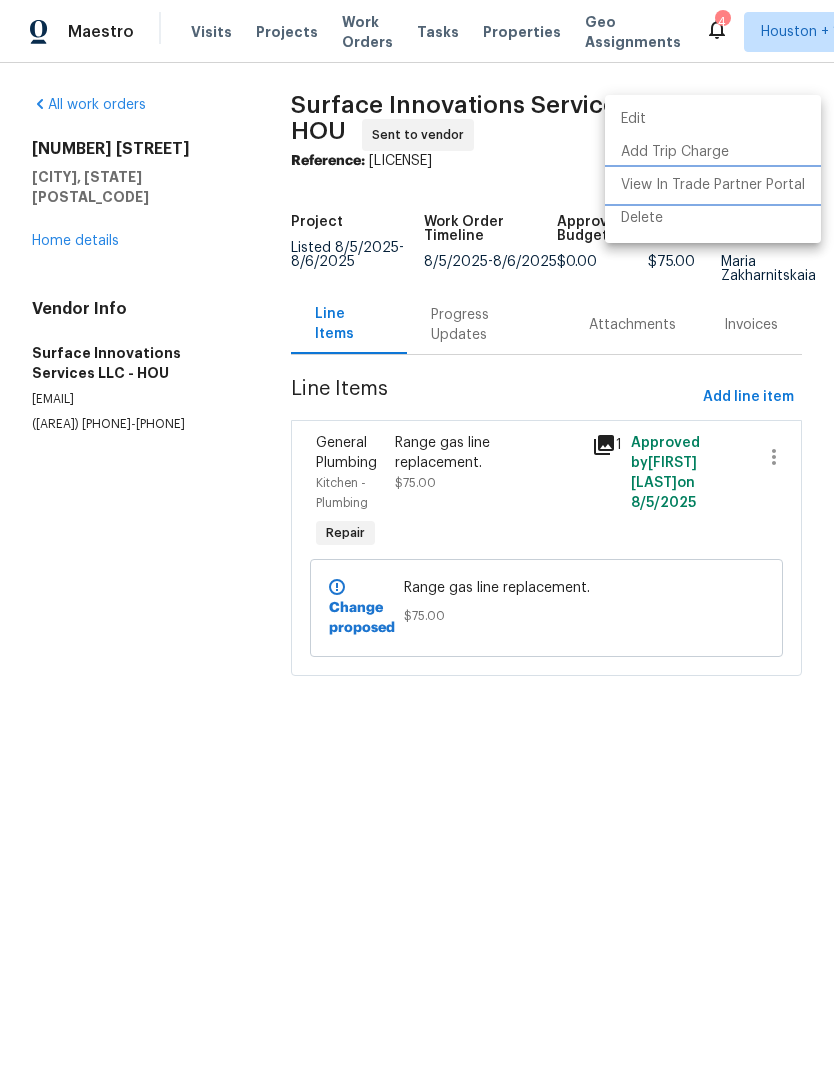 click on "View In Trade Partner Portal" at bounding box center [713, 185] 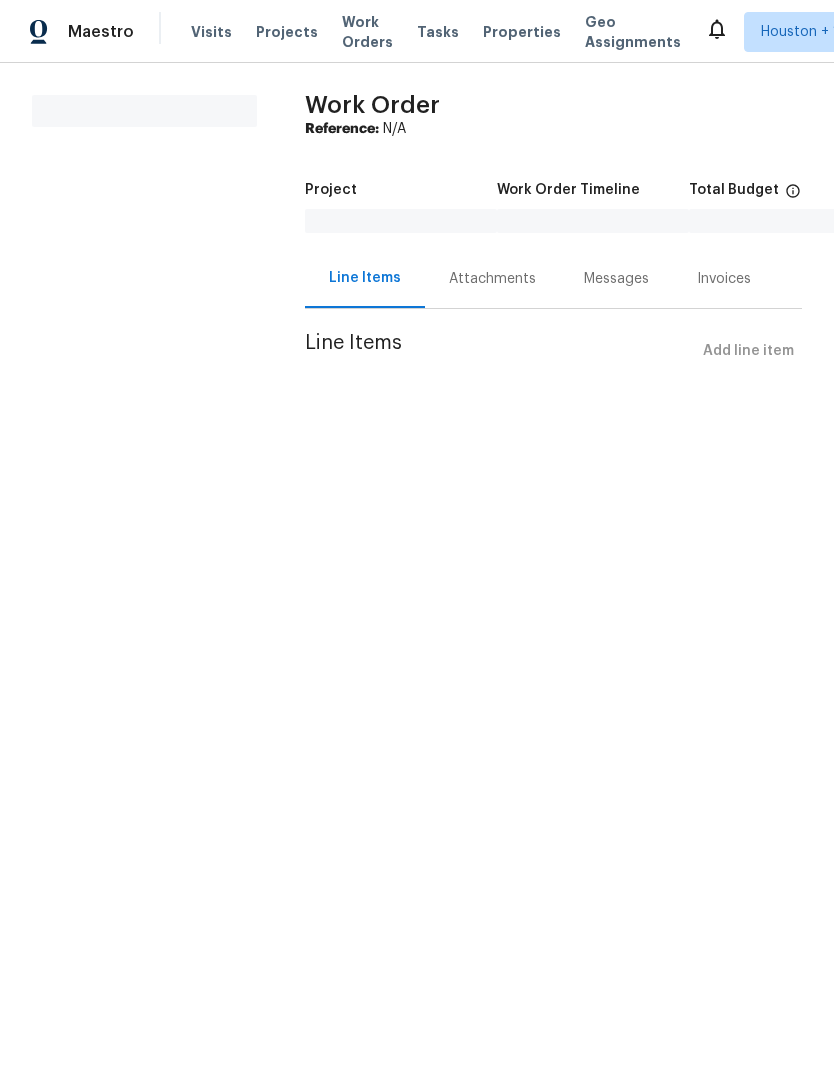 scroll, scrollTop: 0, scrollLeft: 0, axis: both 